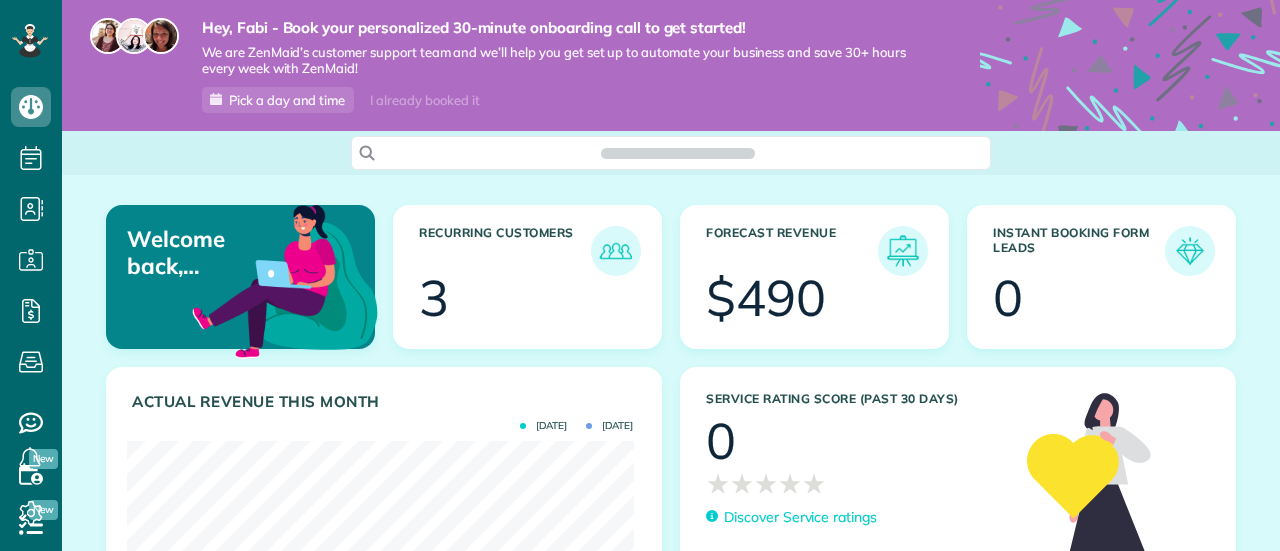 scroll, scrollTop: 0, scrollLeft: 0, axis: both 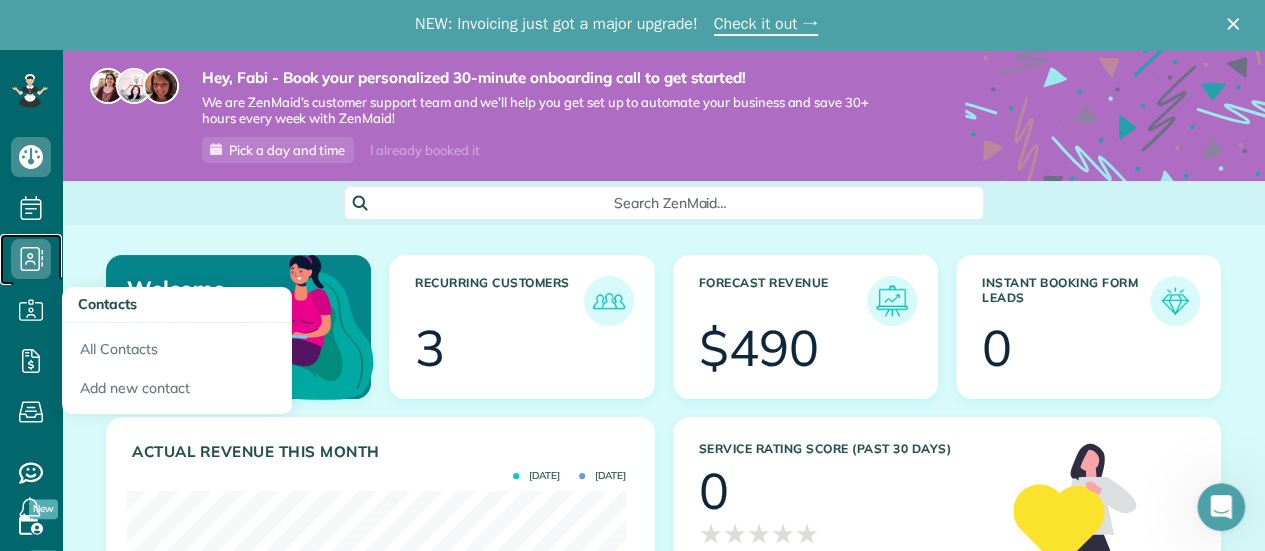 click 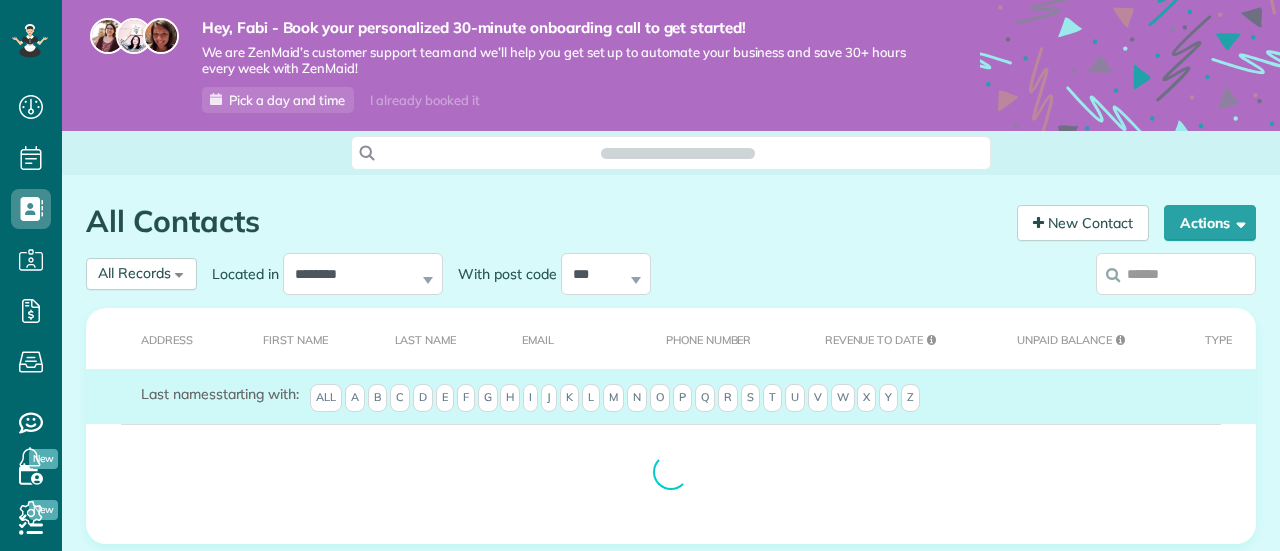 scroll, scrollTop: 0, scrollLeft: 0, axis: both 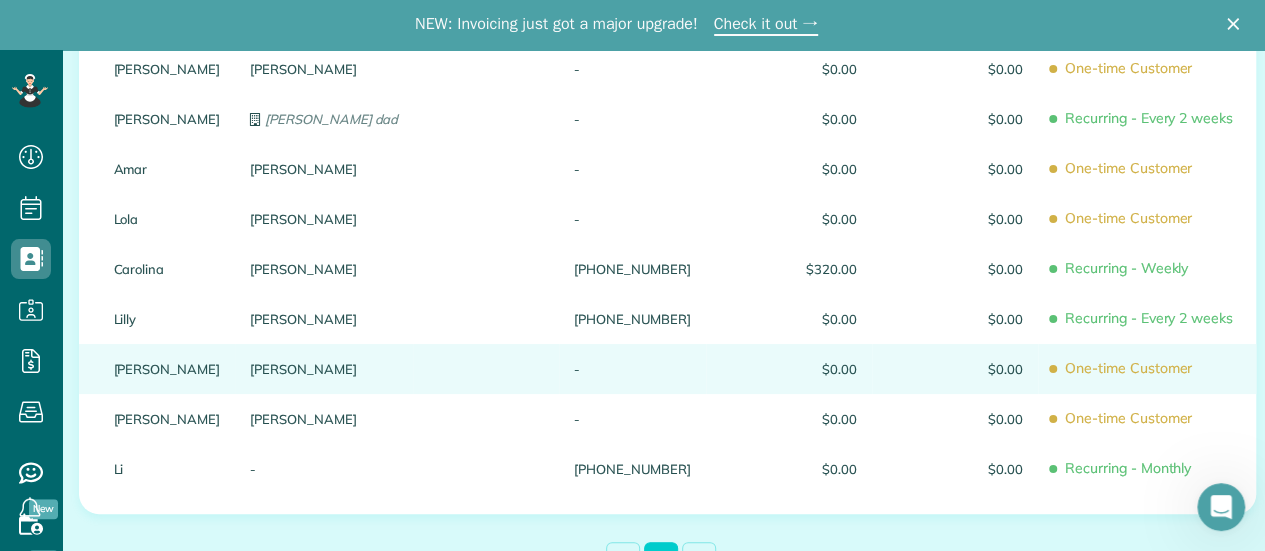click on "Schwab" at bounding box center [324, 369] 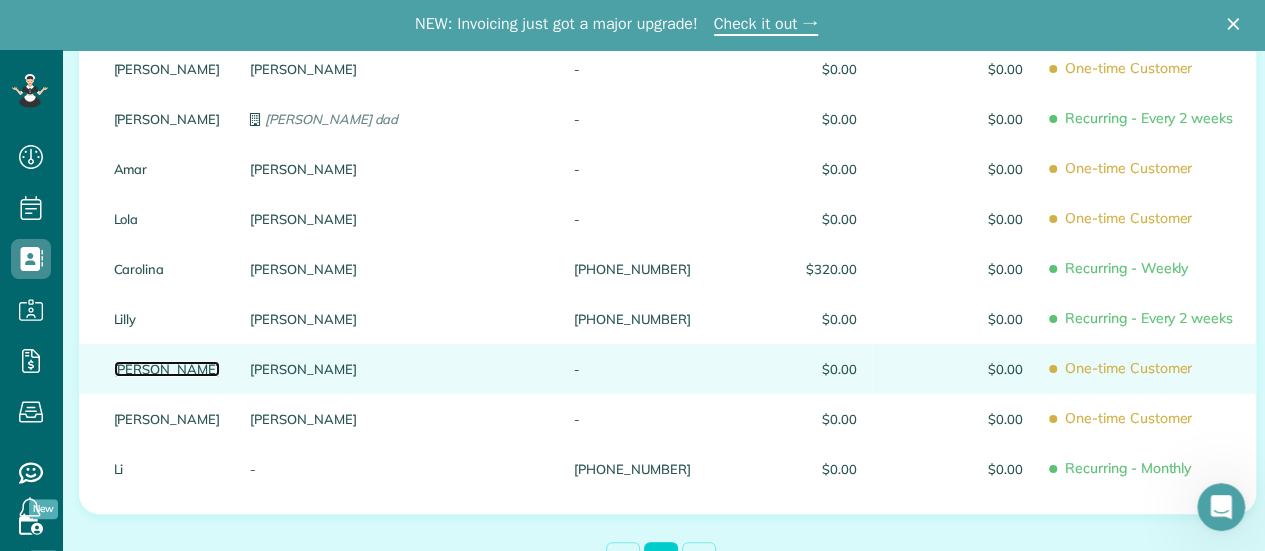 click on "Chris" at bounding box center (167, 369) 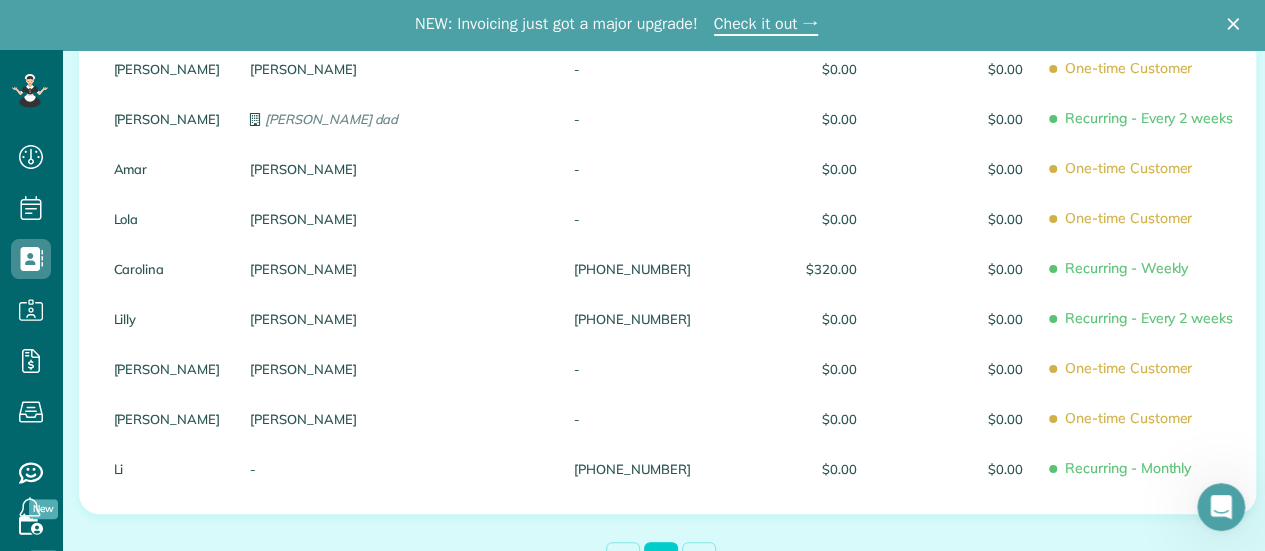scroll, scrollTop: 172, scrollLeft: 0, axis: vertical 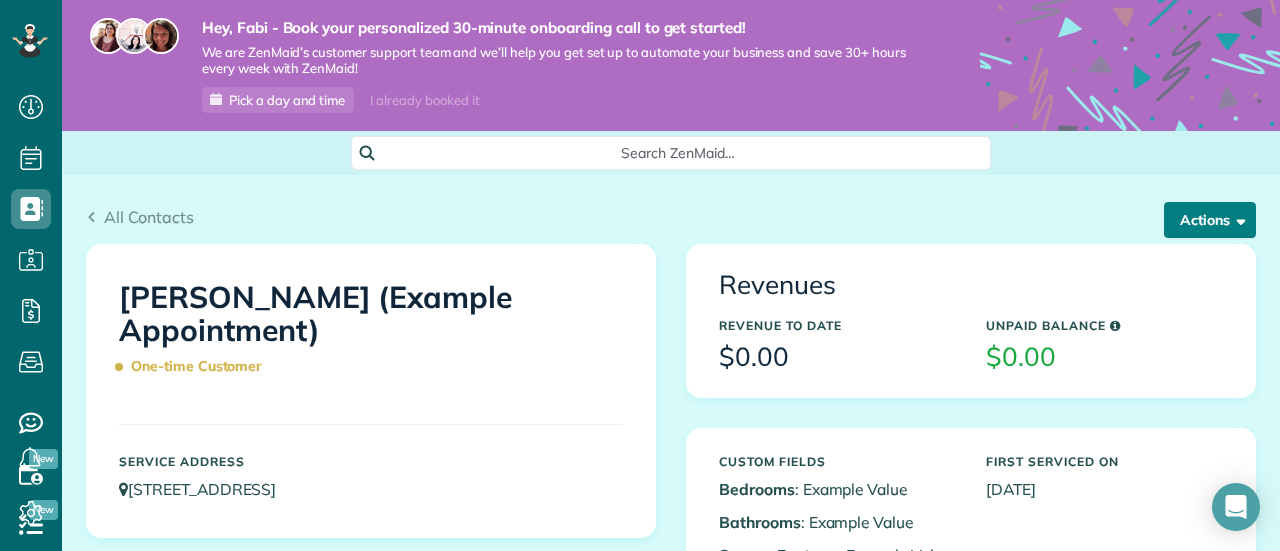 click on "Actions" at bounding box center (1210, 220) 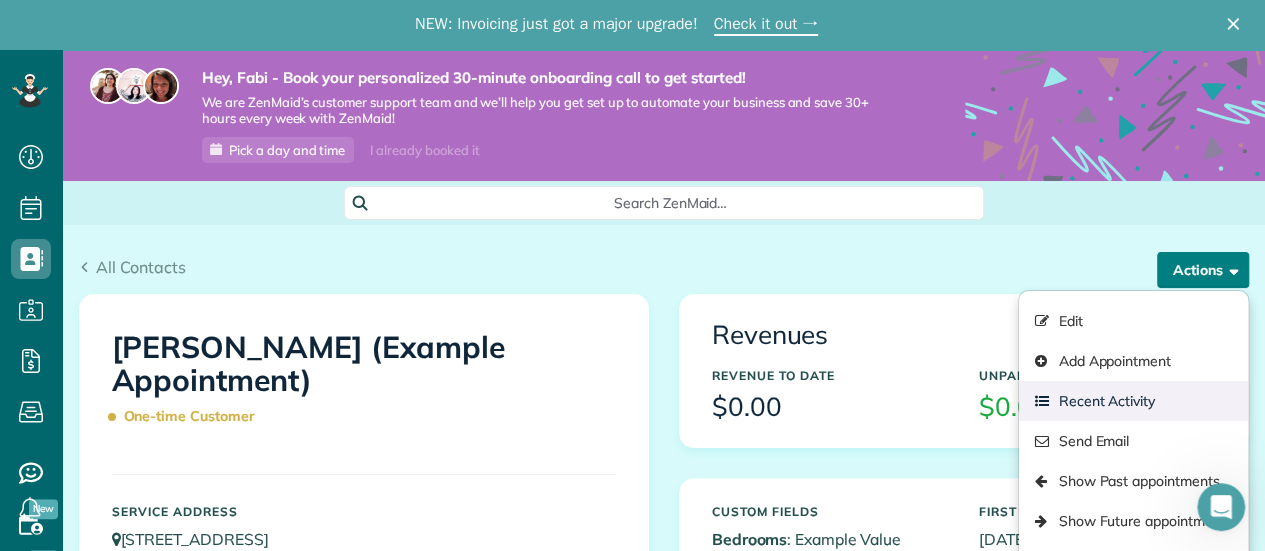 scroll, scrollTop: 0, scrollLeft: 0, axis: both 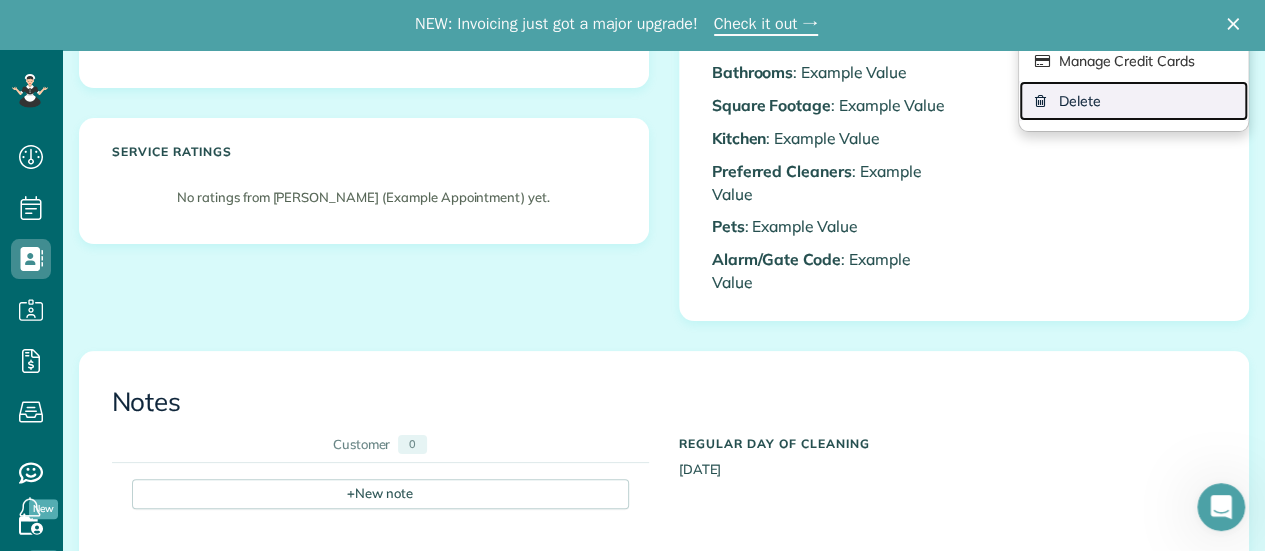 click on "Delete" at bounding box center (1133, 101) 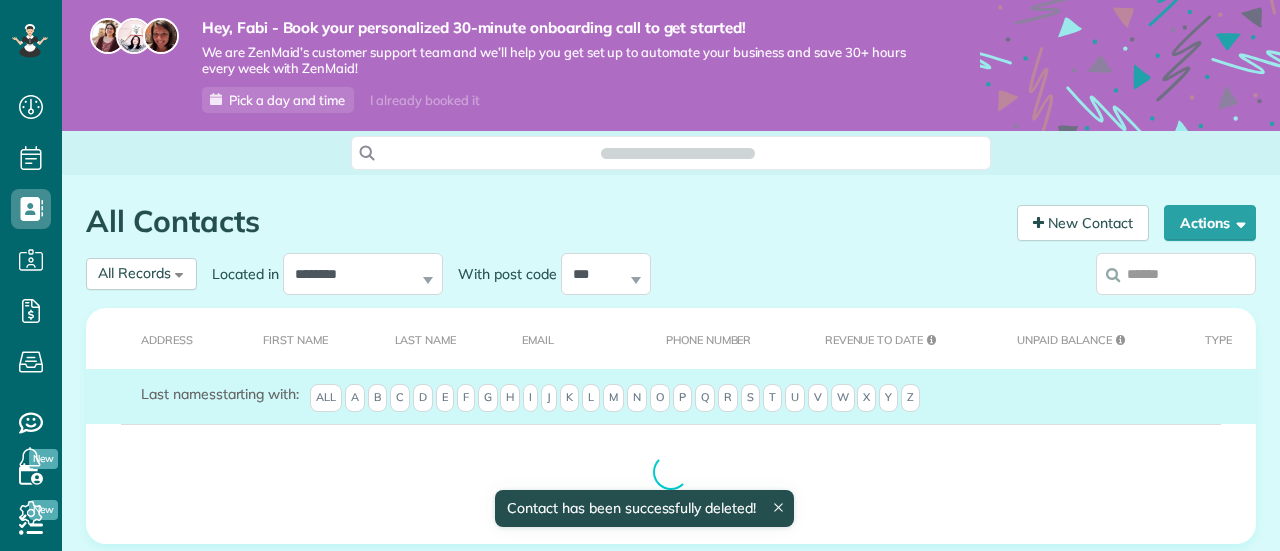 scroll, scrollTop: 0, scrollLeft: 0, axis: both 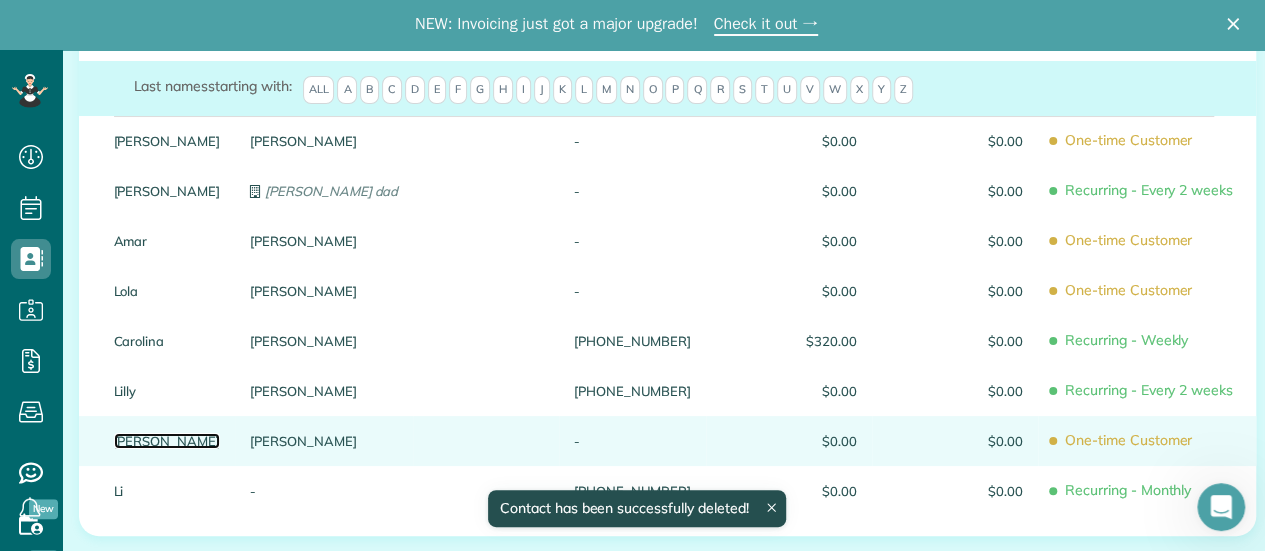 click on "Sharon" at bounding box center (167, 441) 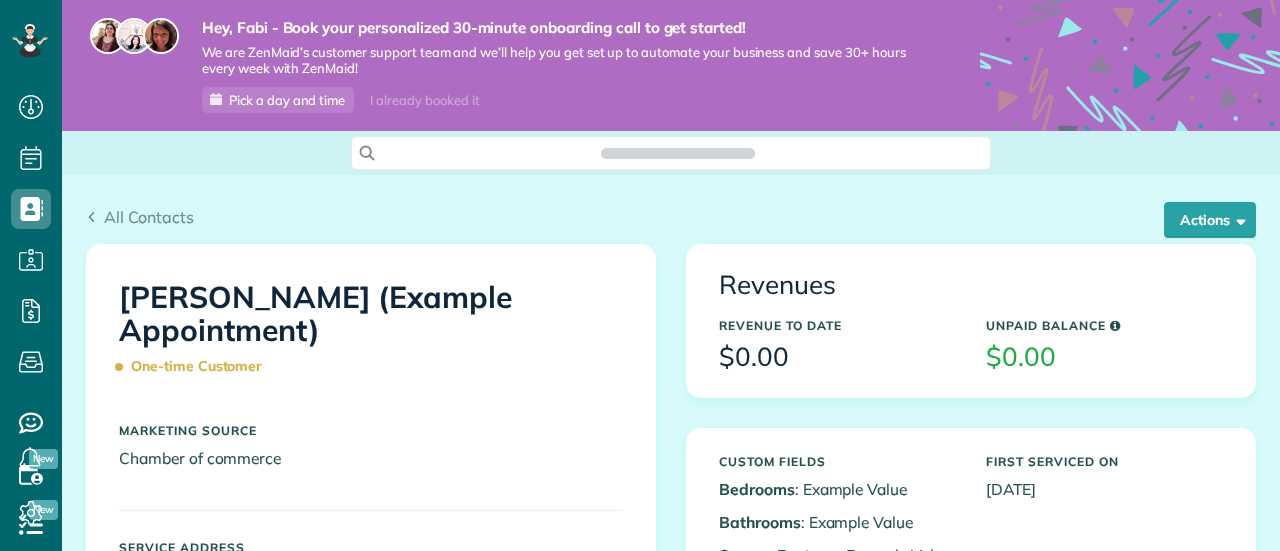 scroll, scrollTop: 0, scrollLeft: 0, axis: both 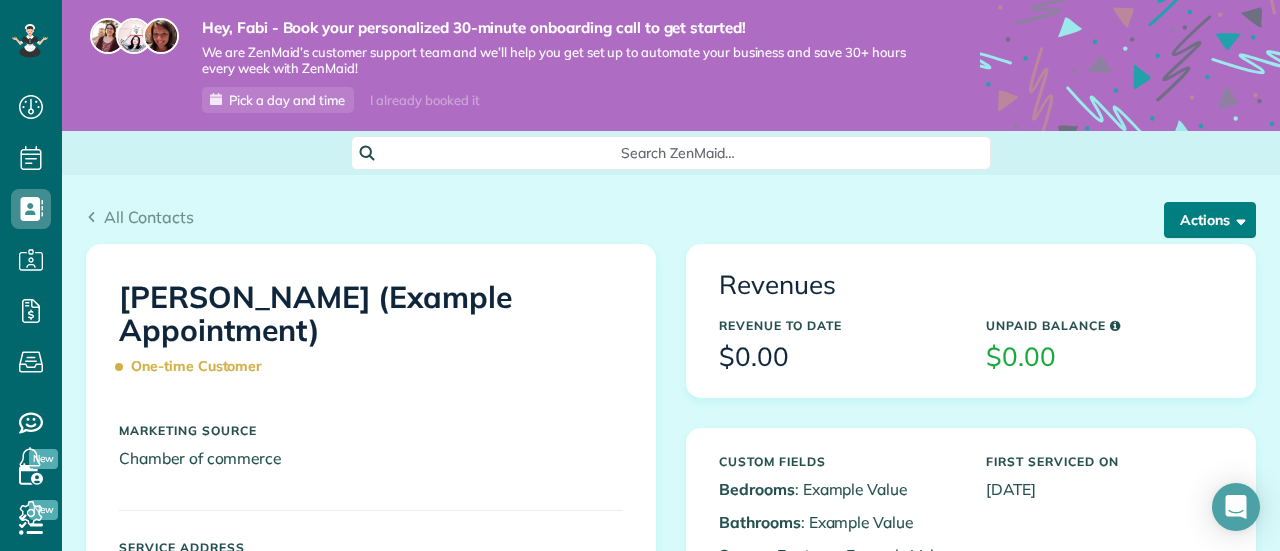 click on "Actions" at bounding box center (1210, 220) 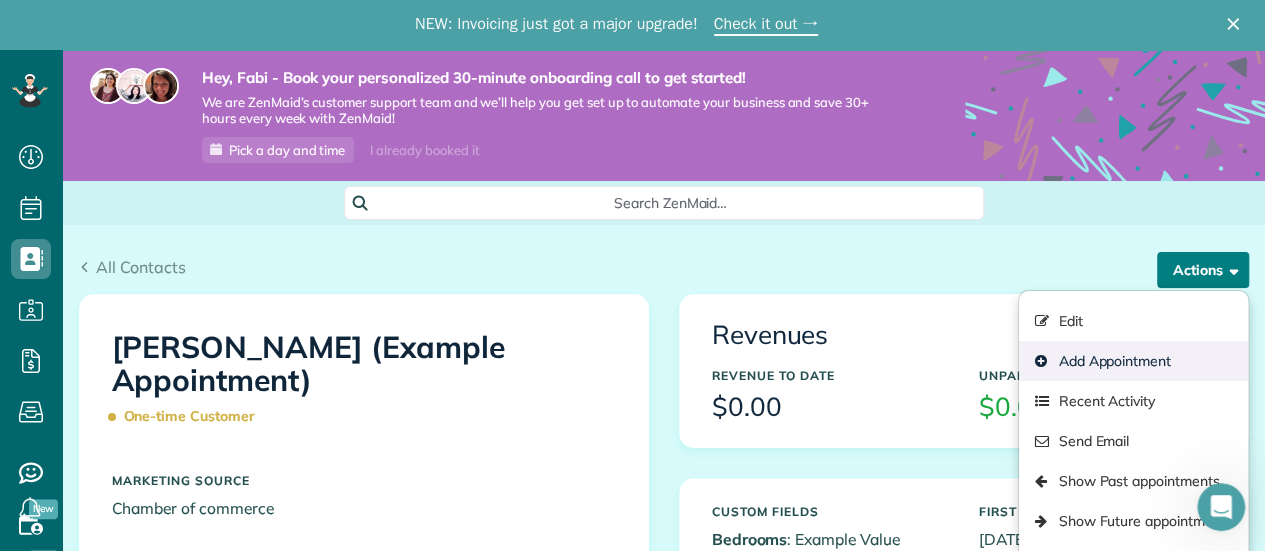 scroll, scrollTop: 0, scrollLeft: 0, axis: both 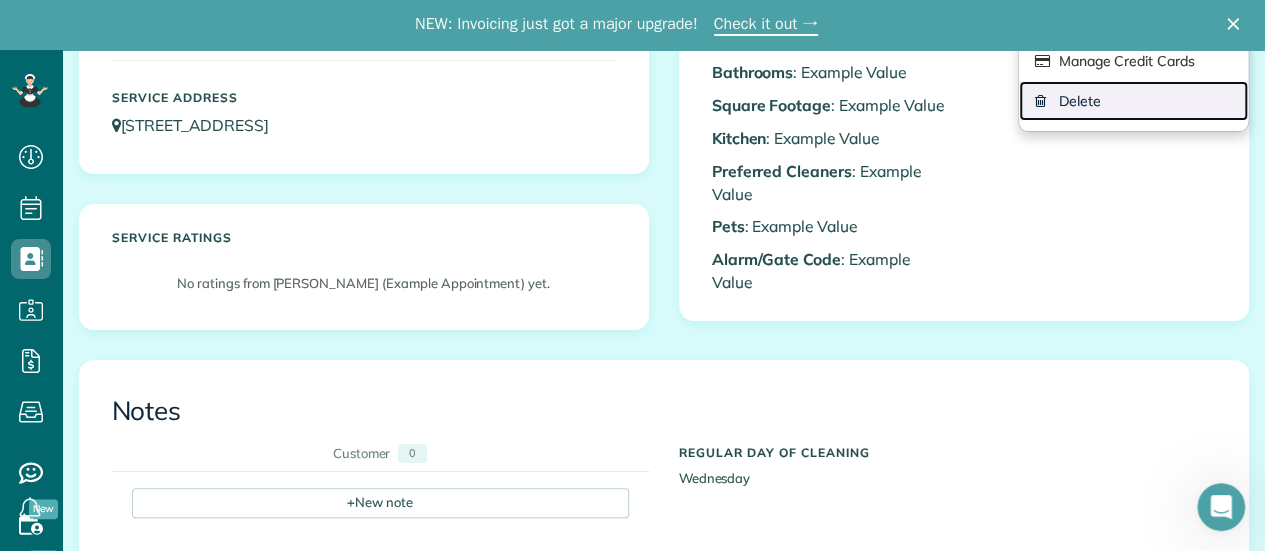 click on "Delete" at bounding box center (1133, 101) 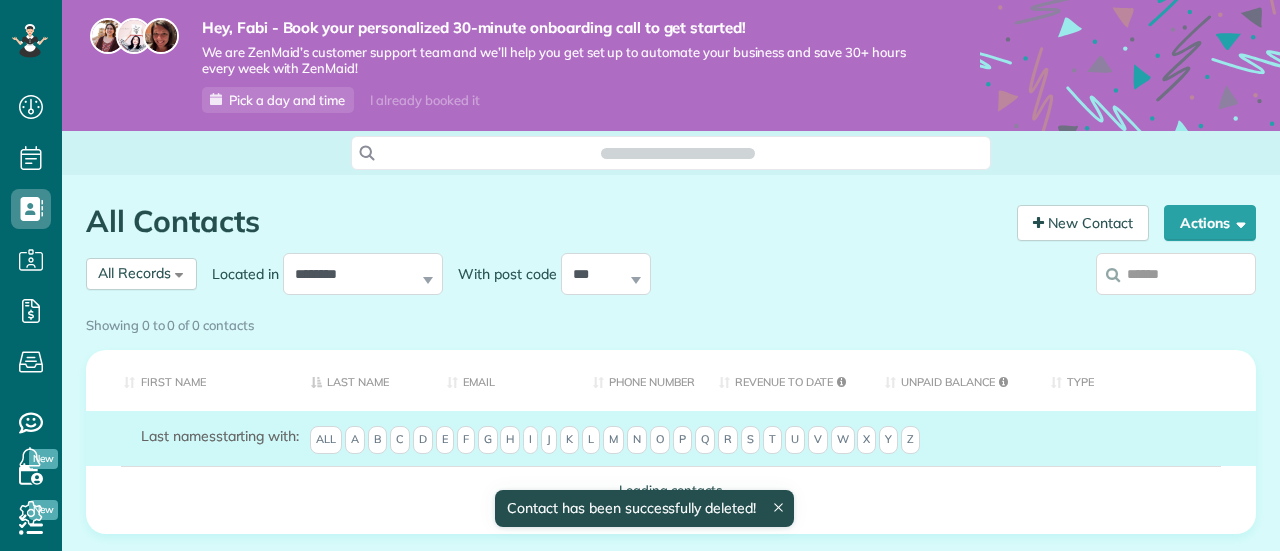 scroll, scrollTop: 0, scrollLeft: 0, axis: both 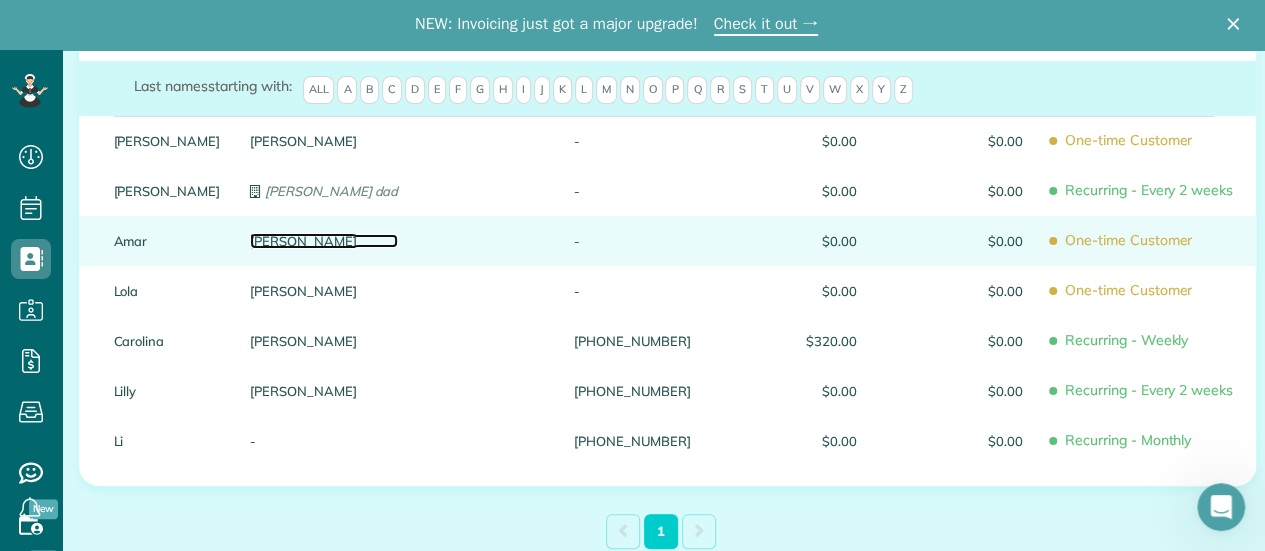 click on "Ghose" at bounding box center (324, 241) 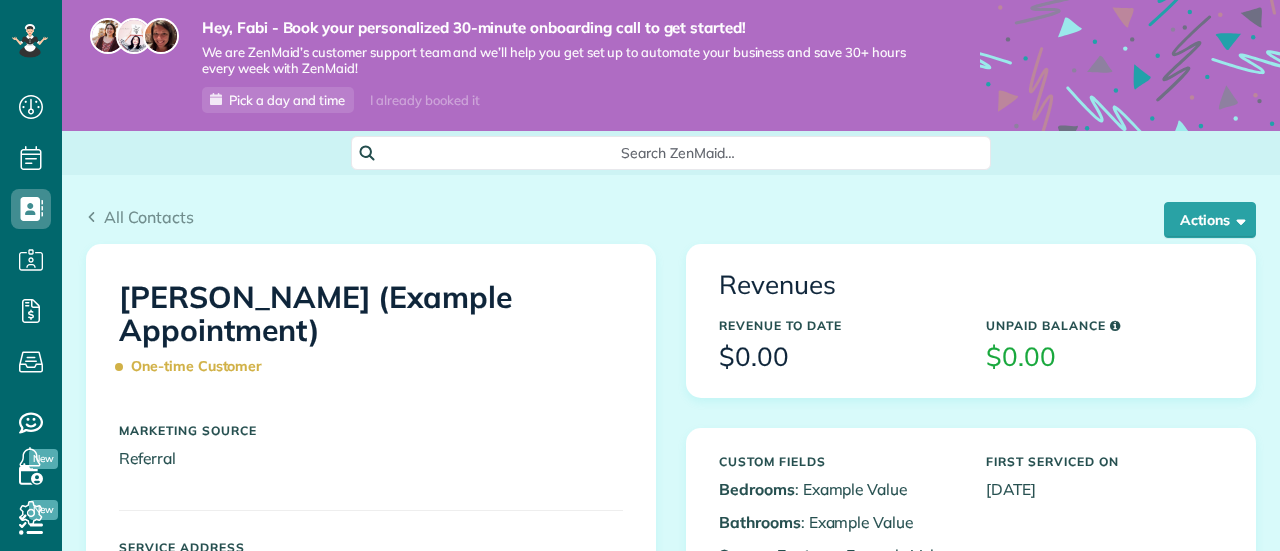 scroll, scrollTop: 0, scrollLeft: 0, axis: both 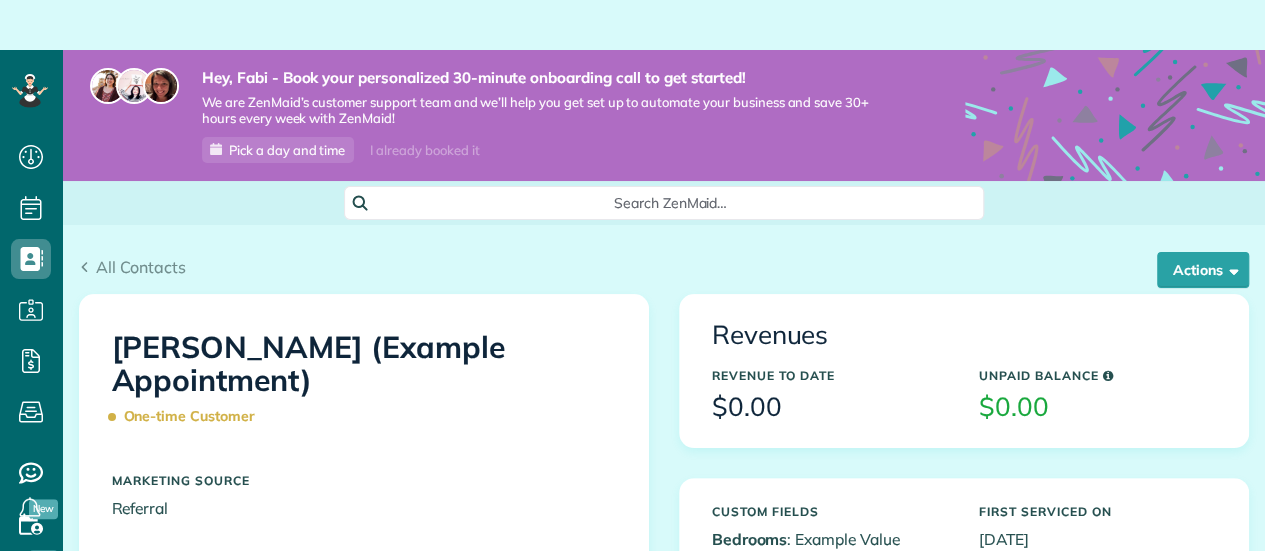 click on "Search ZenMaid…
All Contacts
Actions
Edit
Add Appointment
Recent Activity
Send Email
Show Past appointments
Show Future appointments
Manage Credit Cards
[GEOGRAPHIC_DATA]" at bounding box center (663, 987) 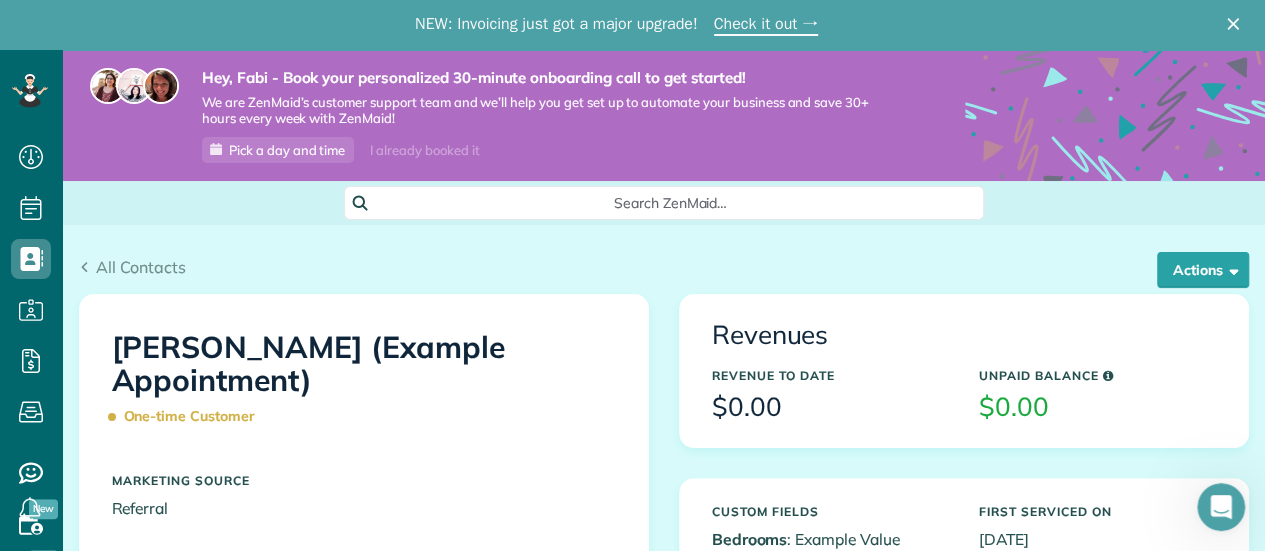 scroll, scrollTop: 0, scrollLeft: 0, axis: both 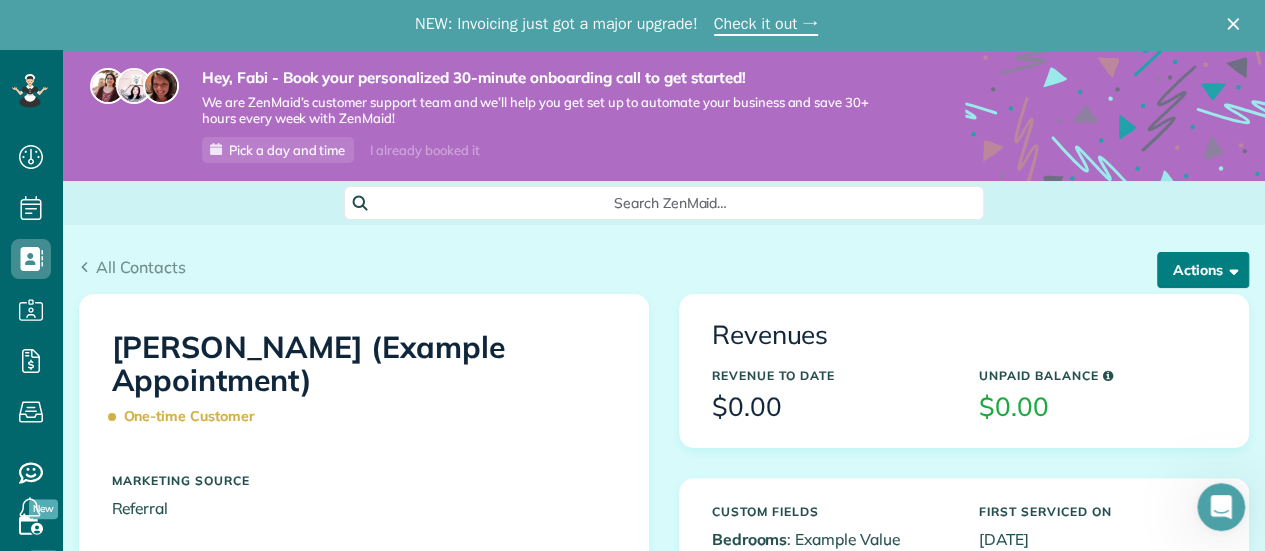click on "Actions" at bounding box center [1203, 270] 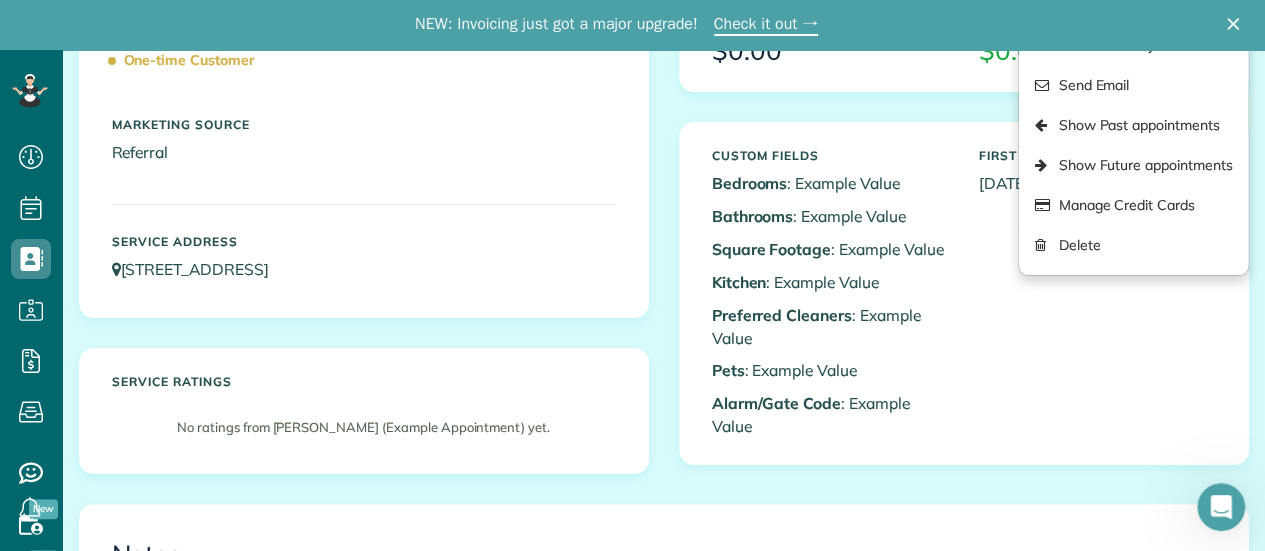 scroll, scrollTop: 400, scrollLeft: 0, axis: vertical 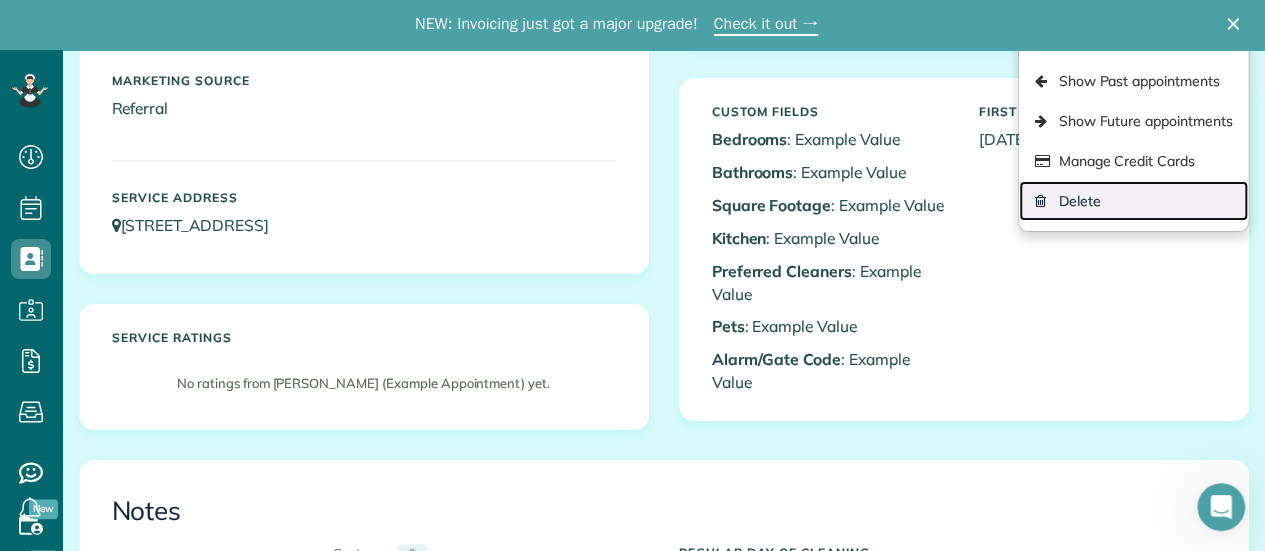 click on "Delete" at bounding box center (1133, 201) 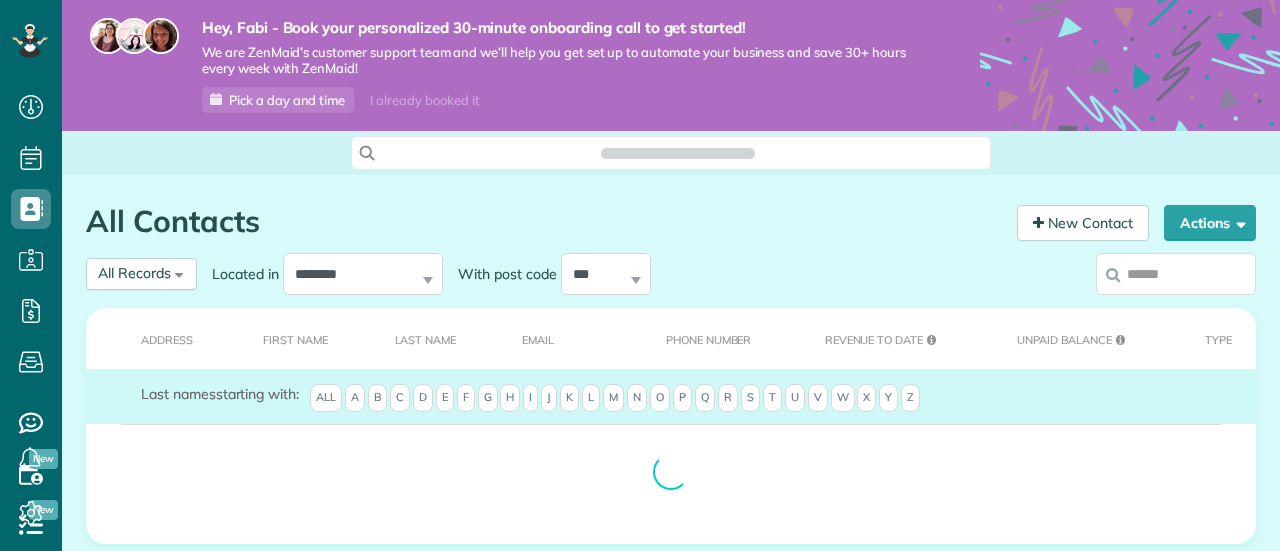 scroll, scrollTop: 0, scrollLeft: 0, axis: both 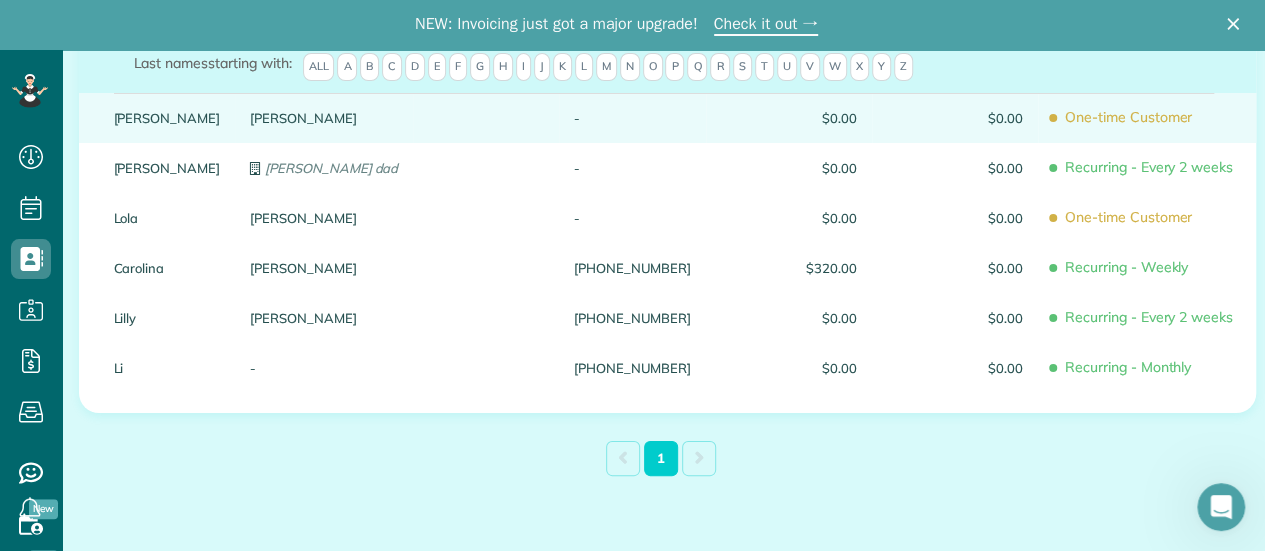 click on "Carolyn" at bounding box center (167, 118) 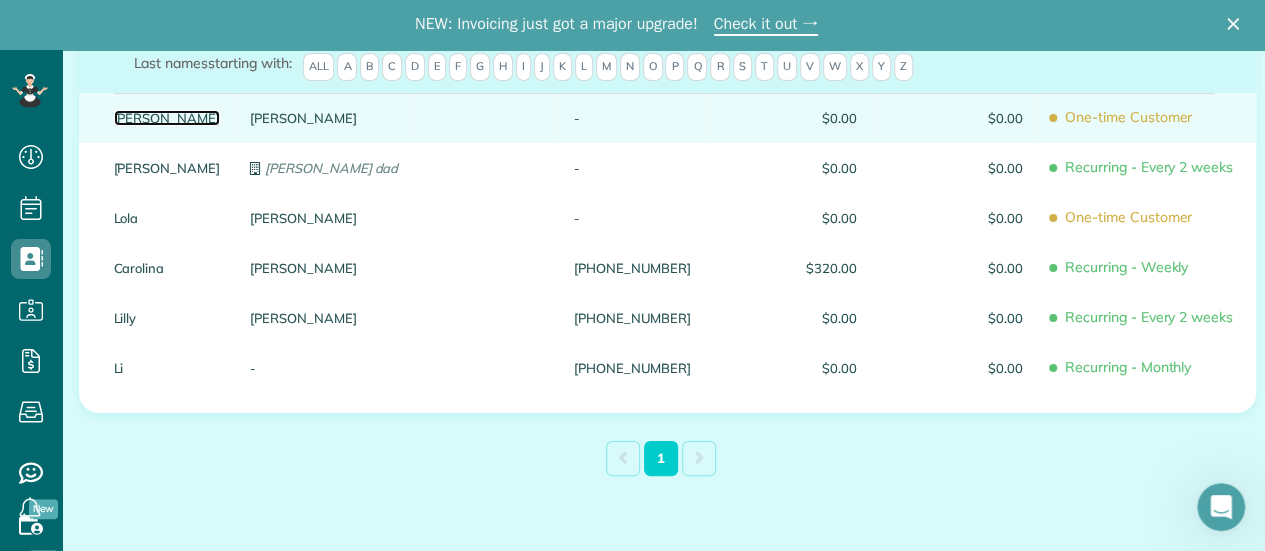click on "Carolyn" at bounding box center [167, 118] 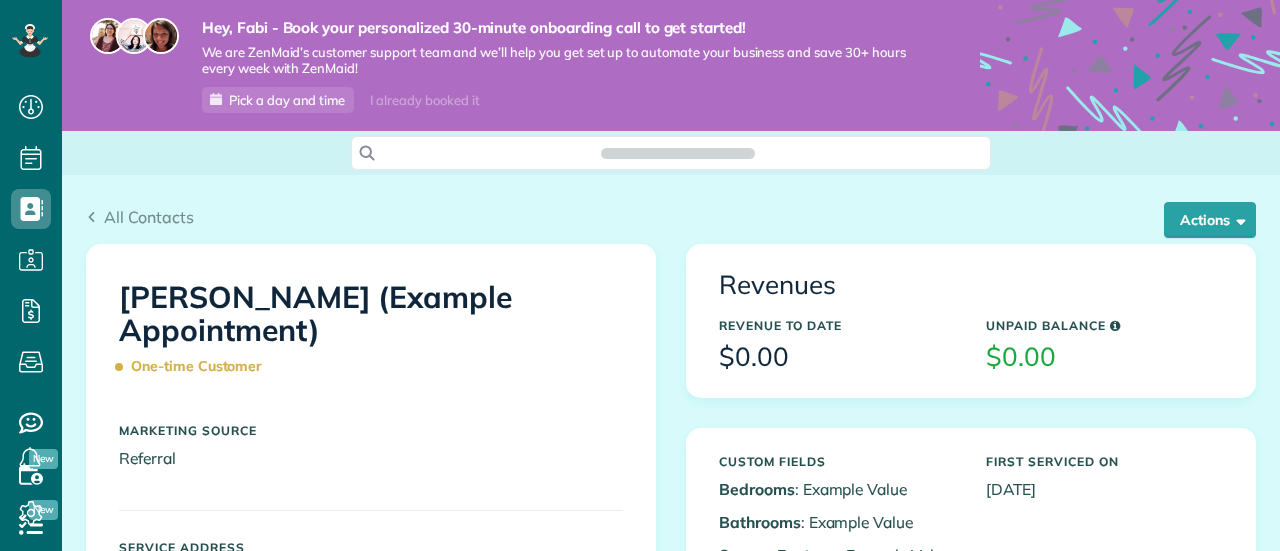 scroll, scrollTop: 0, scrollLeft: 0, axis: both 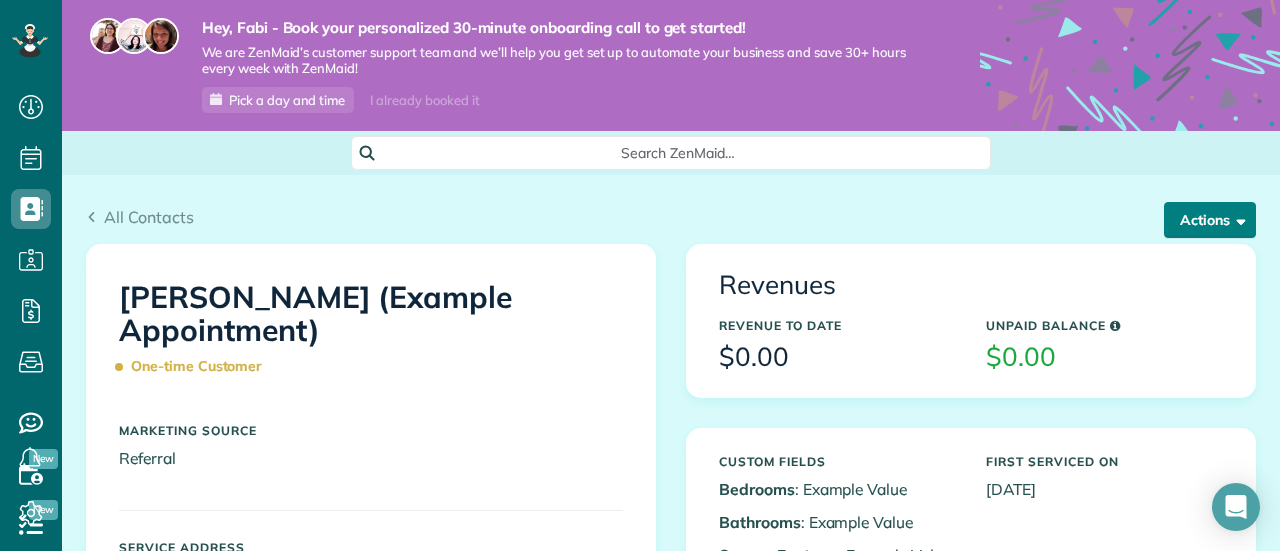 click on "Actions" at bounding box center [1210, 220] 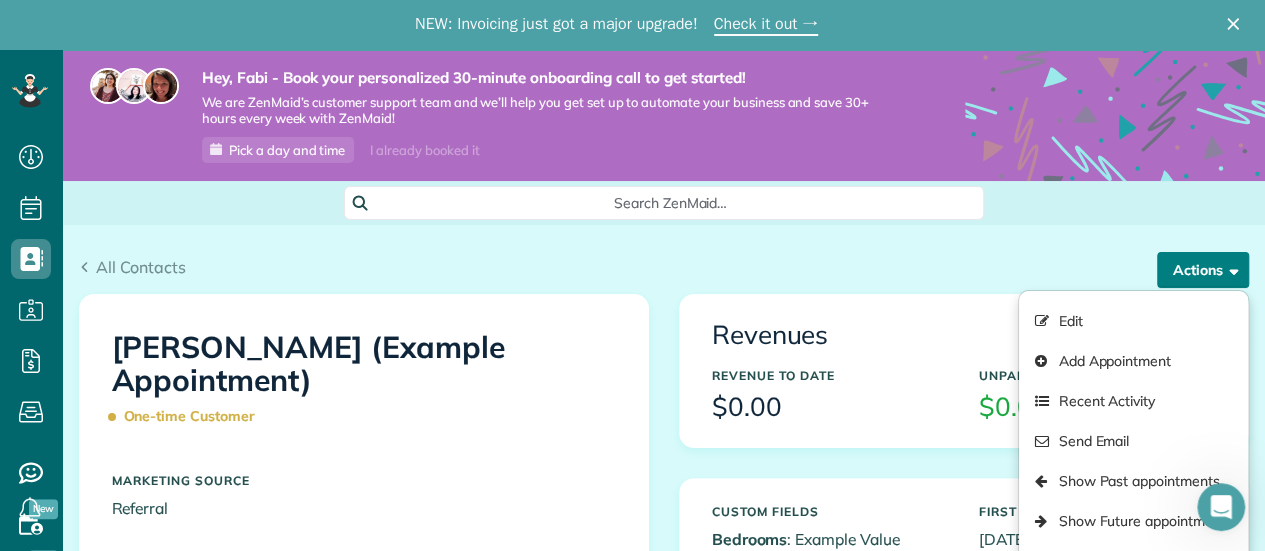 scroll, scrollTop: 0, scrollLeft: 0, axis: both 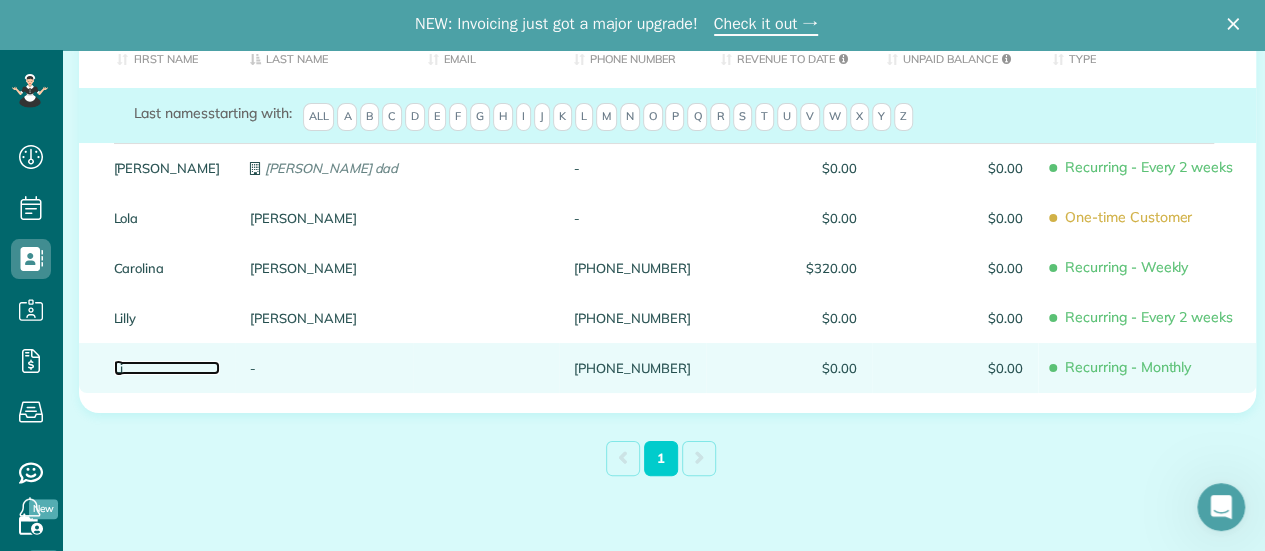 click on "Li" at bounding box center (167, 368) 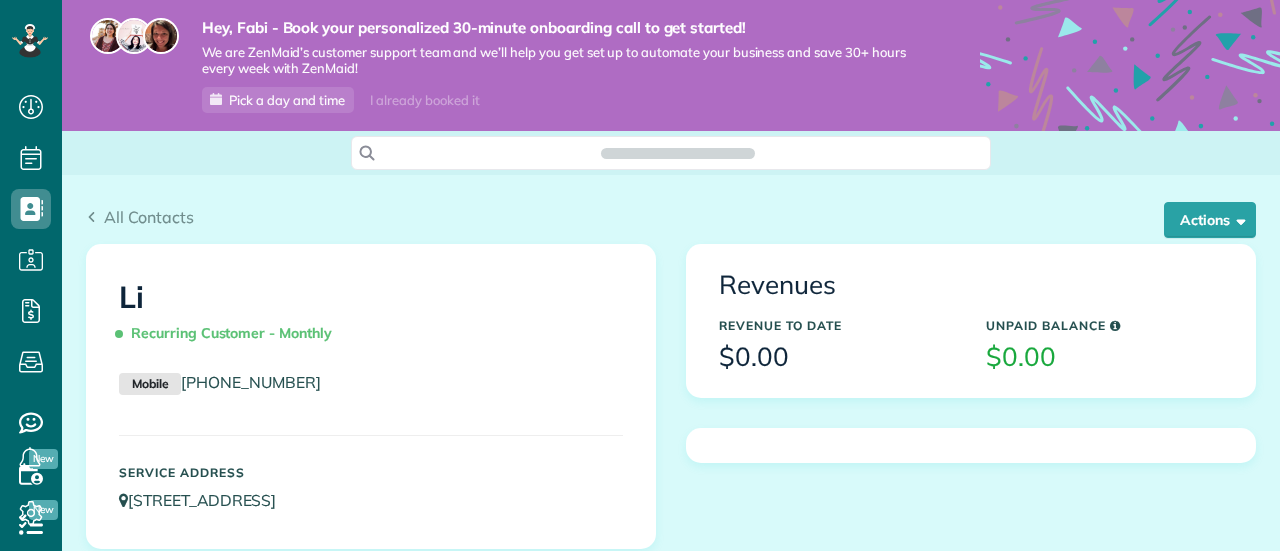 scroll, scrollTop: 0, scrollLeft: 0, axis: both 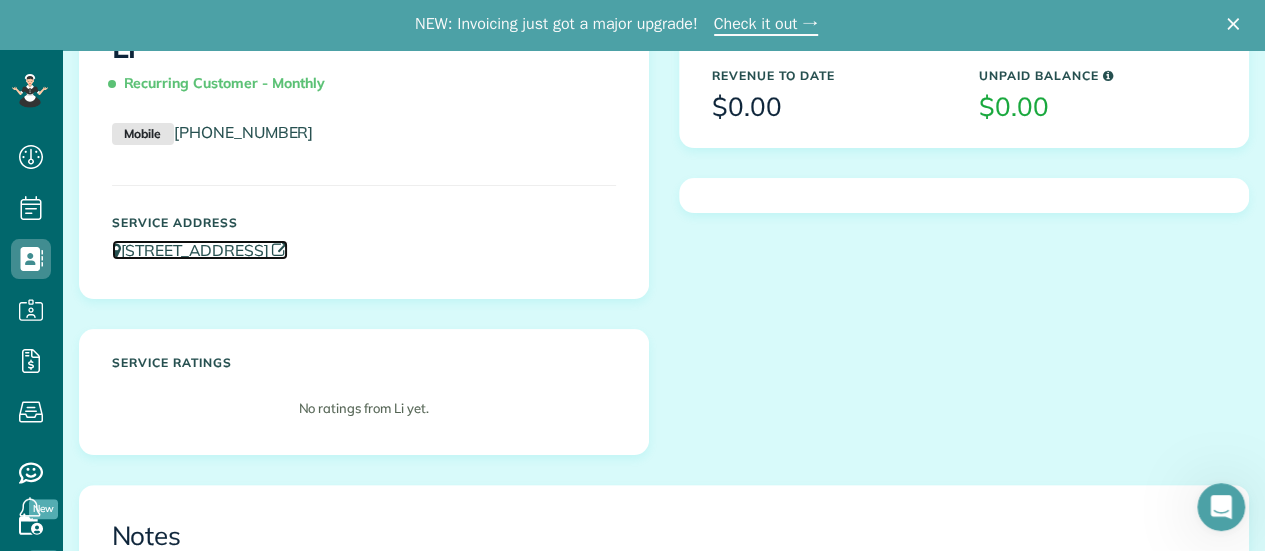 click on "[STREET_ADDRESS]" at bounding box center [200, 250] 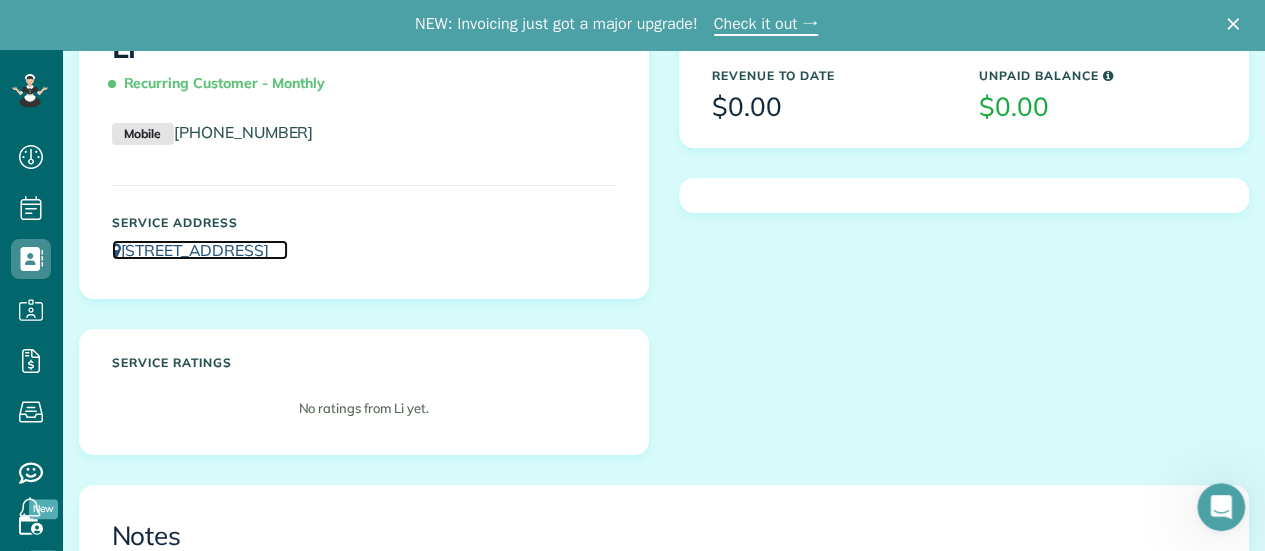 scroll, scrollTop: 0, scrollLeft: 0, axis: both 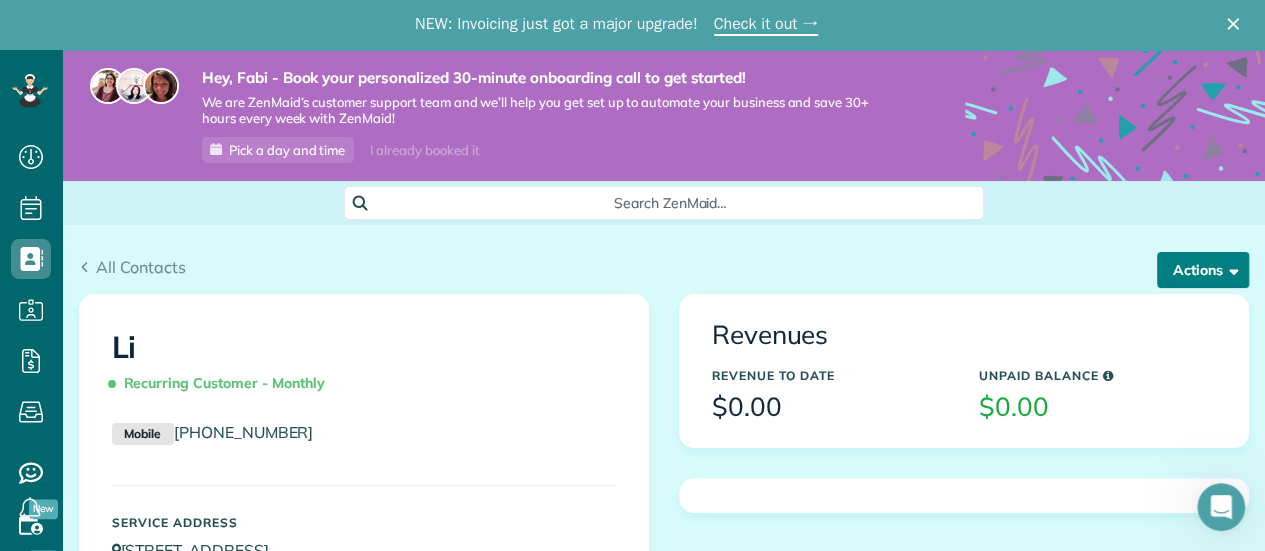 click on "Actions" at bounding box center (1203, 270) 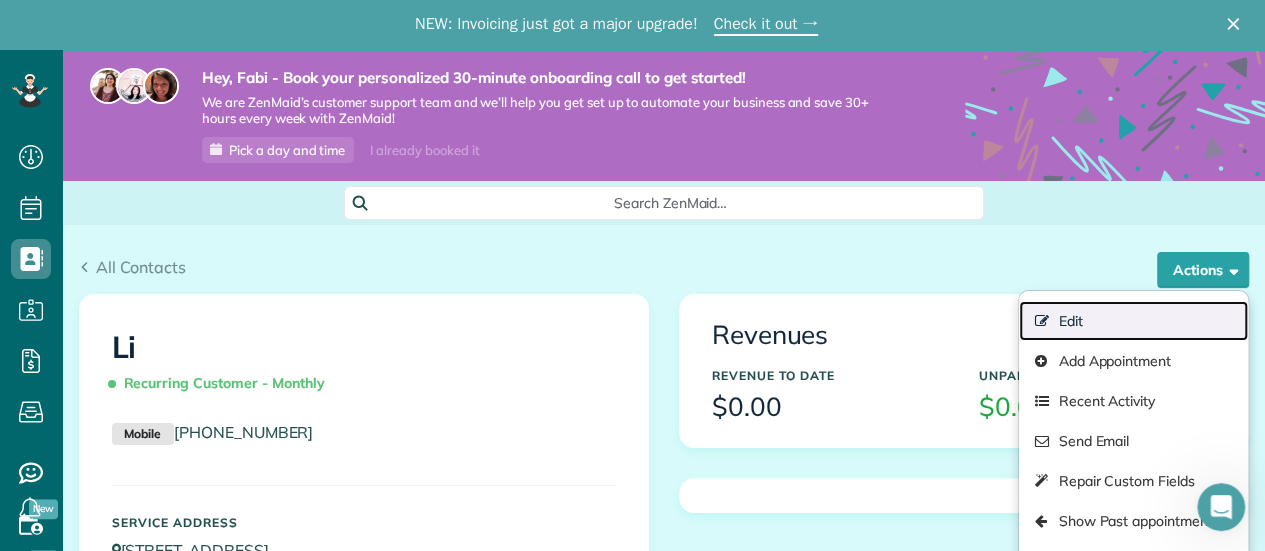 click on "Edit" at bounding box center (1133, 321) 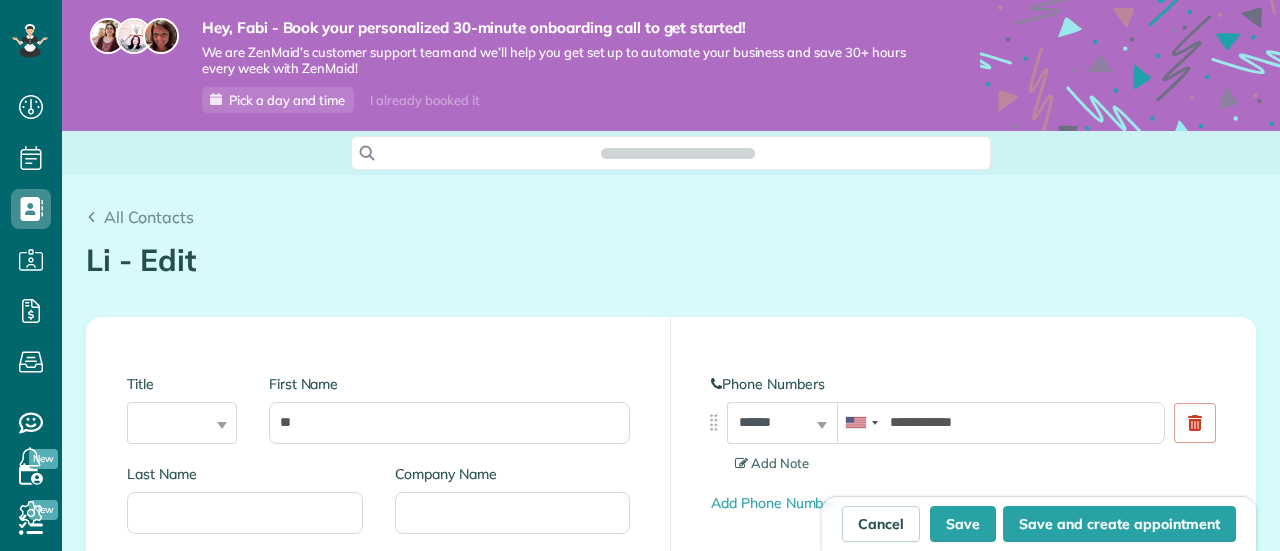 scroll, scrollTop: 0, scrollLeft: 0, axis: both 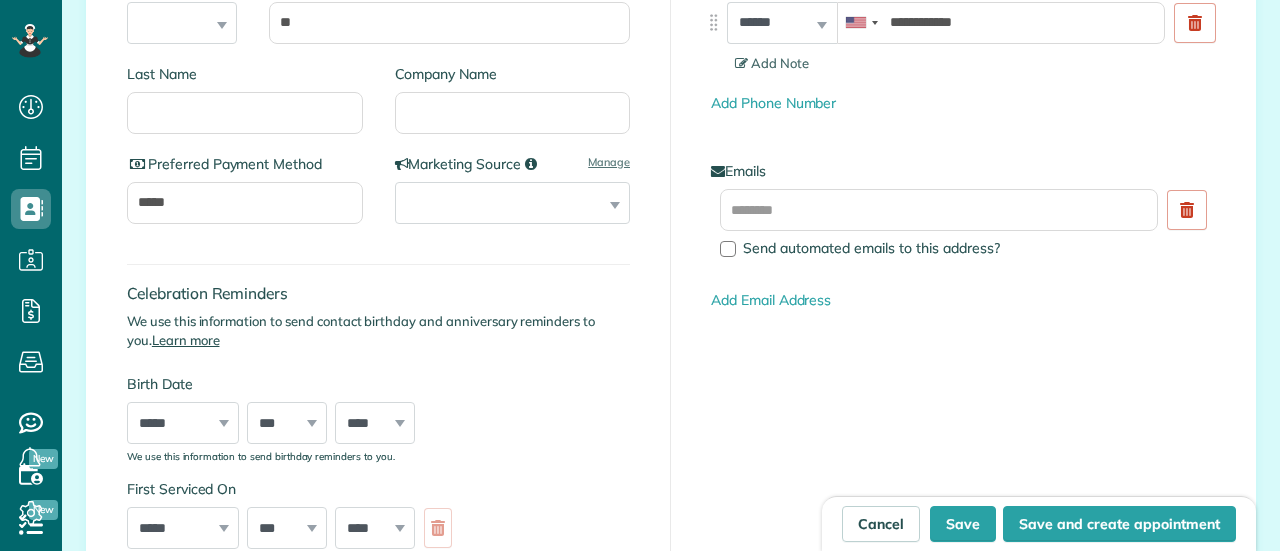 type on "**********" 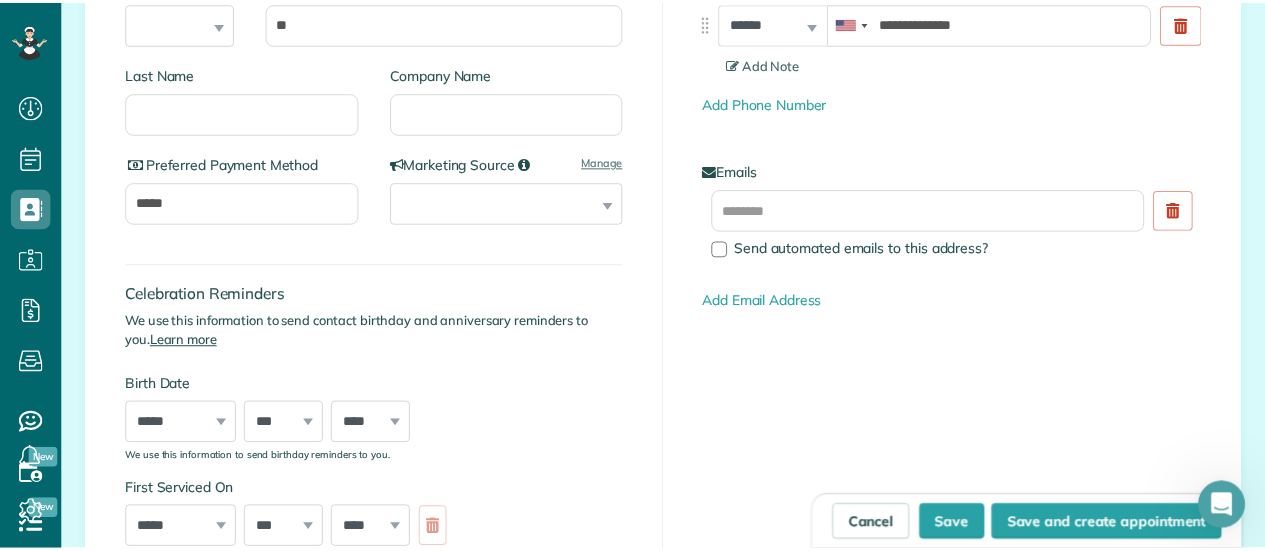 scroll, scrollTop: 0, scrollLeft: 0, axis: both 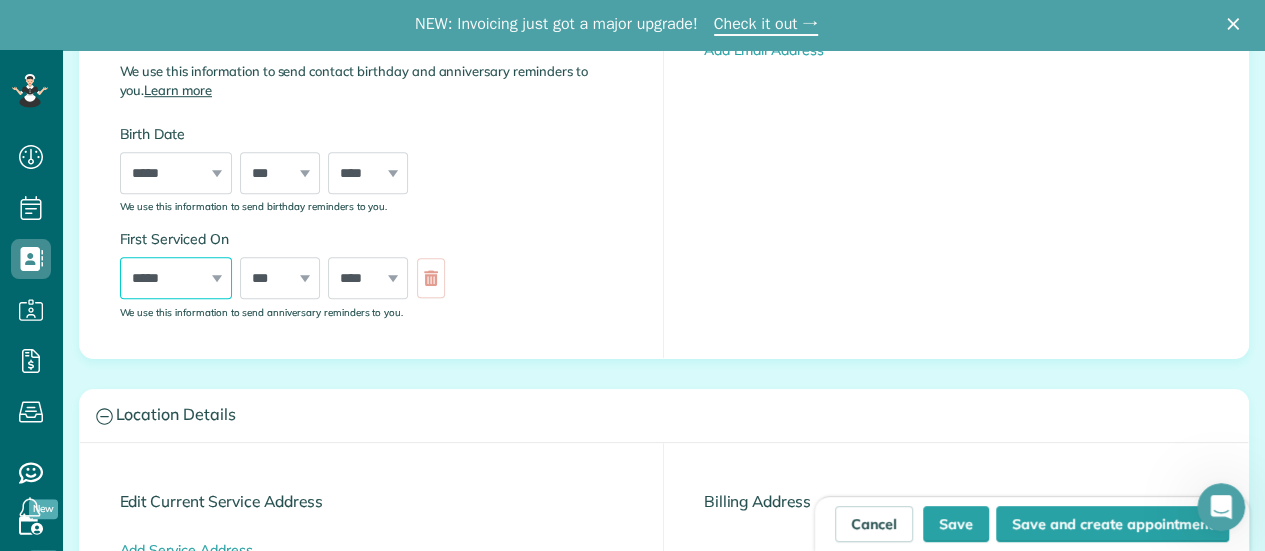 click on "*****
*******
********
*****
*****
***
****
****
******
*********
*******
********
********" at bounding box center (176, 278) 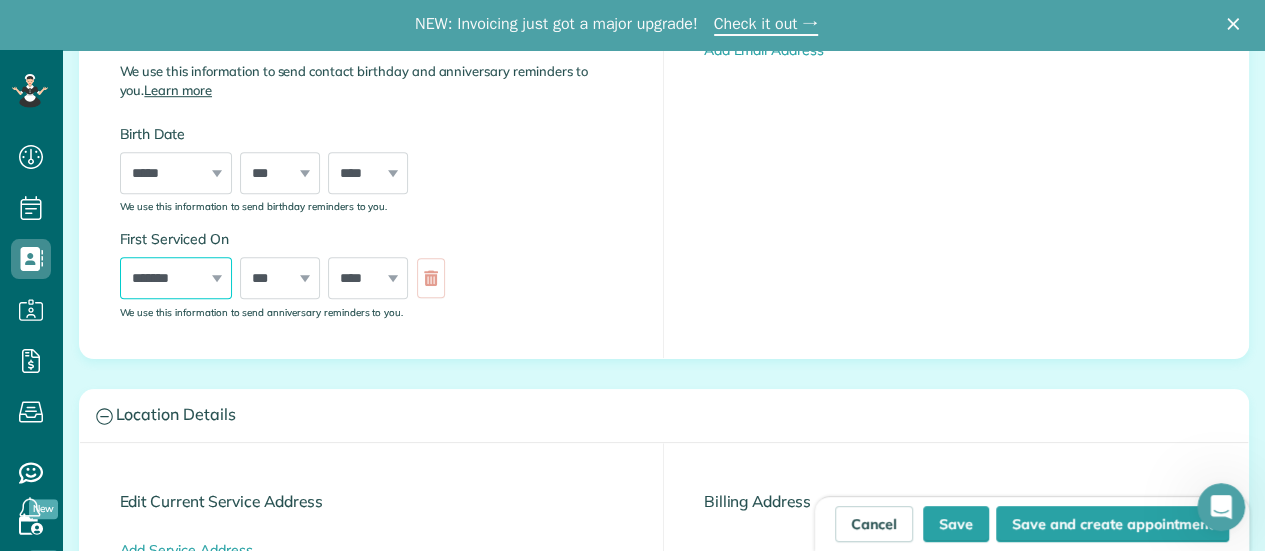 click on "*****
*******
********
*****
*****
***
****
****
******
*********
*******
********
********" at bounding box center (176, 278) 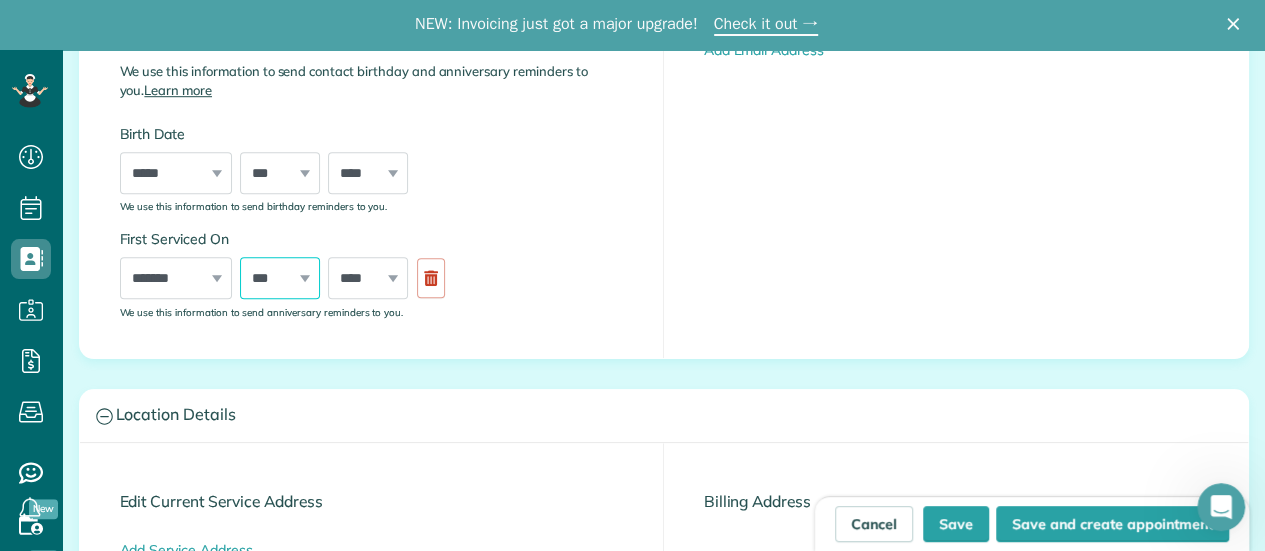 click on "***
*
*
*
*
*
*
*
*
*
**
**
**
**
**
**
**
**
**
**
**
**
**
**
**
**
**
**
**
**
**
**" at bounding box center (280, 278) 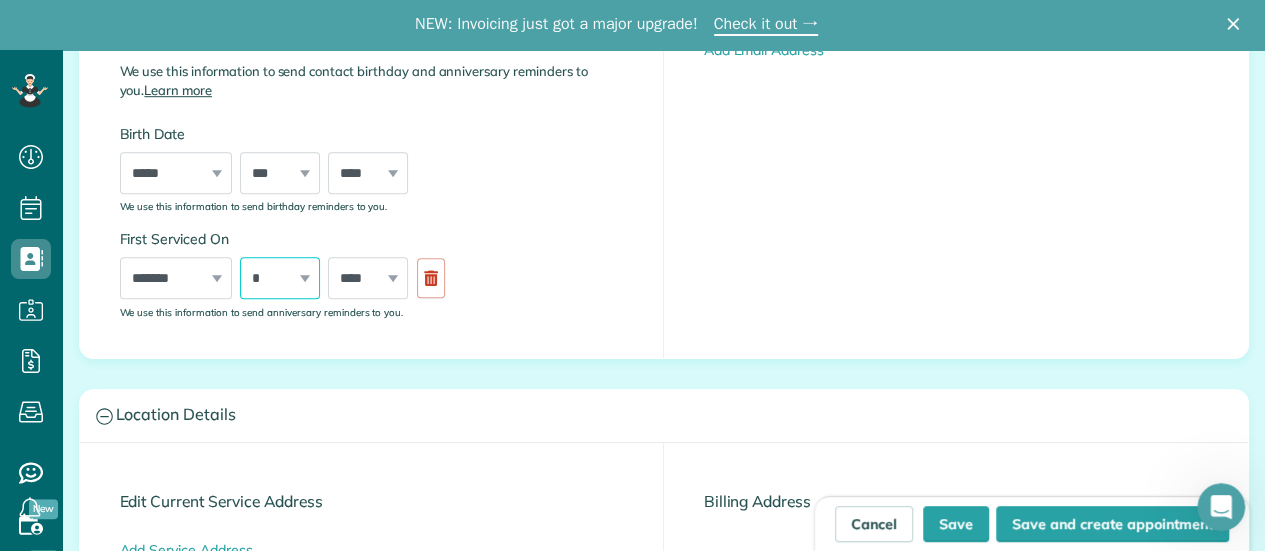 click on "***
*
*
*
*
*
*
*
*
*
**
**
**
**
**
**
**
**
**
**
**
**
**
**
**
**
**
**
**
**
**
**" at bounding box center [280, 278] 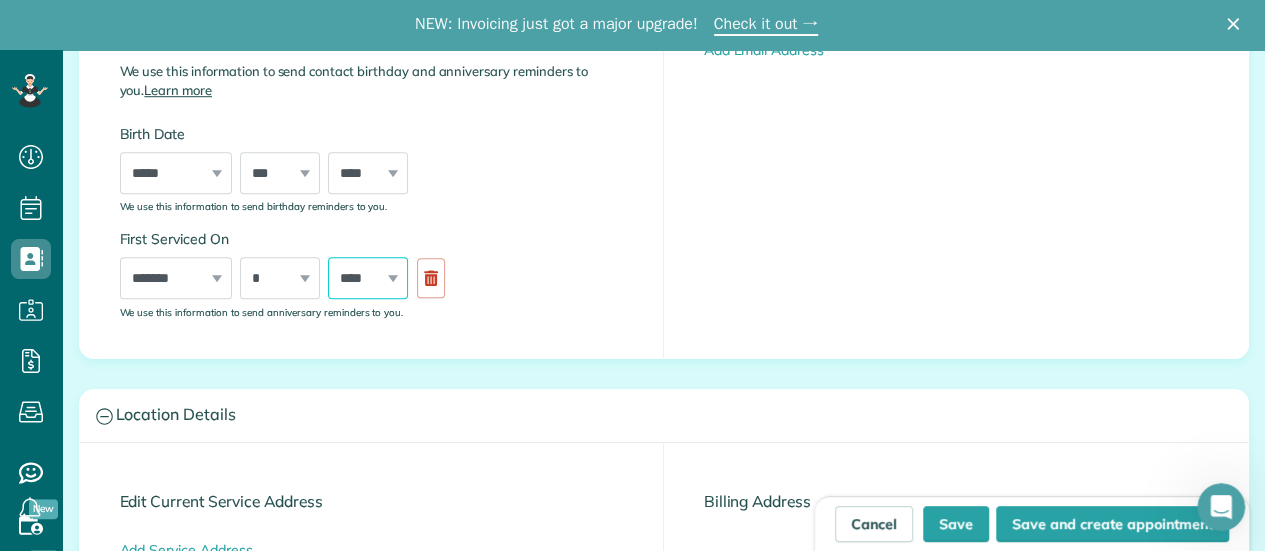 drag, startPoint x: 361, startPoint y: 265, endPoint x: 362, endPoint y: 279, distance: 14.035668 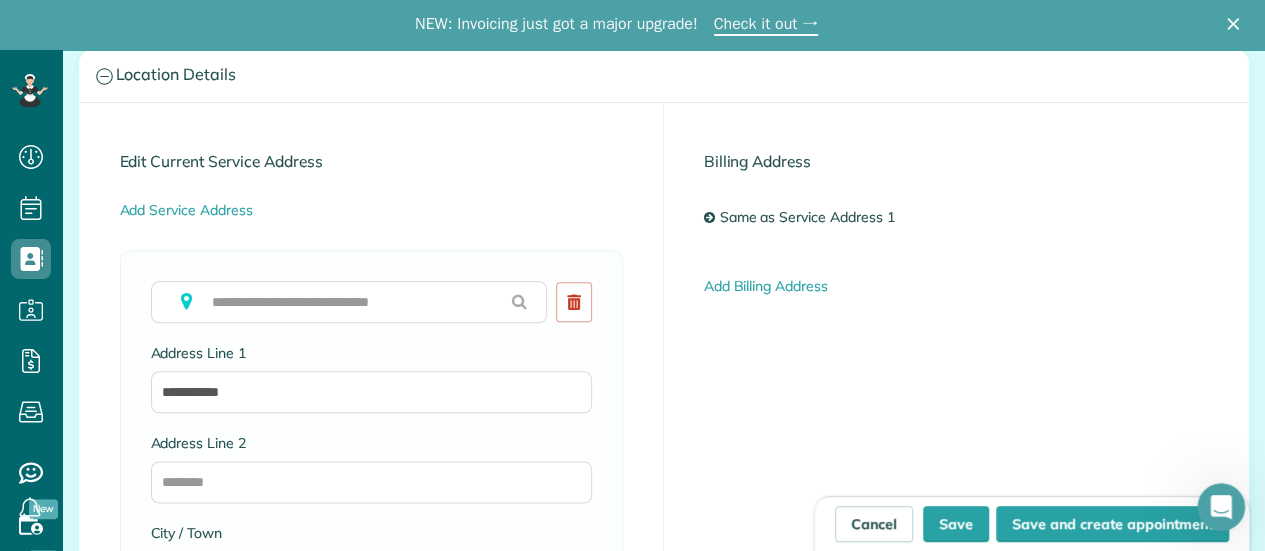 scroll, scrollTop: 1100, scrollLeft: 0, axis: vertical 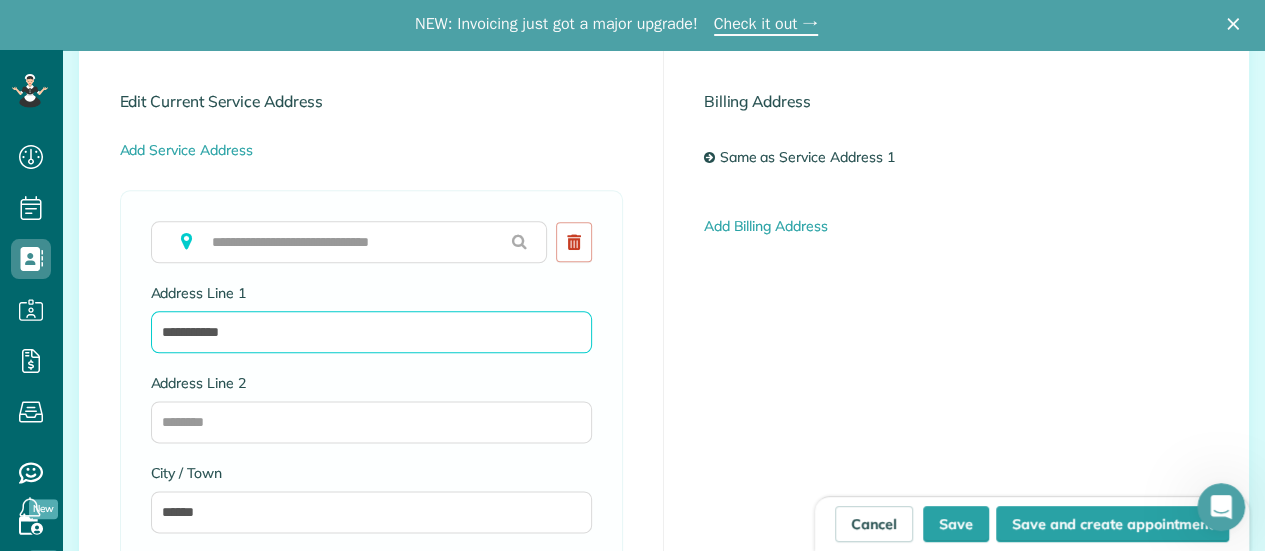 drag, startPoint x: 278, startPoint y: 337, endPoint x: 114, endPoint y: 328, distance: 164.24677 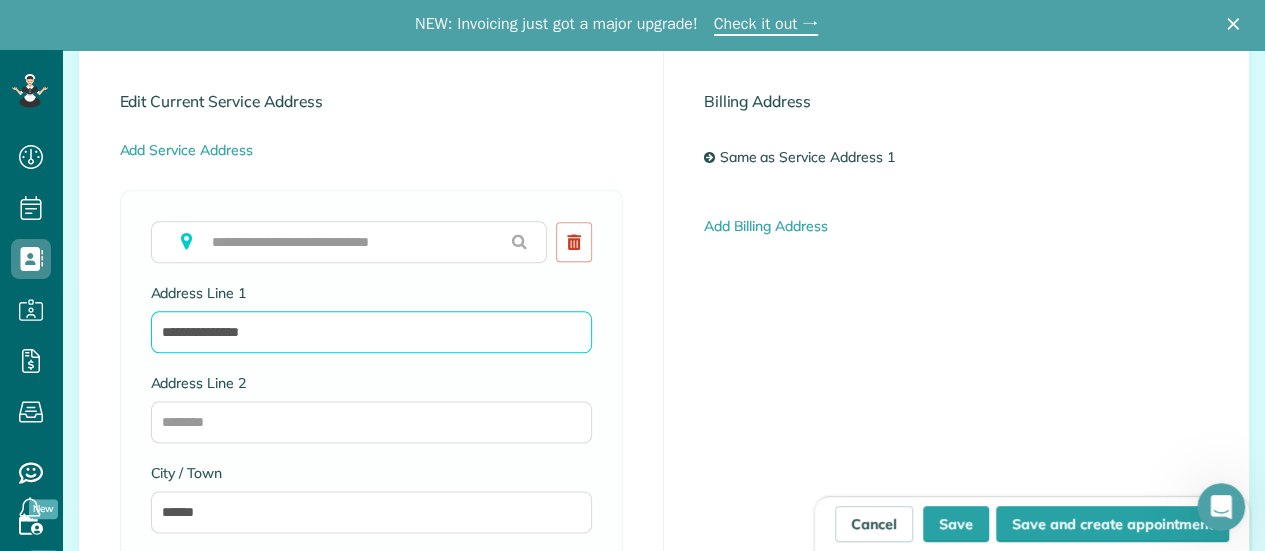 type on "**********" 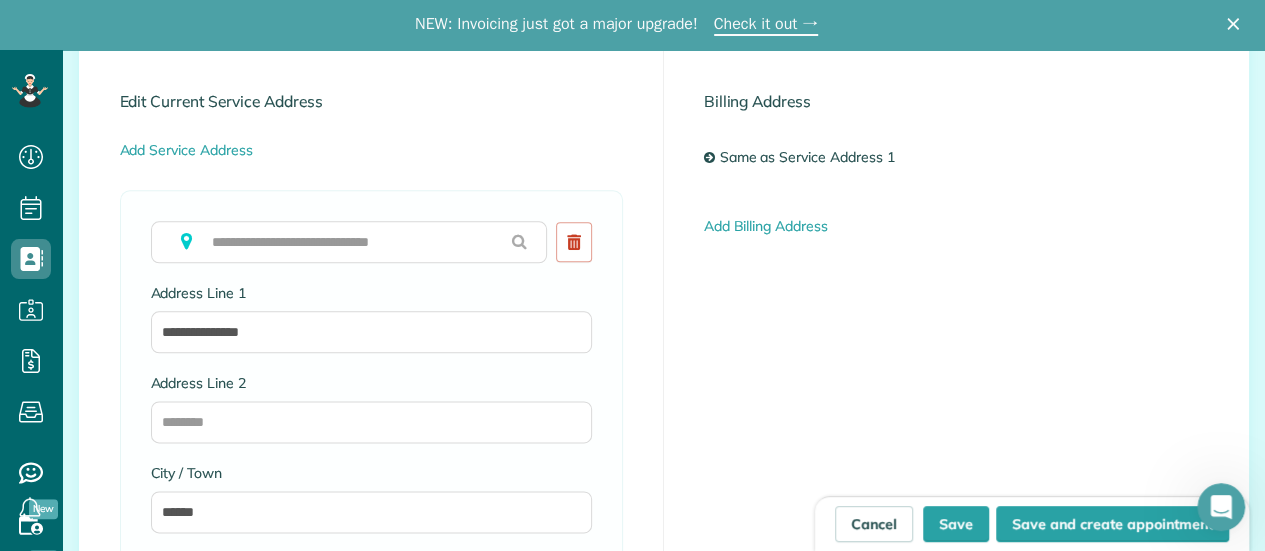 scroll, scrollTop: 50, scrollLeft: 0, axis: vertical 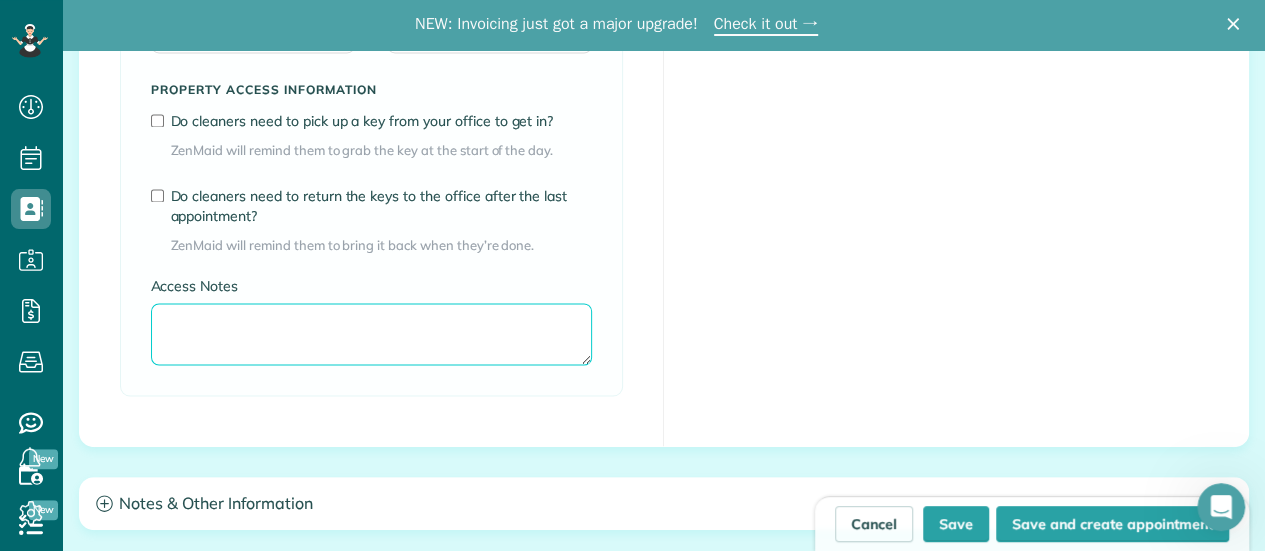 click on "Access Notes" at bounding box center (371, 334) 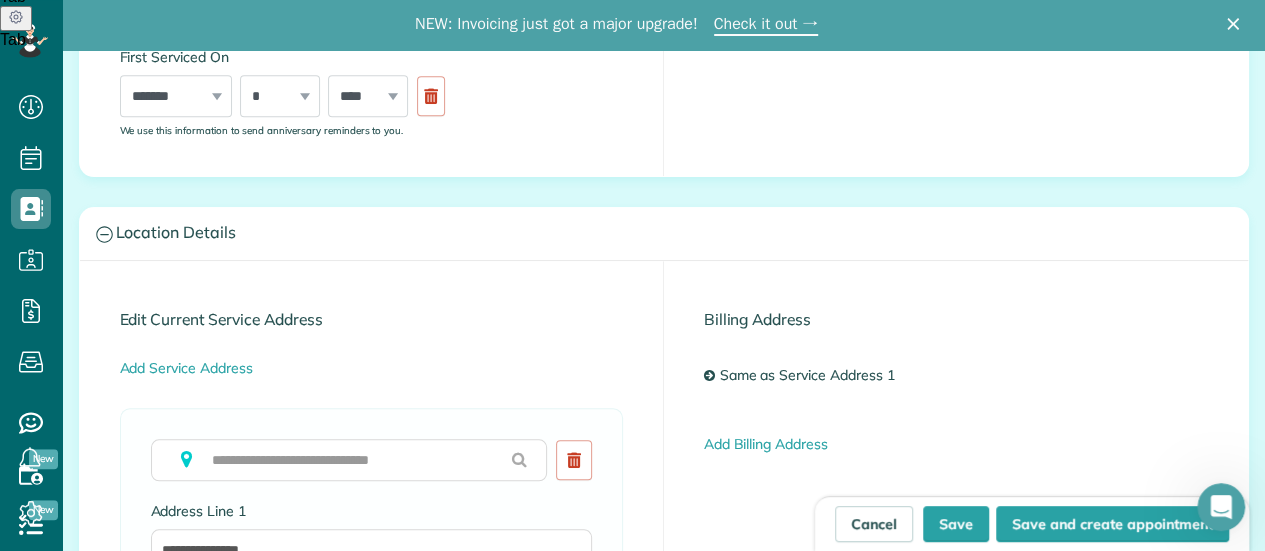 scroll, scrollTop: 920, scrollLeft: 0, axis: vertical 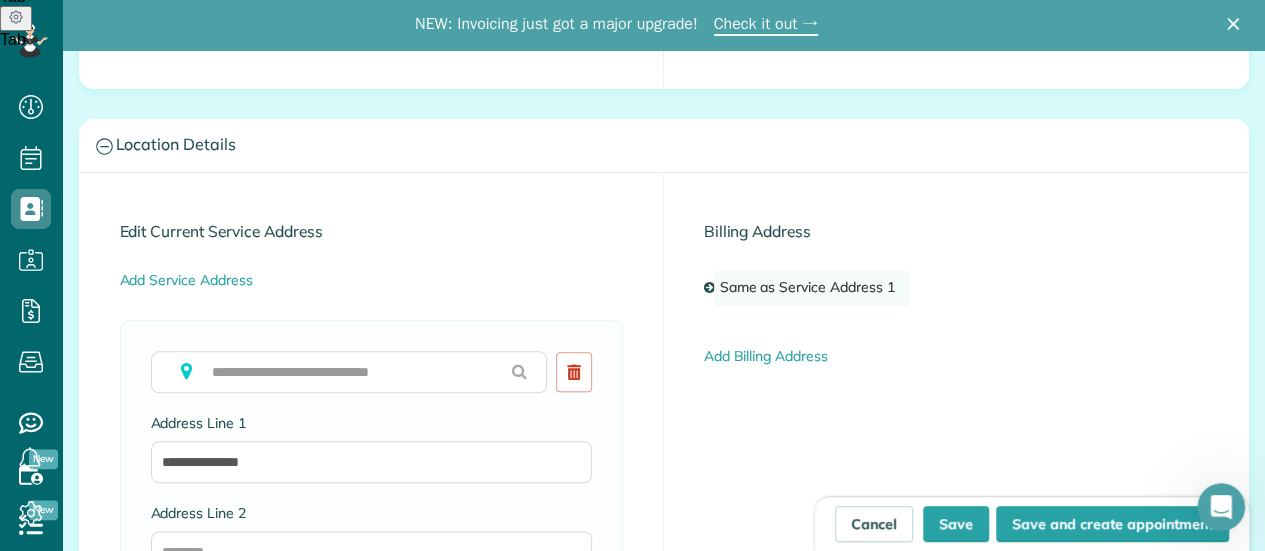 click on "Same as Service Address 1" at bounding box center [811, 288] 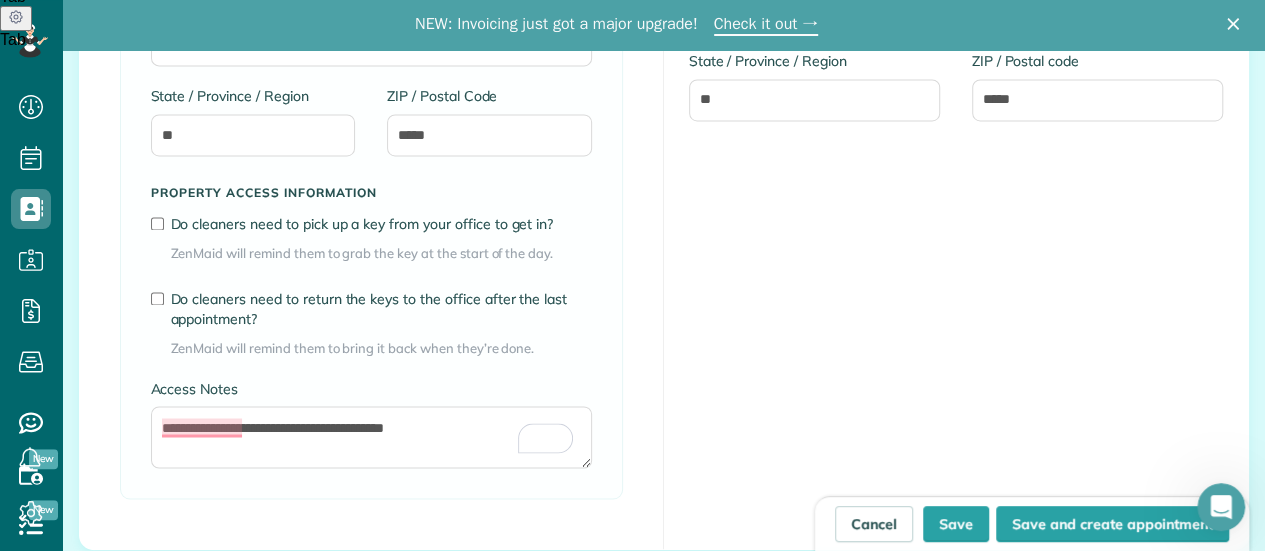 scroll, scrollTop: 1620, scrollLeft: 0, axis: vertical 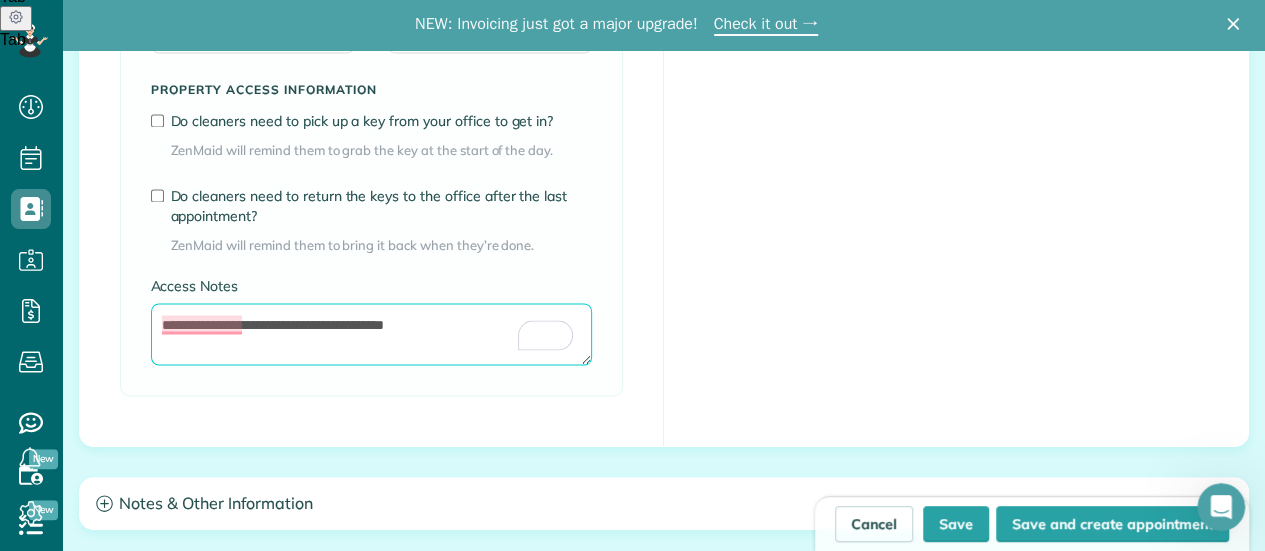 click on "**********" at bounding box center (371, 334) 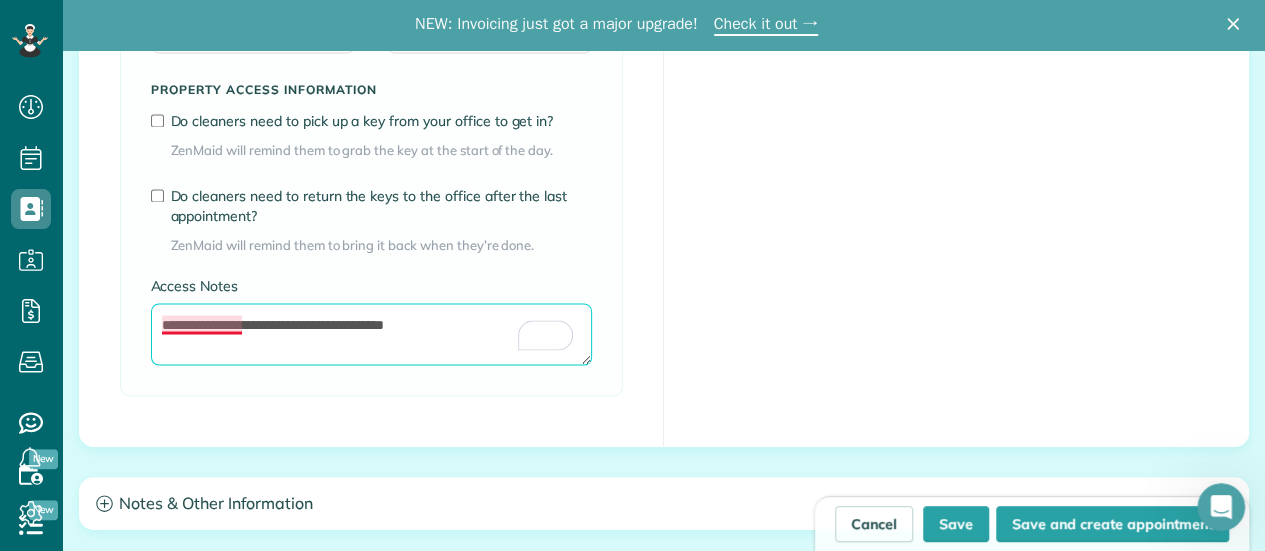 click on "**********" at bounding box center (371, 334) 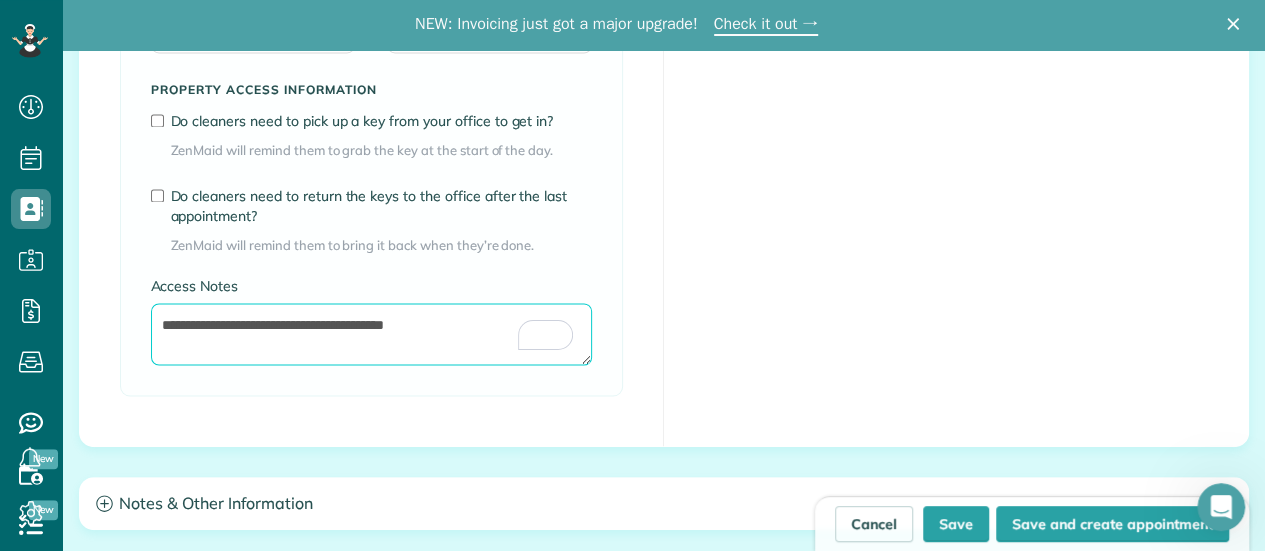 scroll, scrollTop: 1920, scrollLeft: 0, axis: vertical 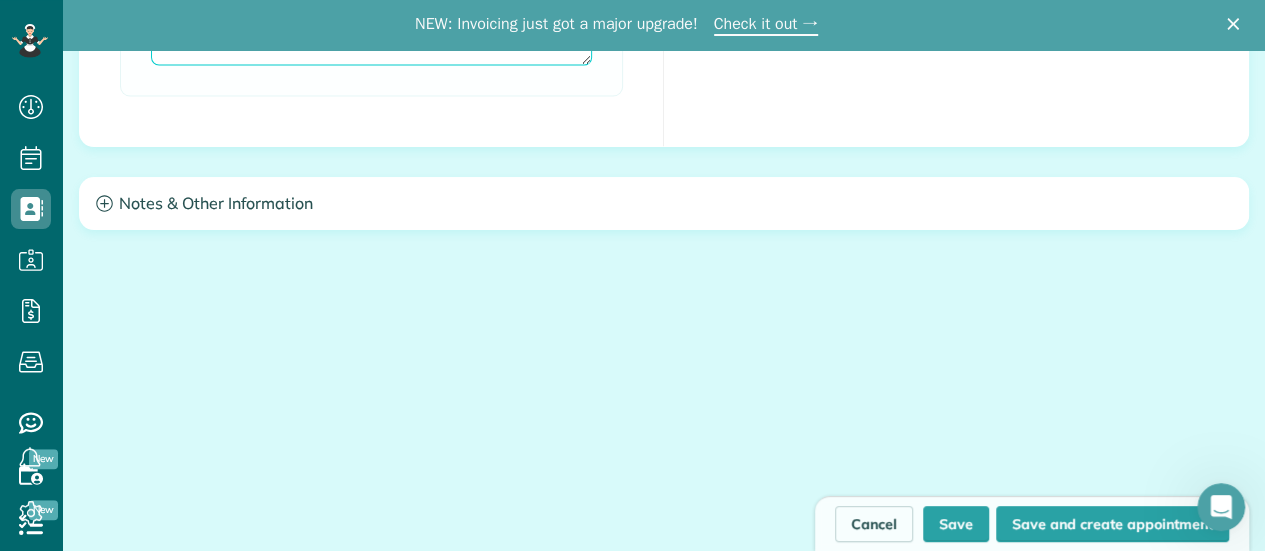 type on "**********" 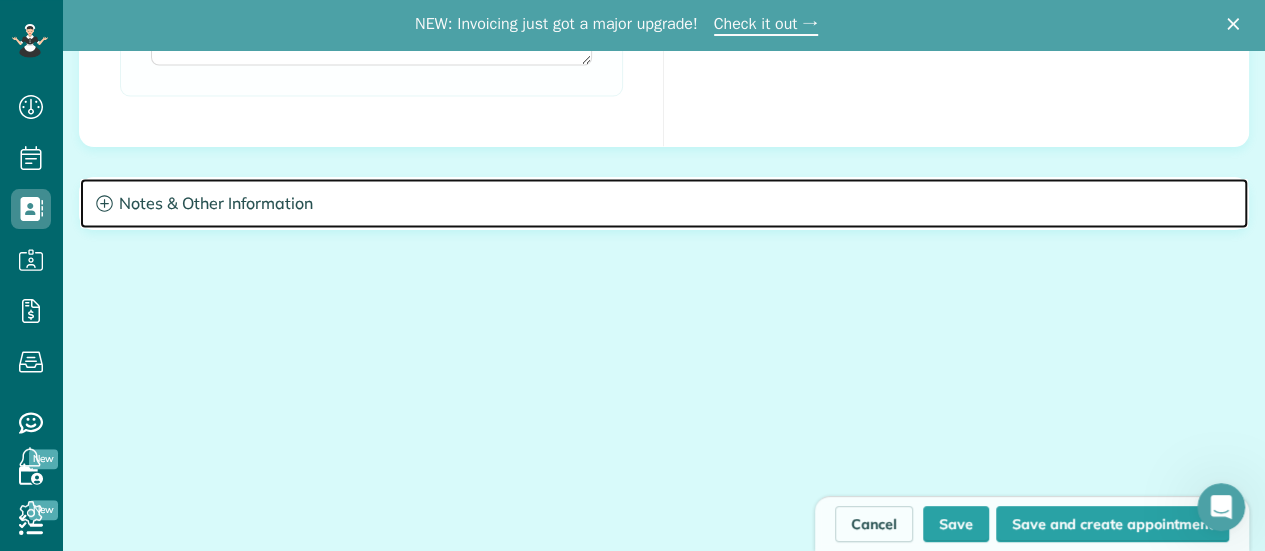 click on "Notes & Other Information" at bounding box center (664, 203) 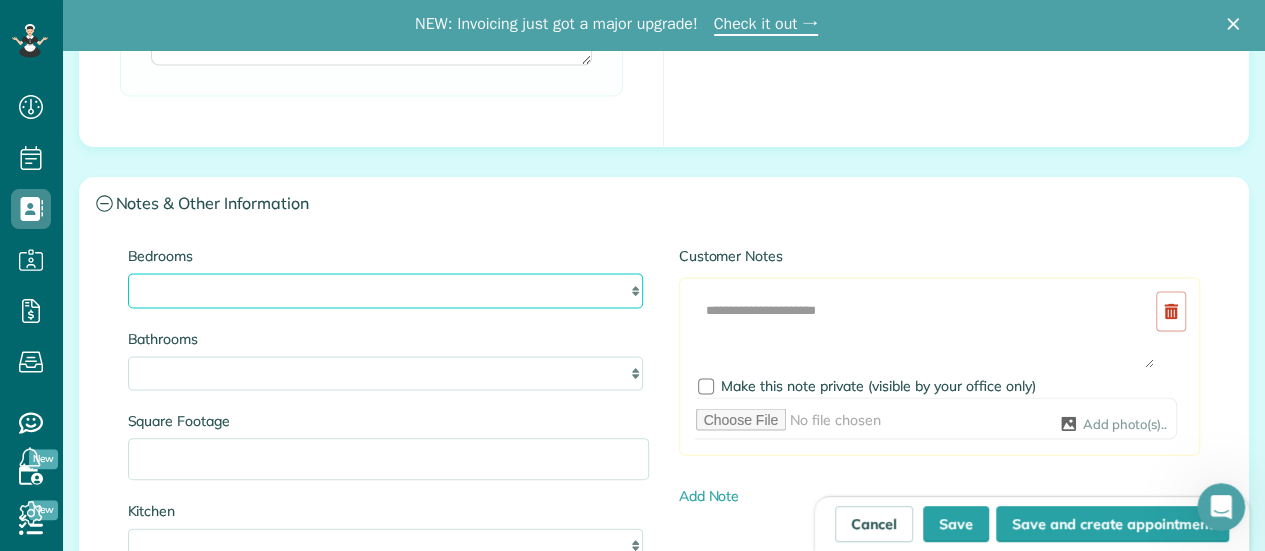 click on "*
*
*
*
**" at bounding box center (385, 290) 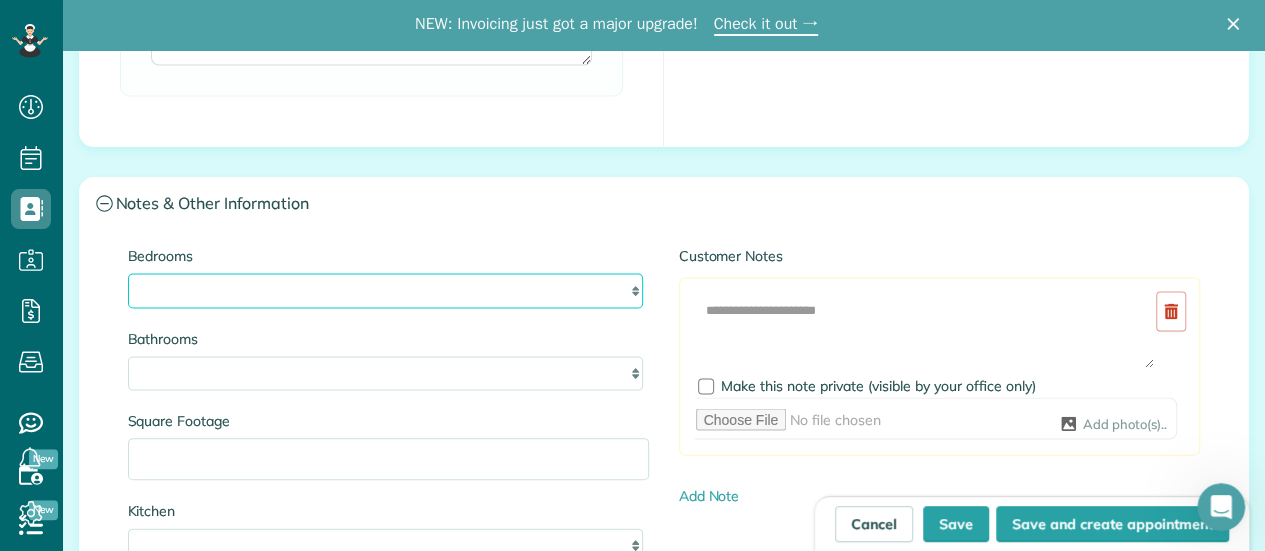 select on "*" 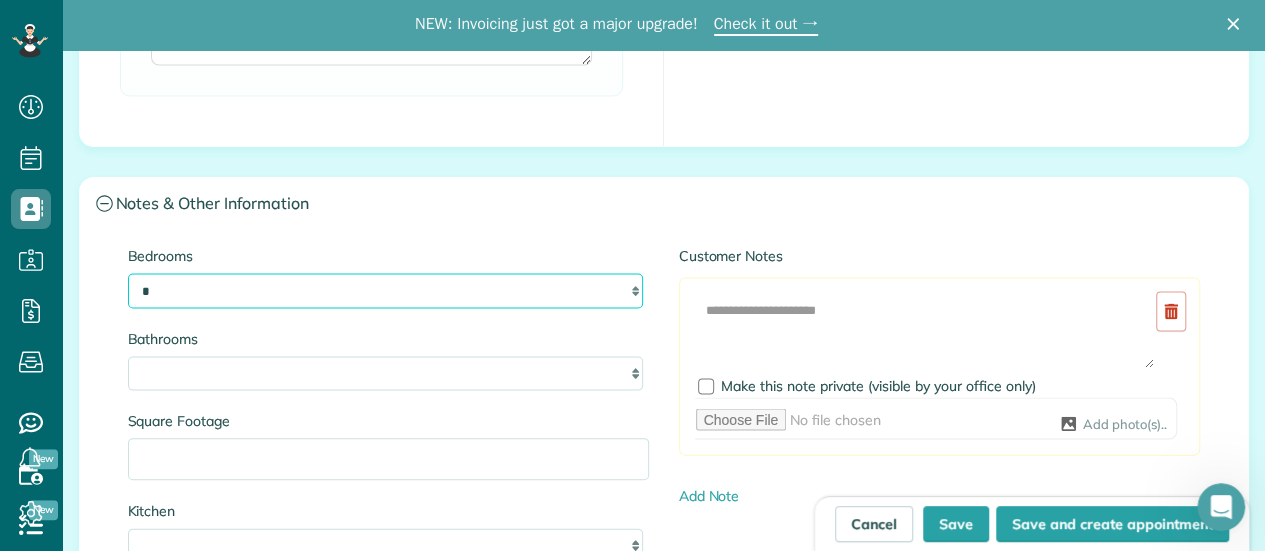 click on "*
*
*
*
**" at bounding box center (385, 290) 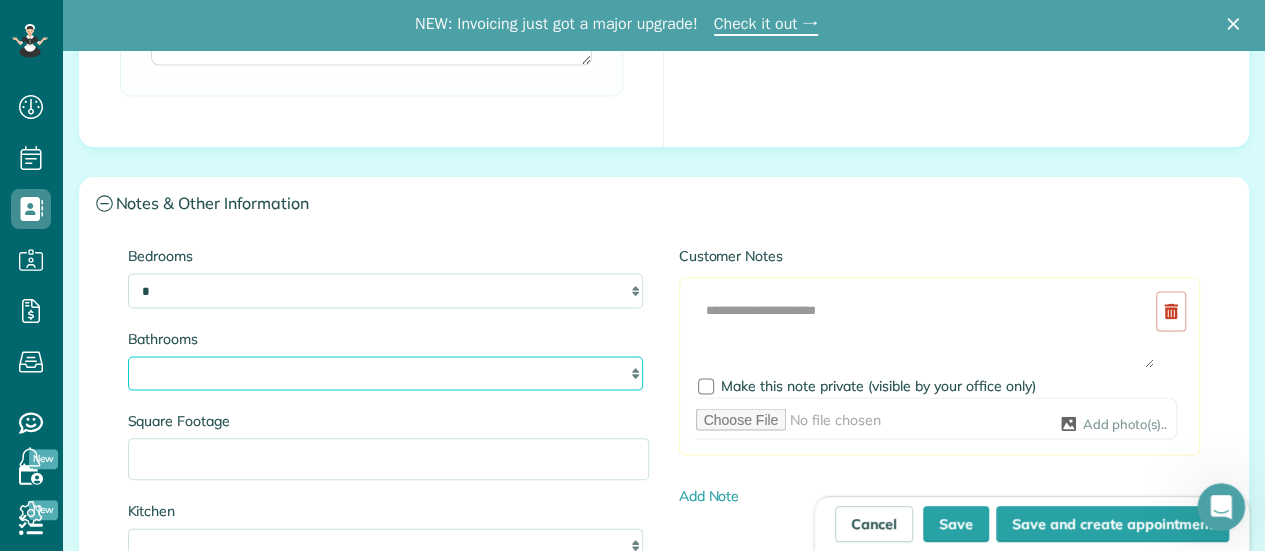 click on "*
***
*
***
*
***
*
***
**" at bounding box center [385, 373] 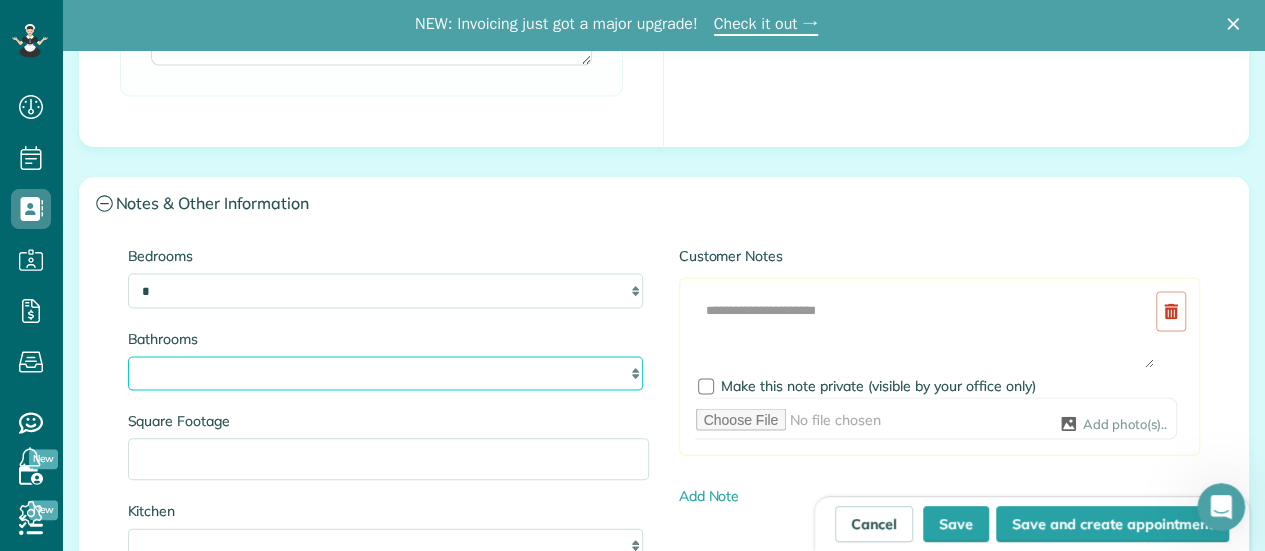 select on "*" 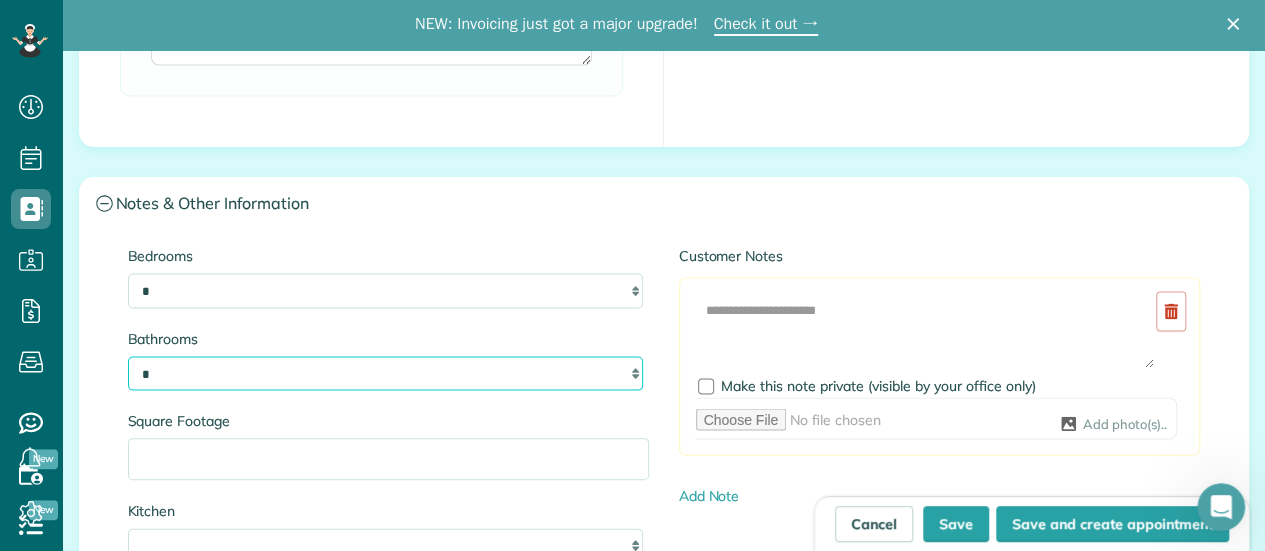 click on "*
***
*
***
*
***
*
***
**" at bounding box center [385, 373] 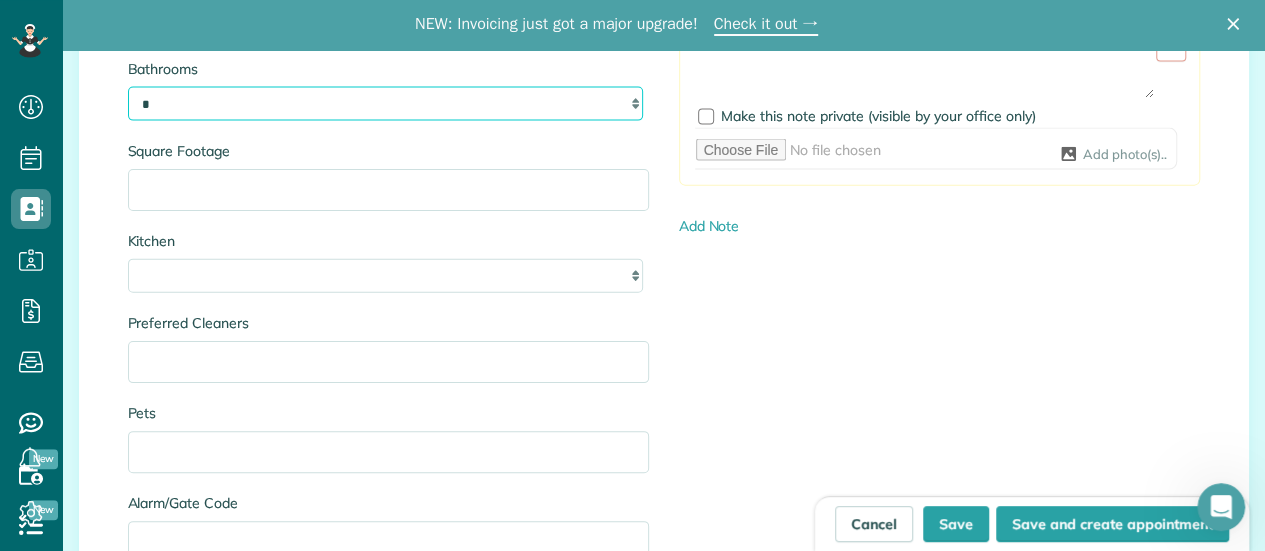 scroll, scrollTop: 2220, scrollLeft: 0, axis: vertical 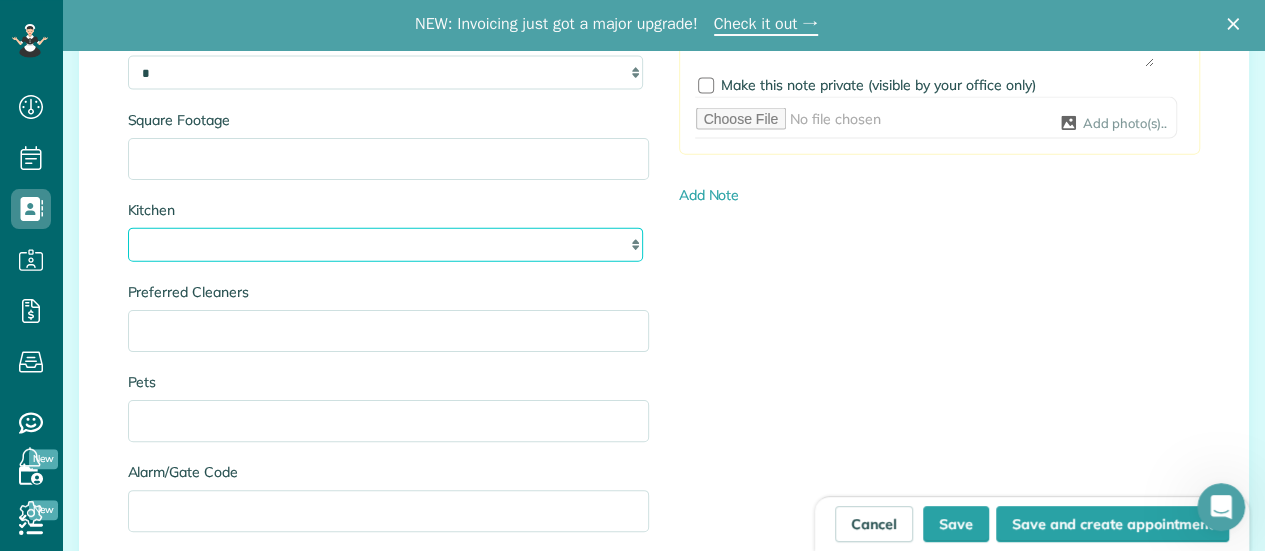 click on "*
*
*
*" at bounding box center [385, 245] 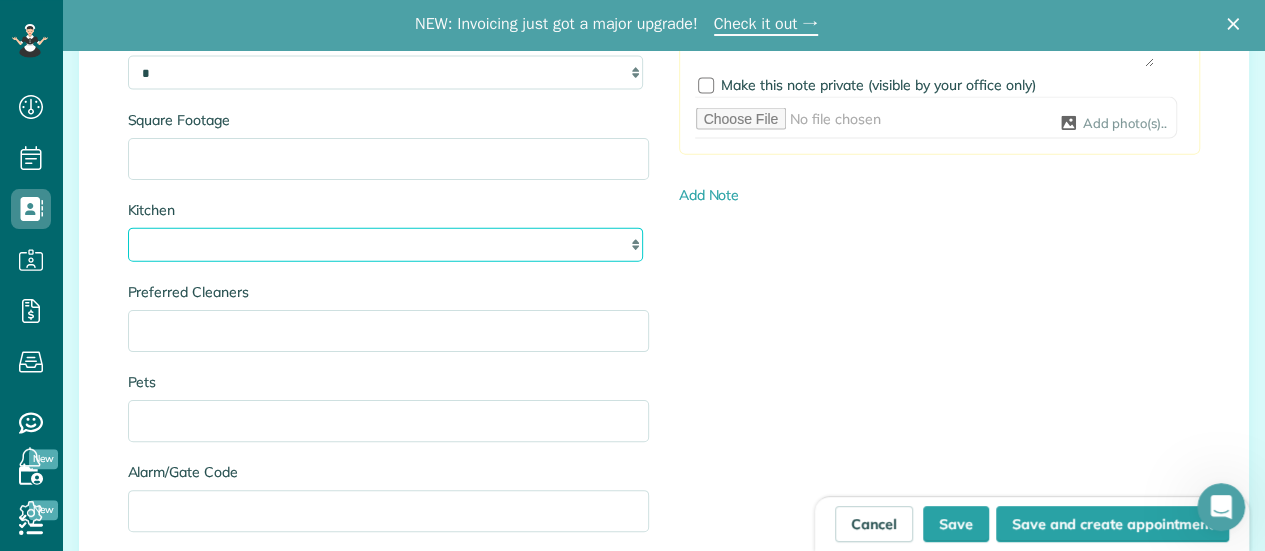select on "*" 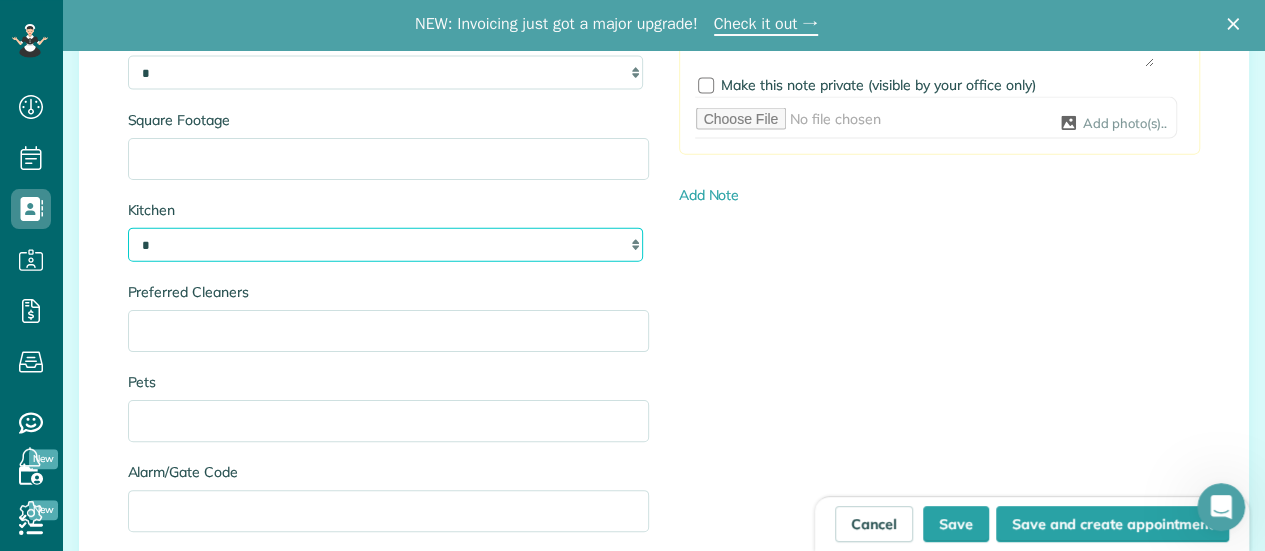 click on "*
*
*
*" at bounding box center [385, 245] 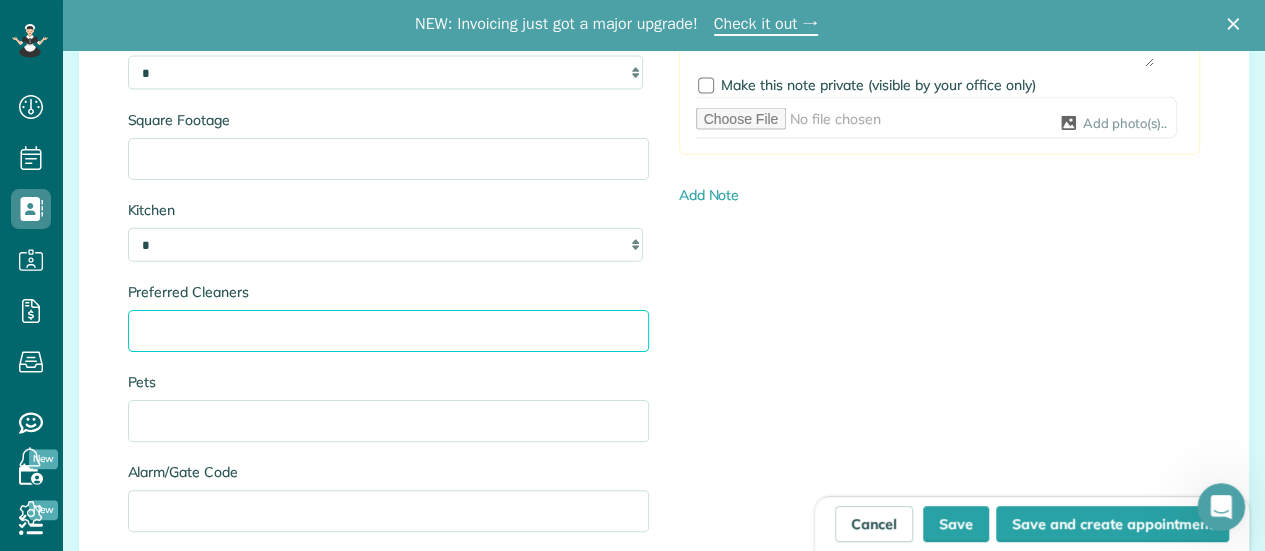 click on "Preferred Cleaners" at bounding box center [388, 331] 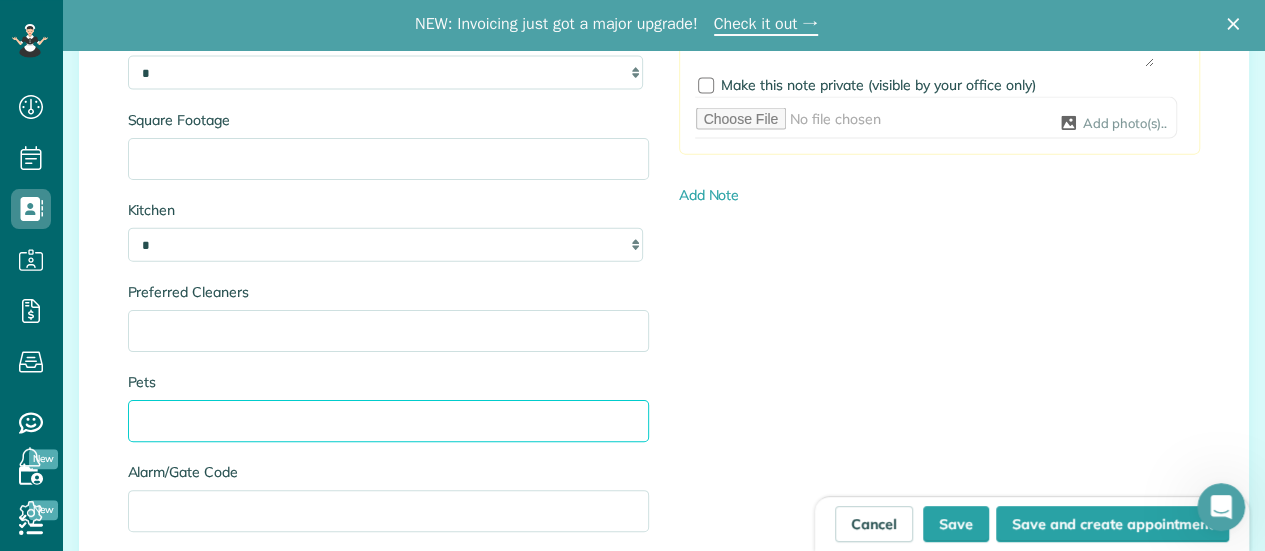 click on "Pets" at bounding box center (388, 421) 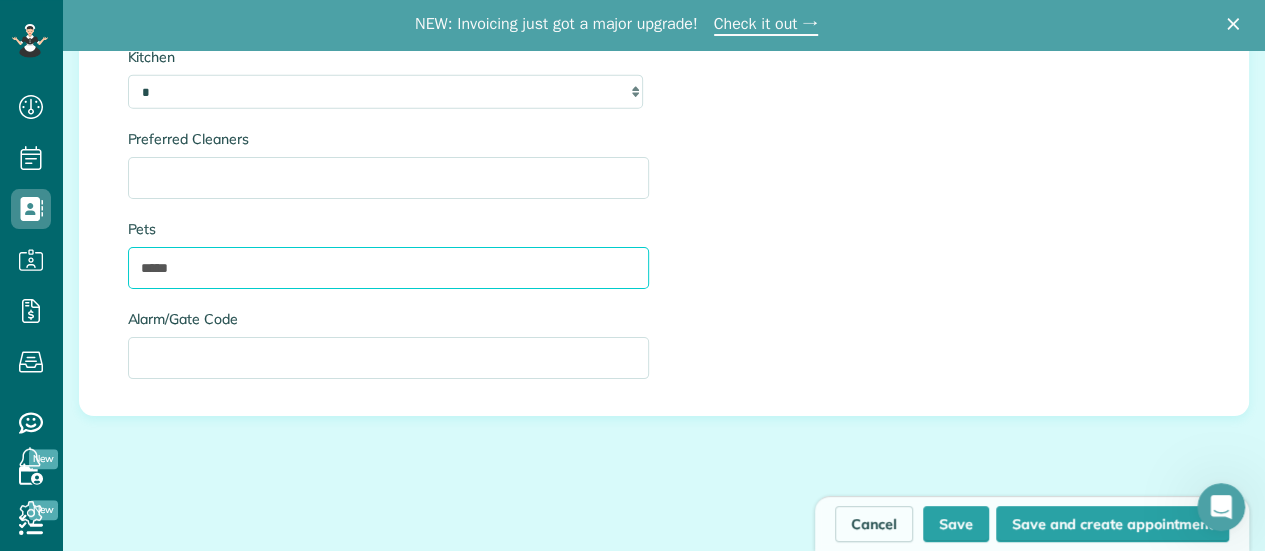 scroll, scrollTop: 2520, scrollLeft: 0, axis: vertical 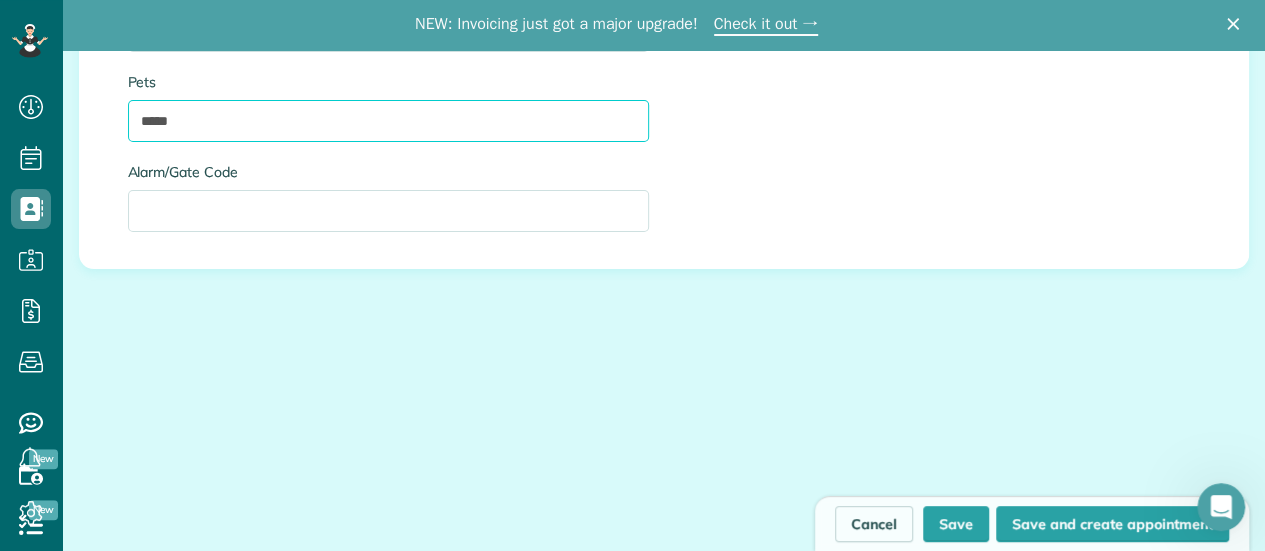 type on "*****" 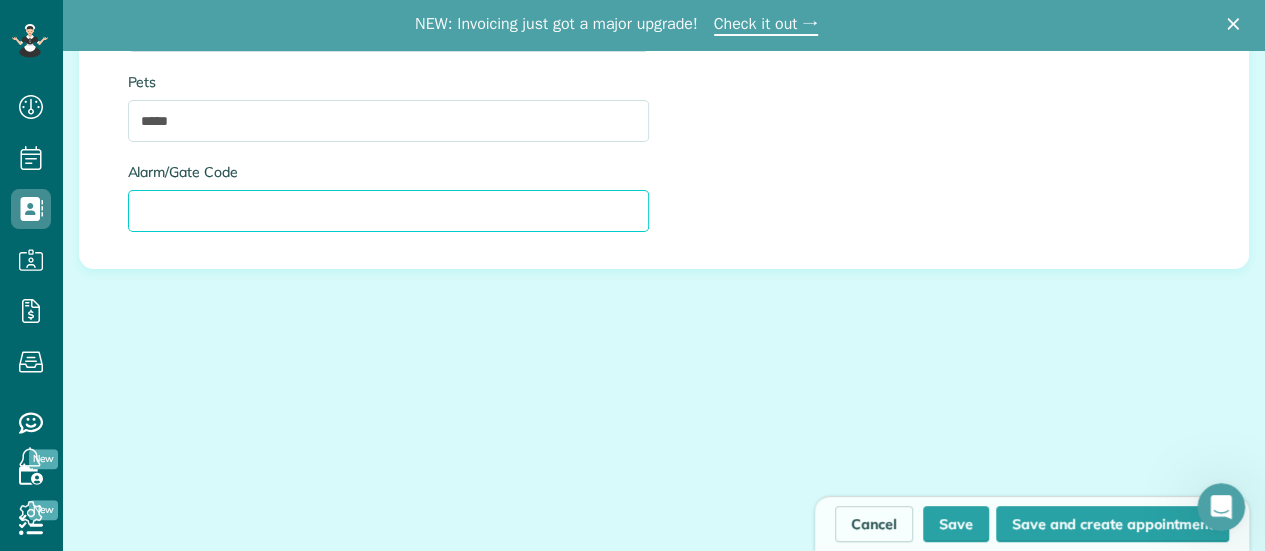 click on "Alarm/Gate Code" at bounding box center [388, 211] 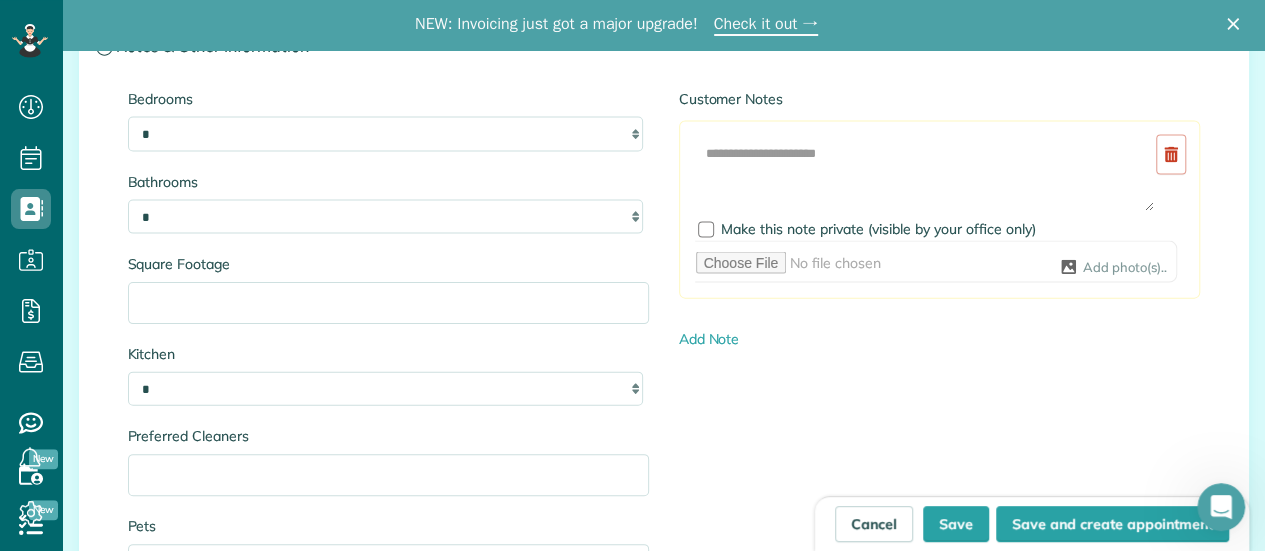 scroll, scrollTop: 2120, scrollLeft: 0, axis: vertical 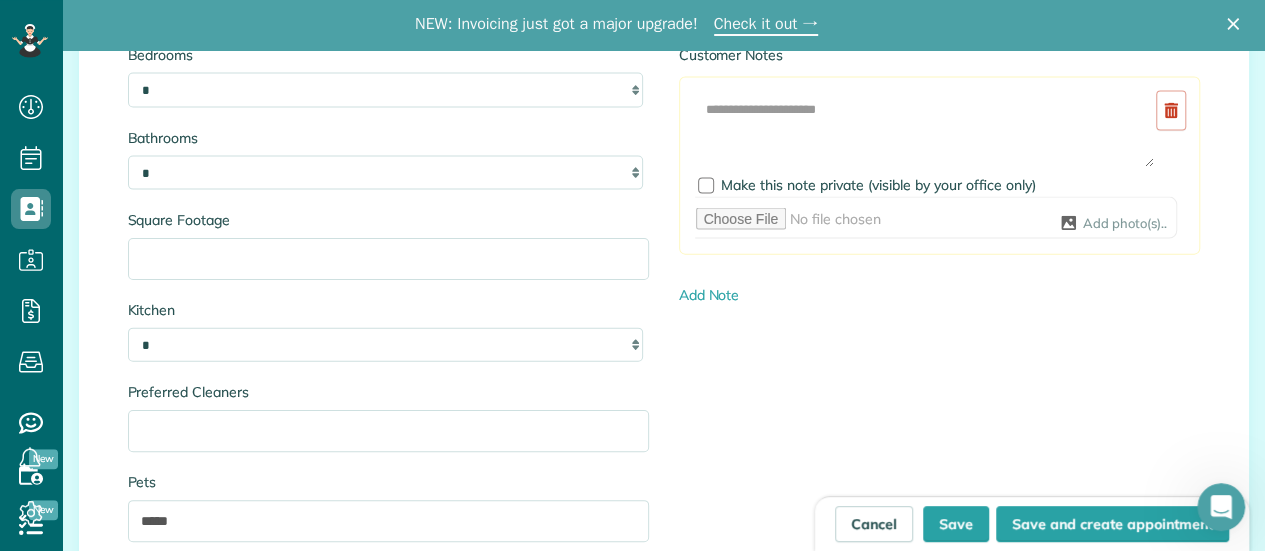 type on "***" 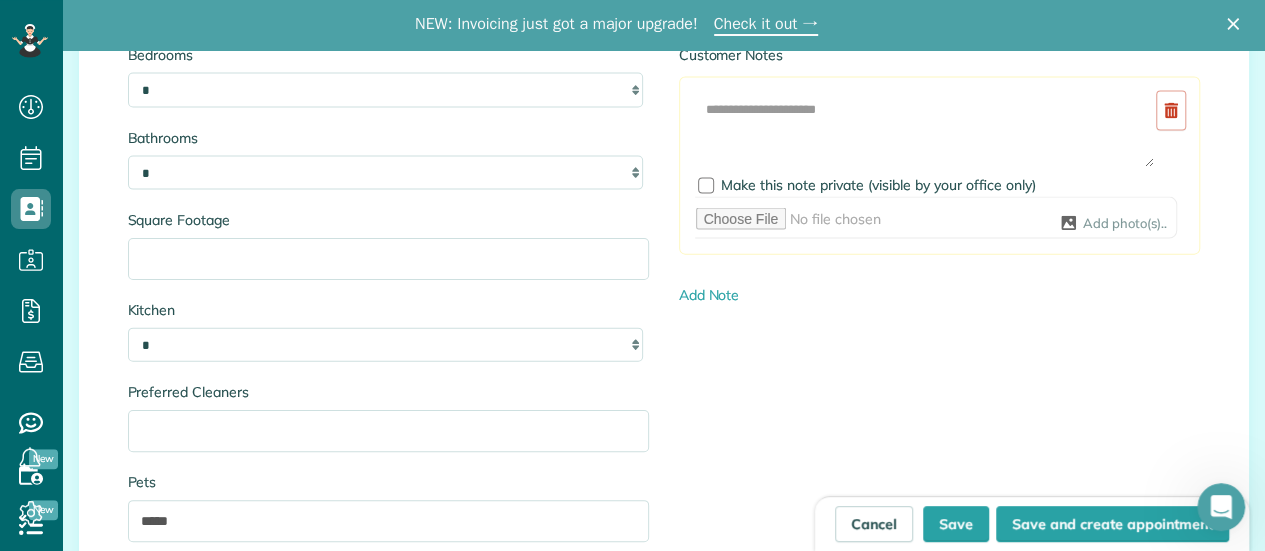 click on "Bedrooms
*
*
*
*
**
Bathrooms
*
***
*
***
*
***
*
***
**
Square Footage
Kitchen
*
*
*
*
Preferred Cleaners
Pets *****
Alarm/Gate Code ***
Customer Notes
Add Image
Make this note private (visible by your office only)
Add photo(s)..
Add Note" at bounding box center (664, 348) 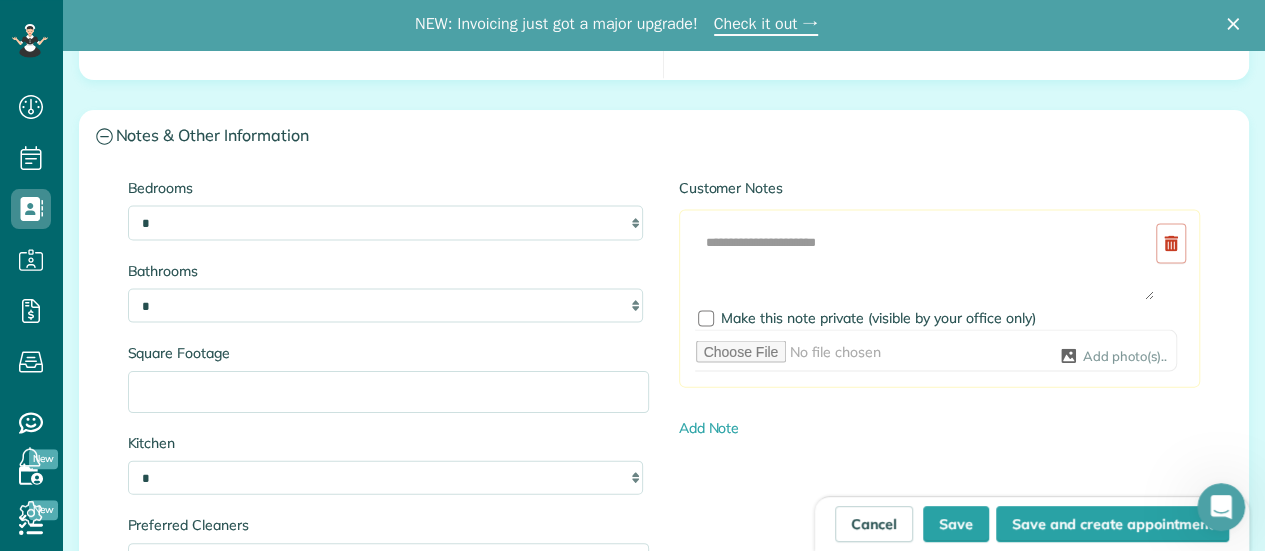 scroll, scrollTop: 1920, scrollLeft: 0, axis: vertical 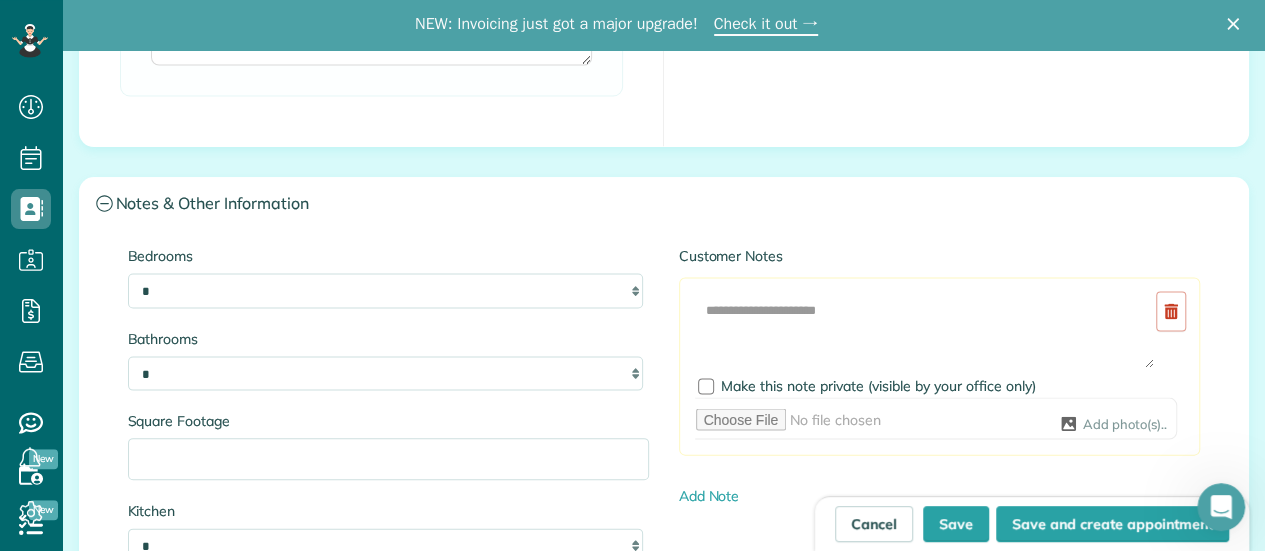 click on "Add Image
Make this note private (visible by your office only)
Add photo(s).." at bounding box center (939, 366) 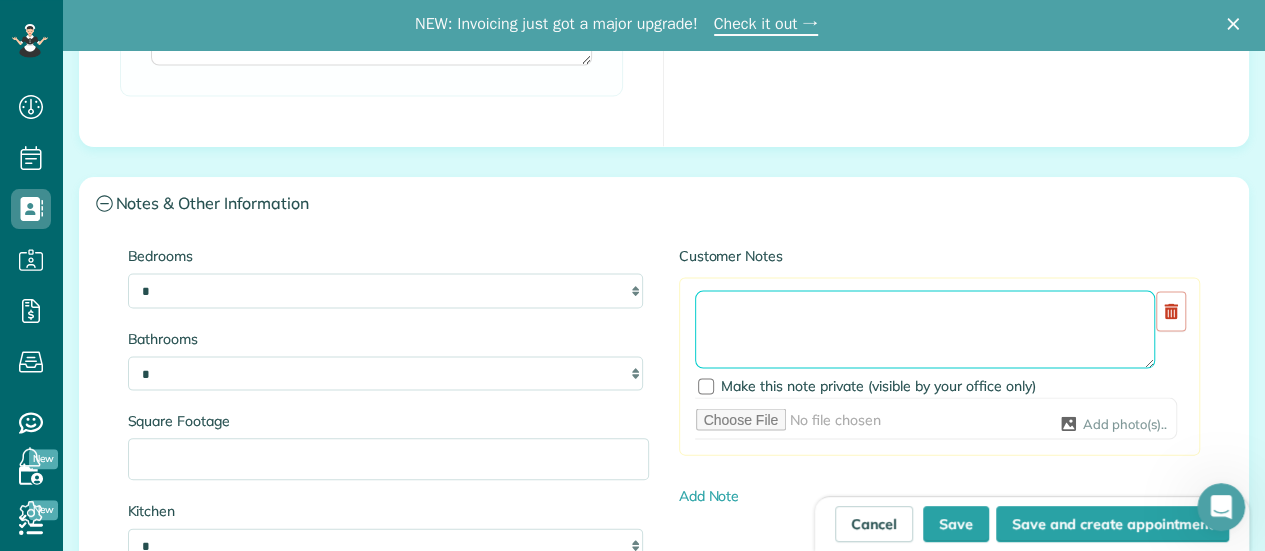 click at bounding box center [925, 329] 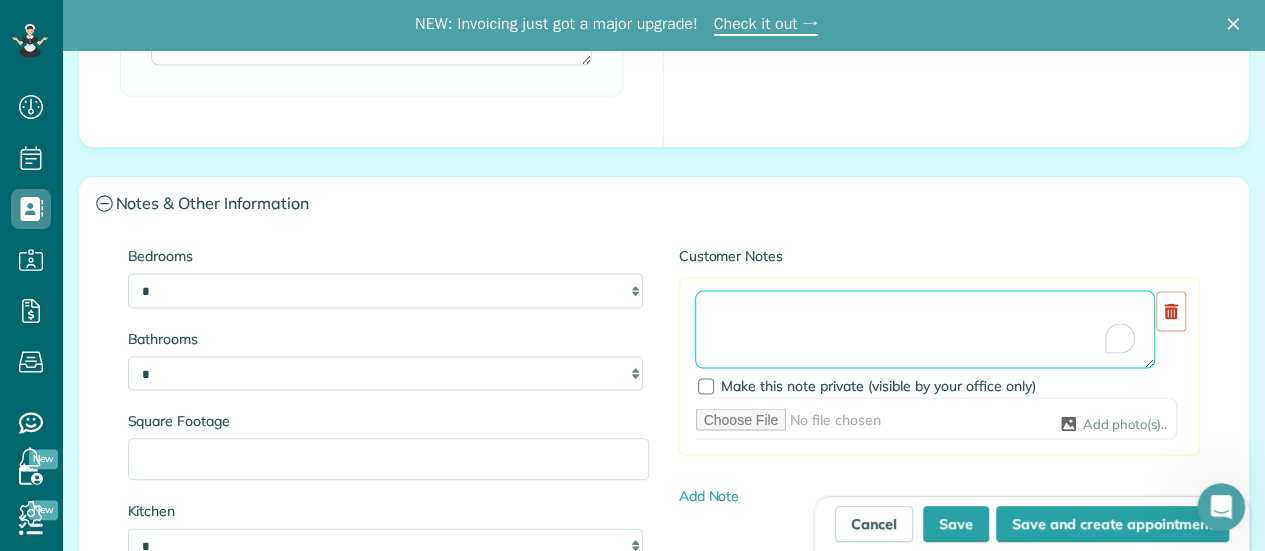 paste on "**********" 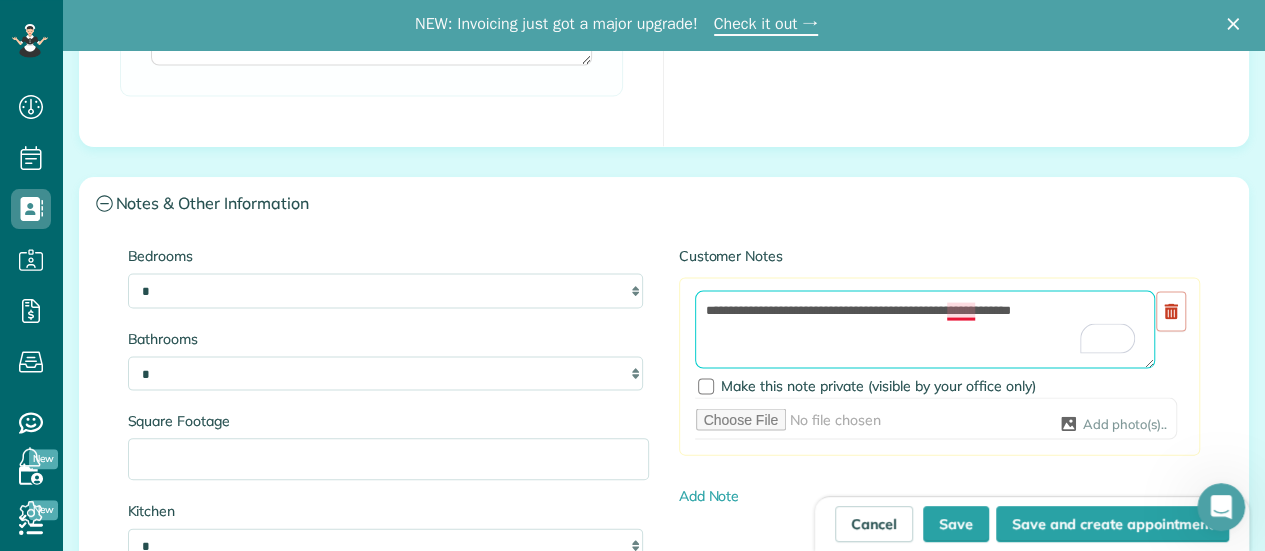 click on "**********" at bounding box center (925, 329) 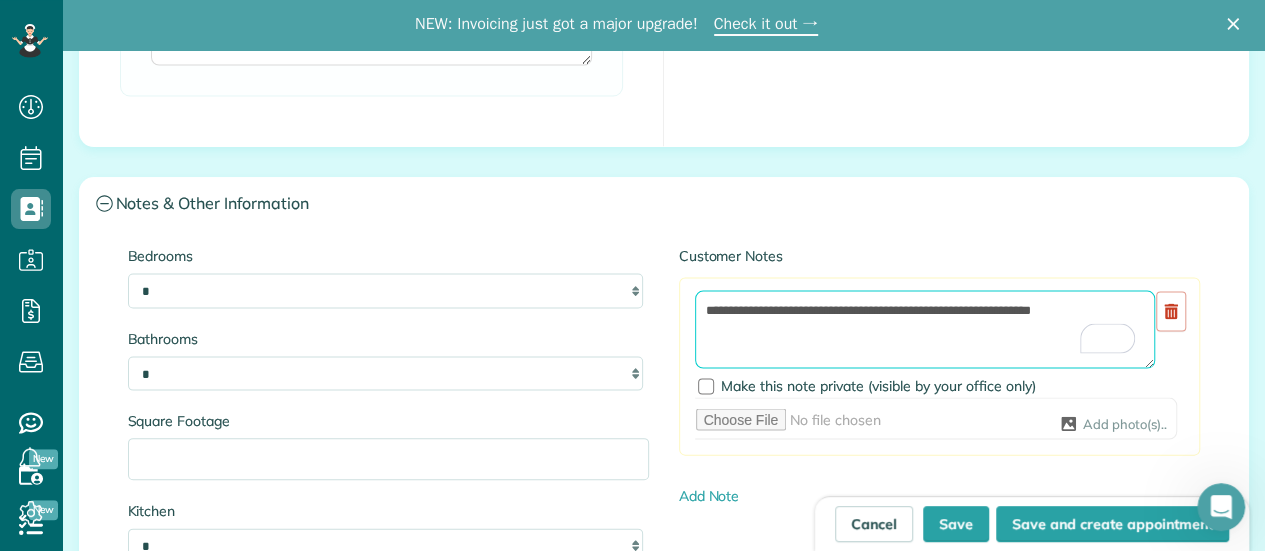 click on "**********" at bounding box center (925, 329) 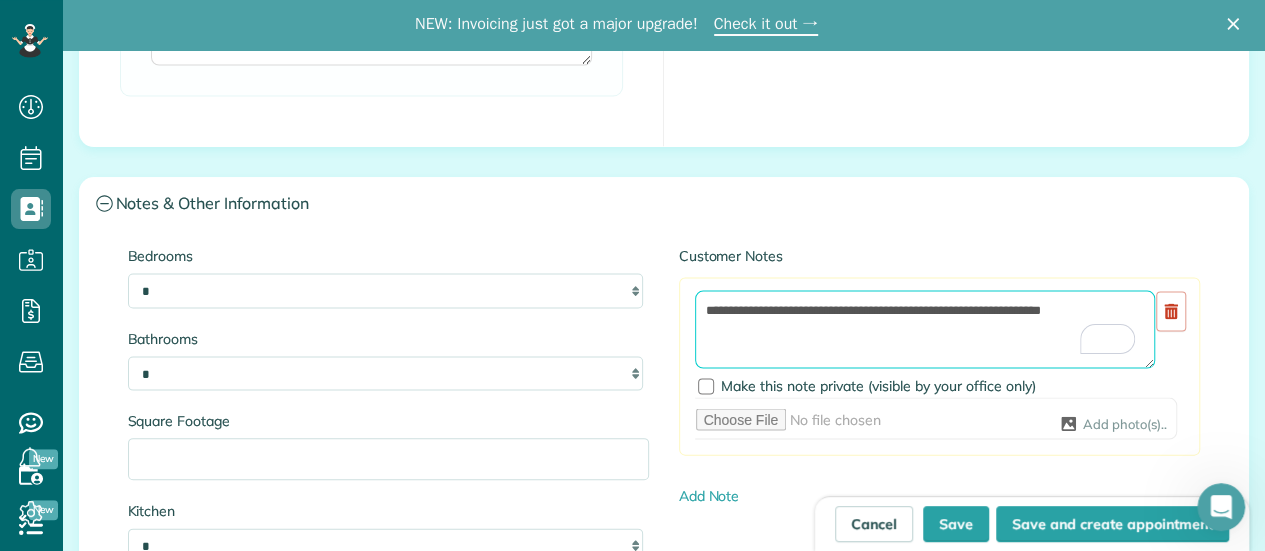paste on "**********" 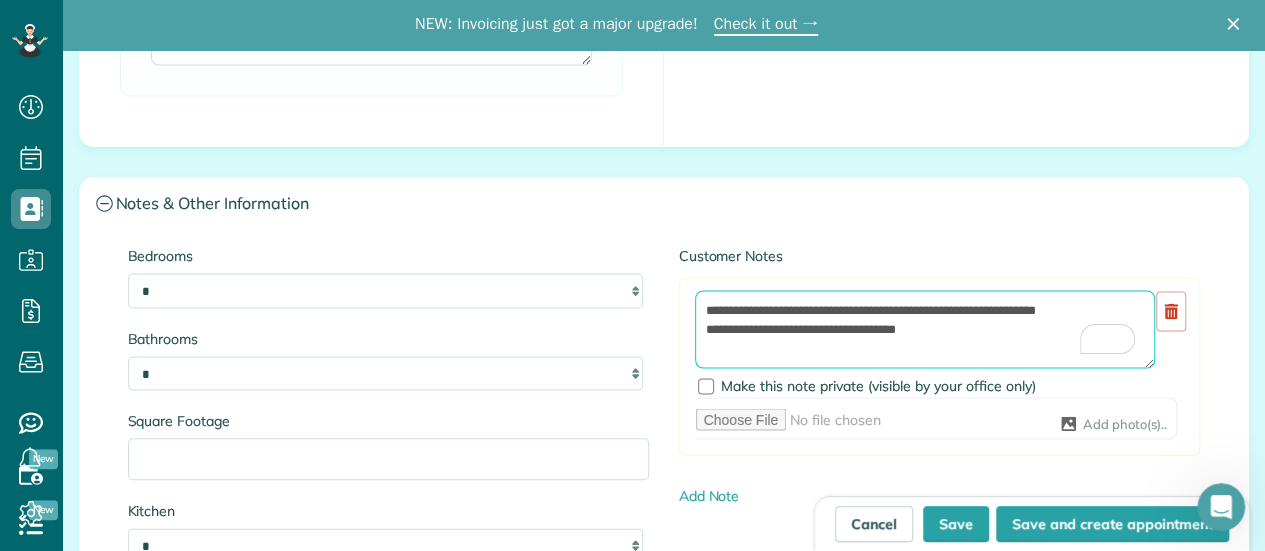 drag, startPoint x: 798, startPoint y: 324, endPoint x: 908, endPoint y: 387, distance: 126.76356 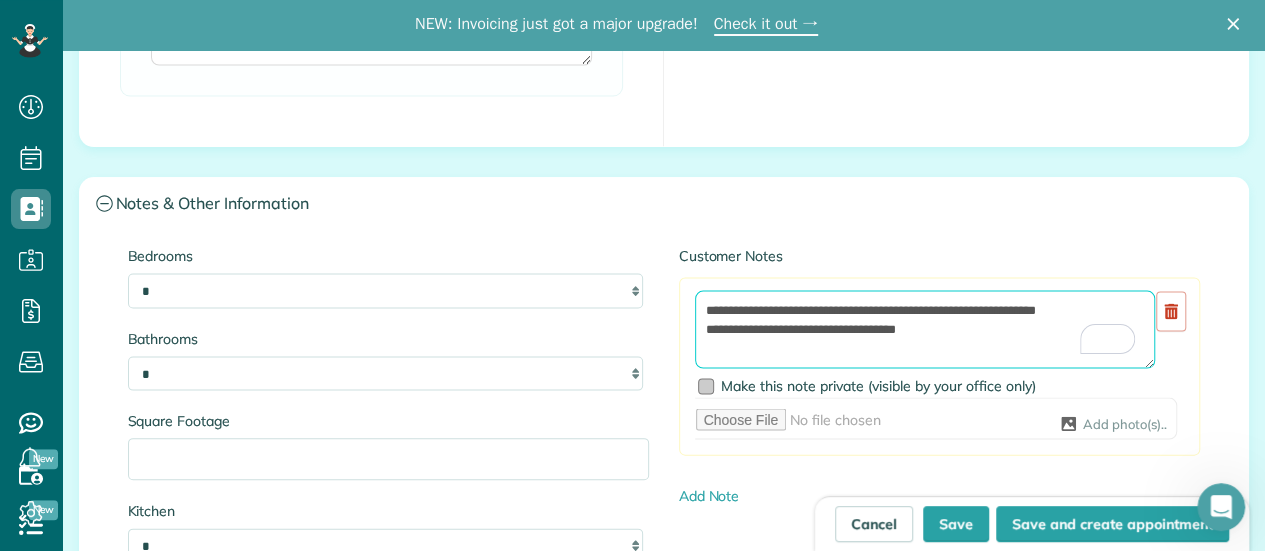 click on "**********" at bounding box center [925, 329] 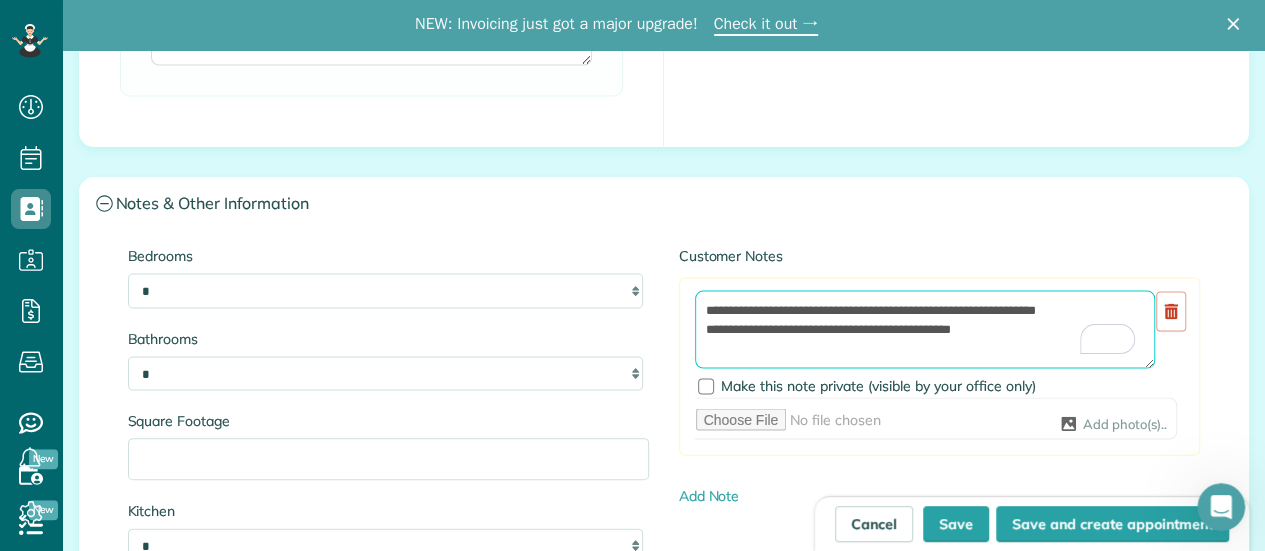 click on "**********" at bounding box center (925, 329) 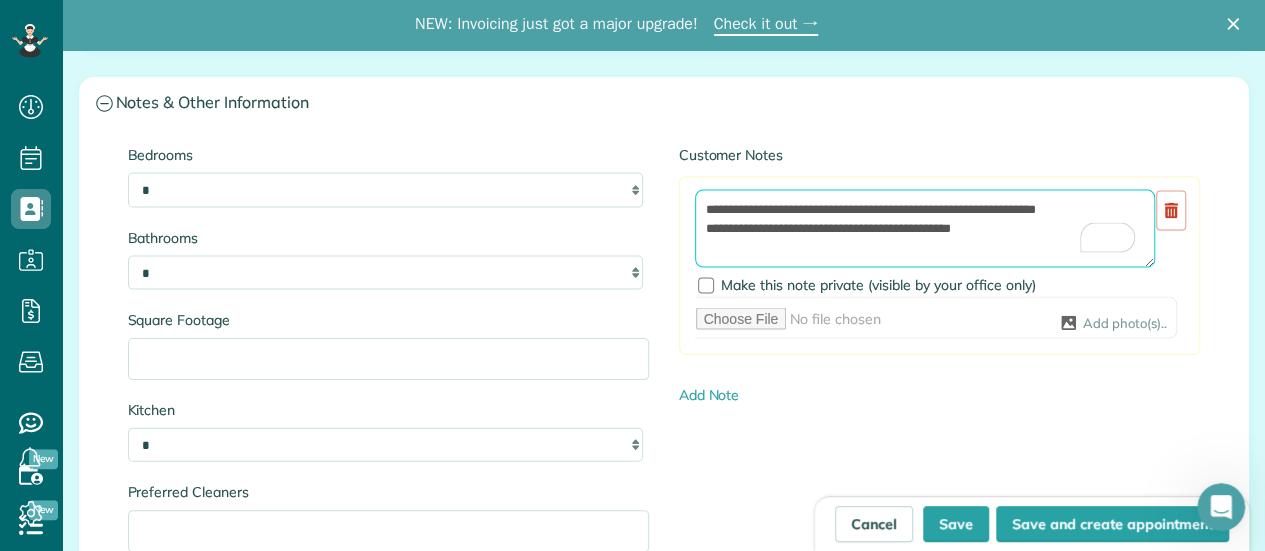 scroll, scrollTop: 2420, scrollLeft: 0, axis: vertical 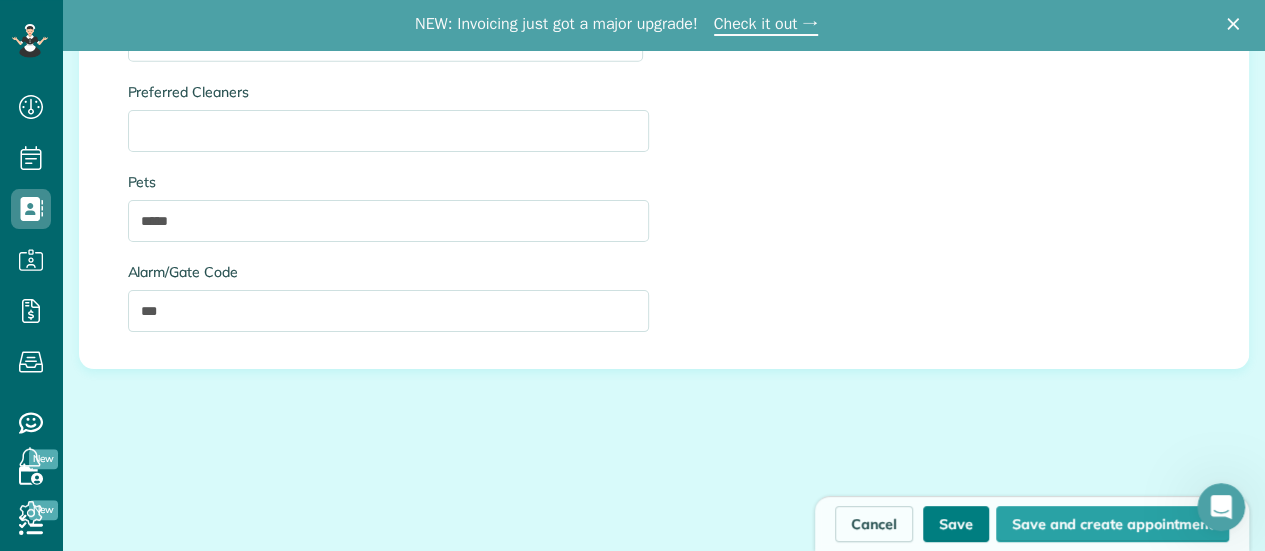type on "**********" 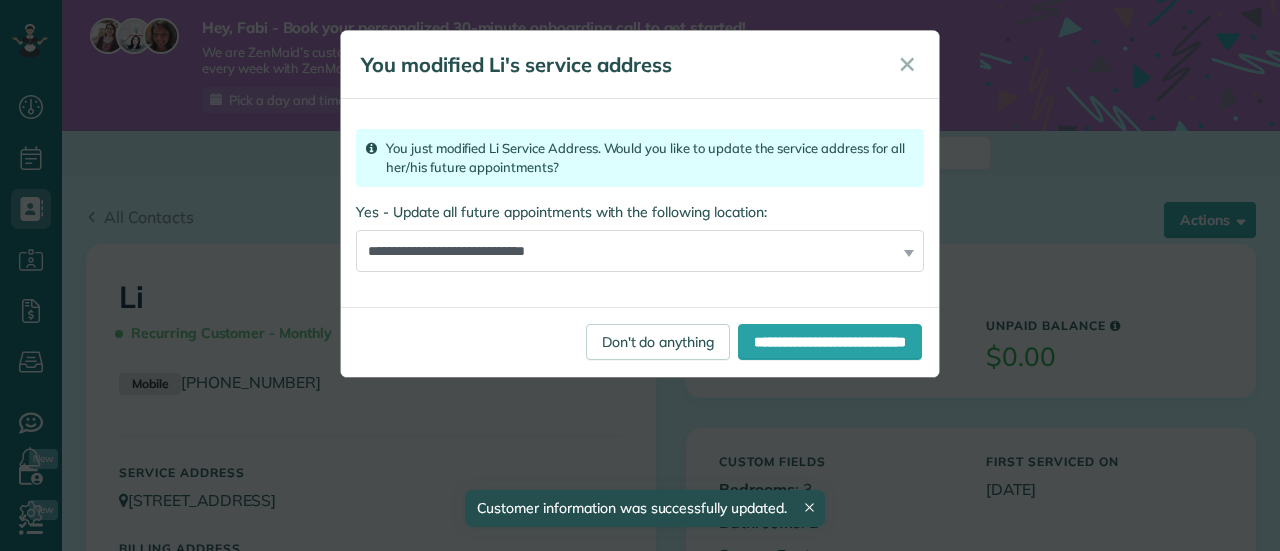 scroll, scrollTop: 0, scrollLeft: 0, axis: both 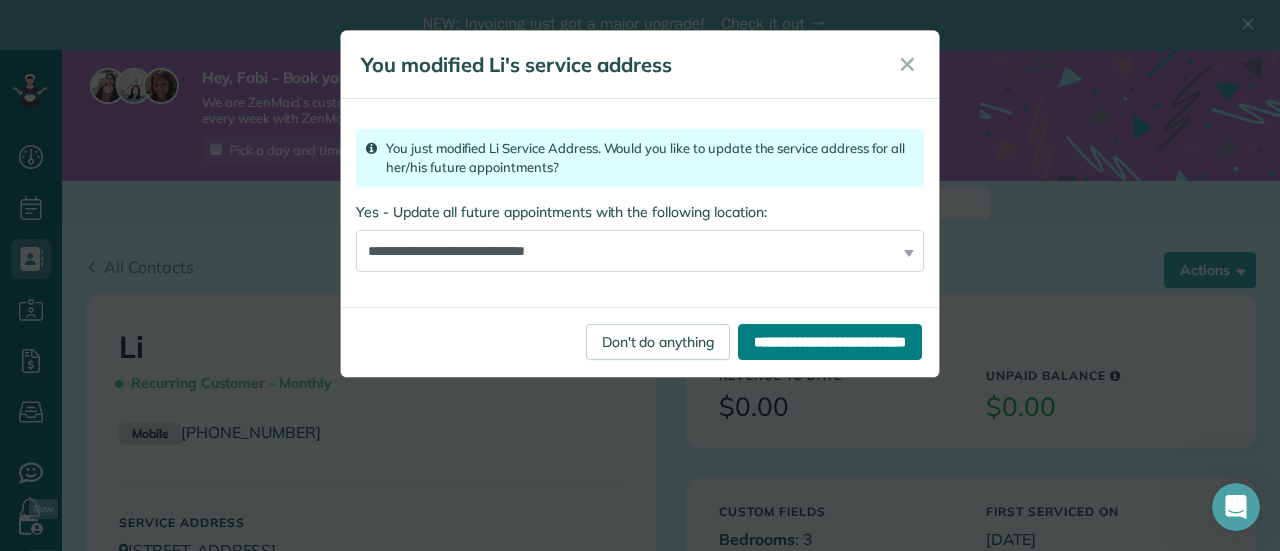 click on "**********" at bounding box center [830, 342] 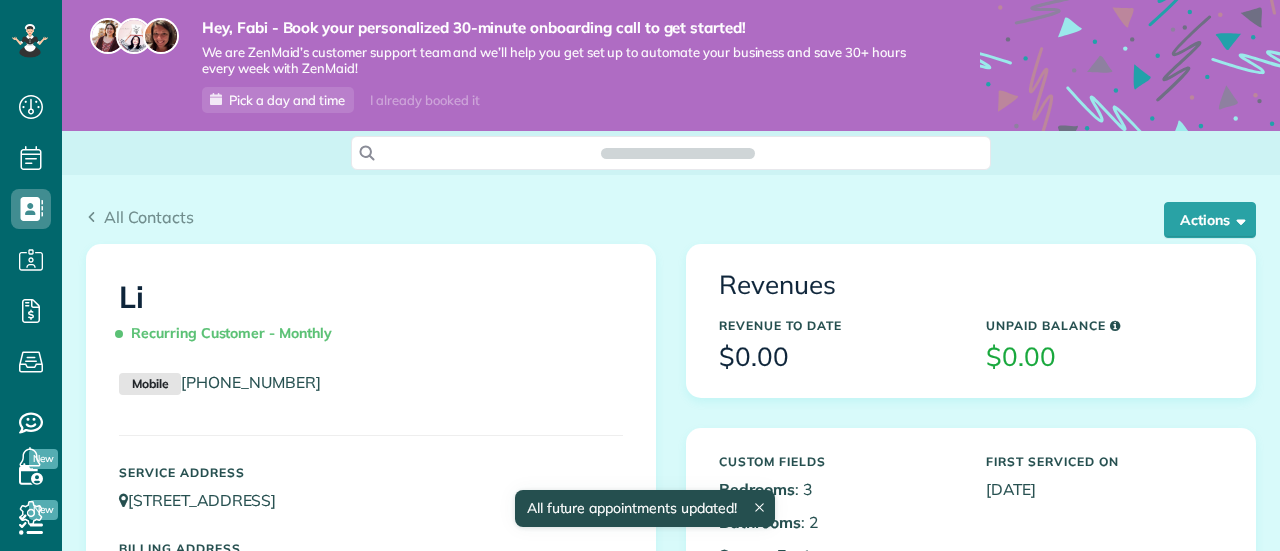 scroll, scrollTop: 0, scrollLeft: 0, axis: both 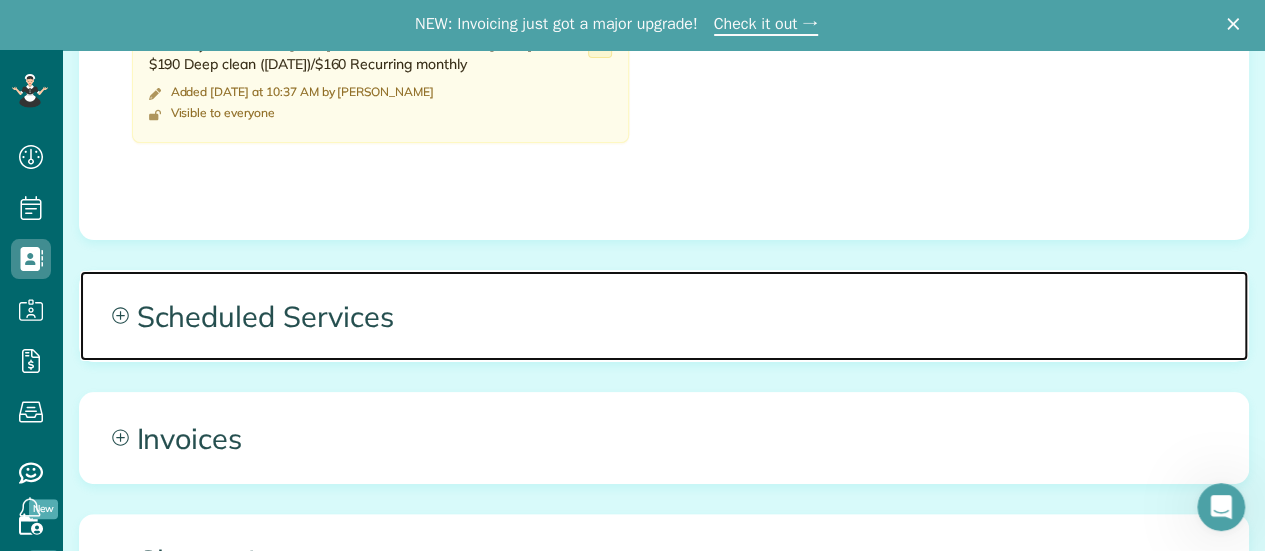 click on "Scheduled Services" at bounding box center (664, 316) 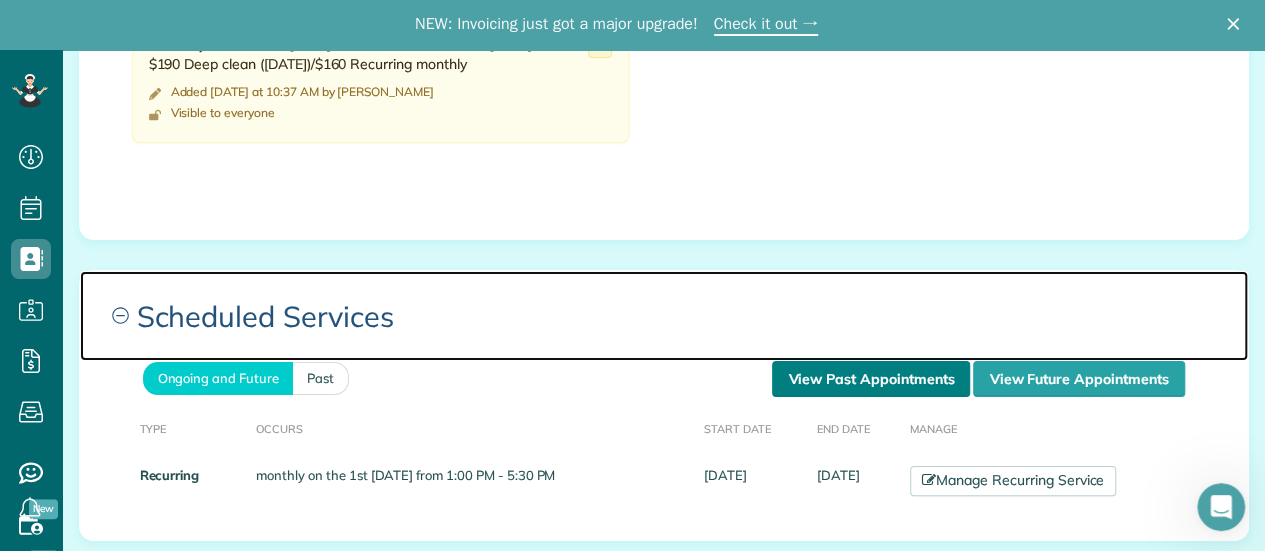 scroll, scrollTop: 1100, scrollLeft: 0, axis: vertical 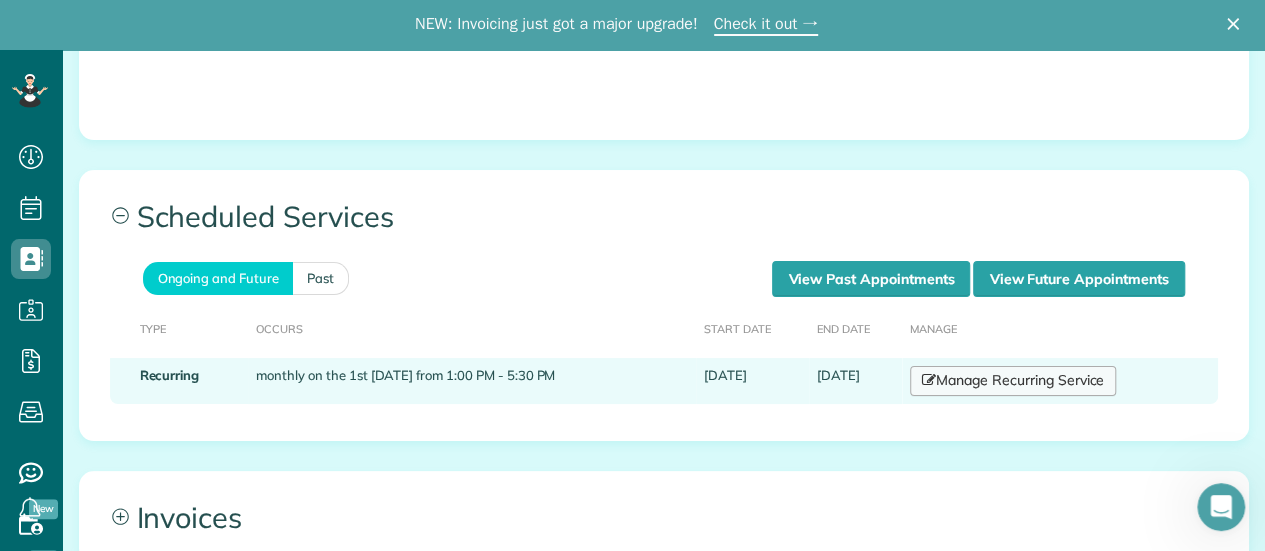 click on "Manage Recurring Service" at bounding box center (1013, 381) 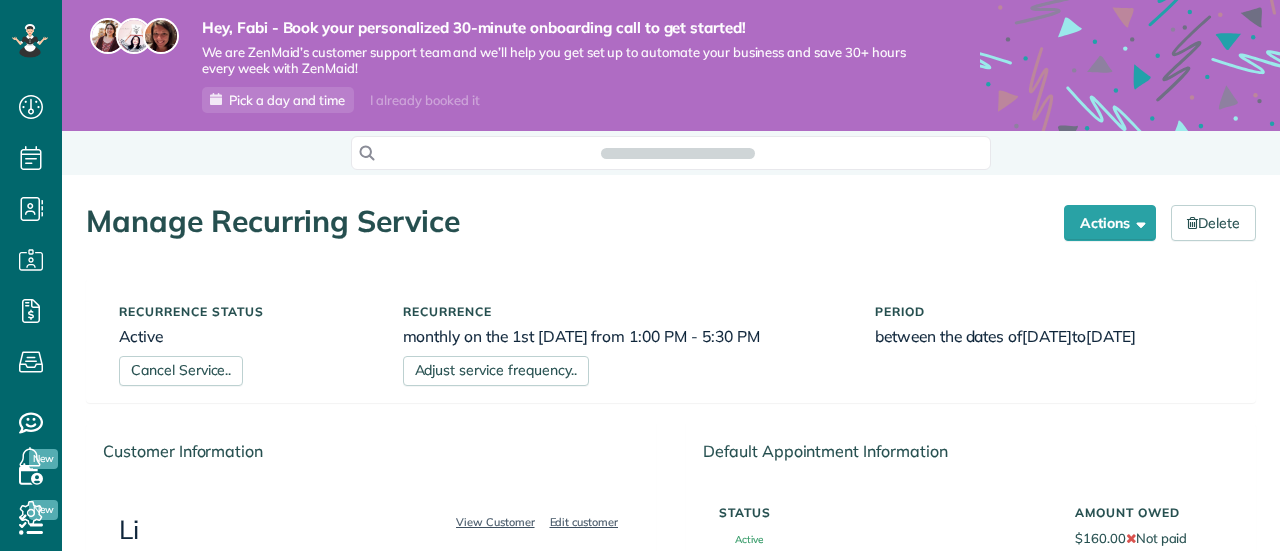 scroll, scrollTop: 0, scrollLeft: 0, axis: both 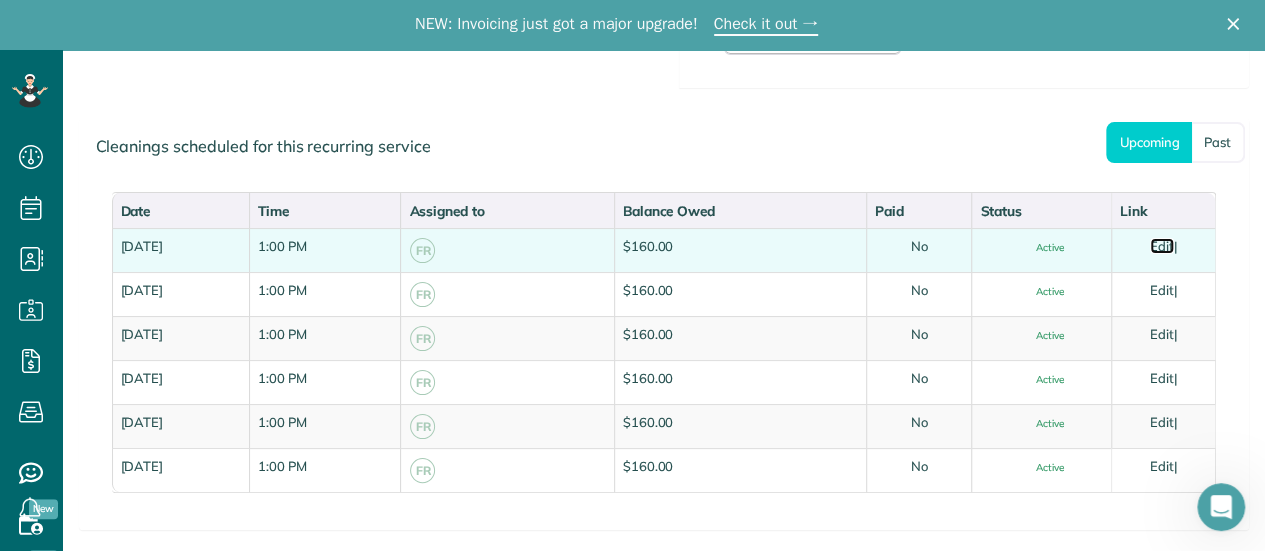 click on "Edit" at bounding box center [1162, 246] 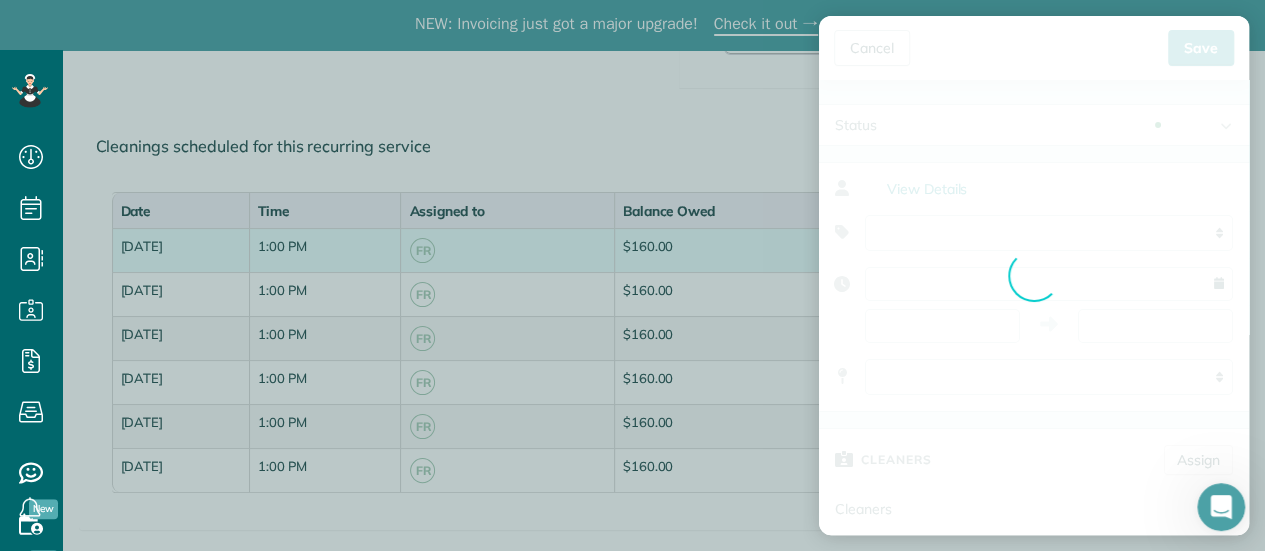 type on "**********" 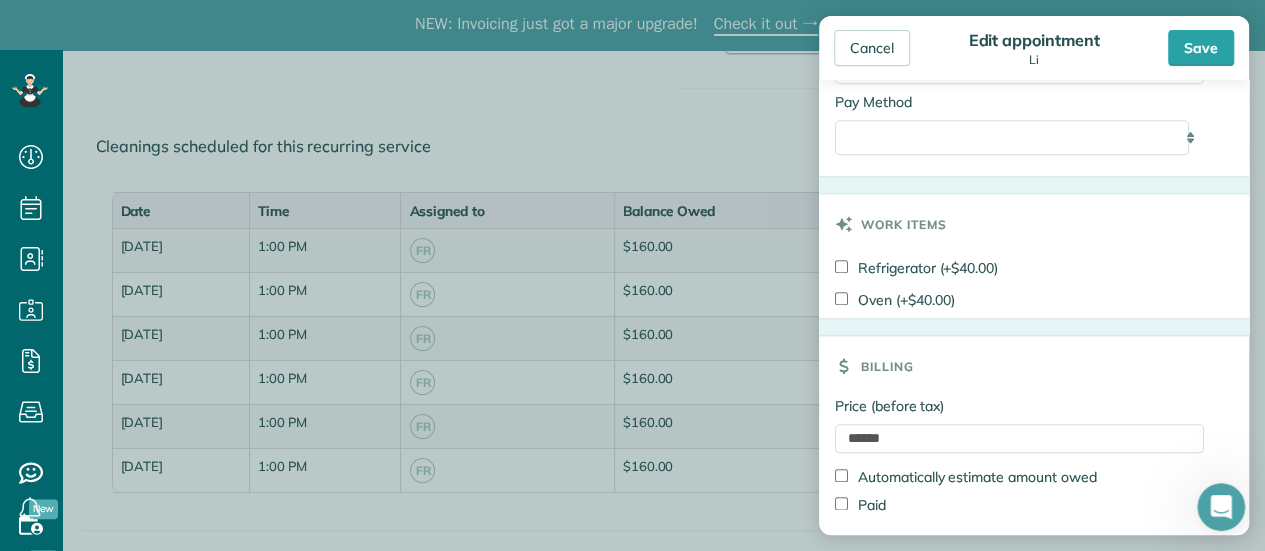 scroll, scrollTop: 1065, scrollLeft: 0, axis: vertical 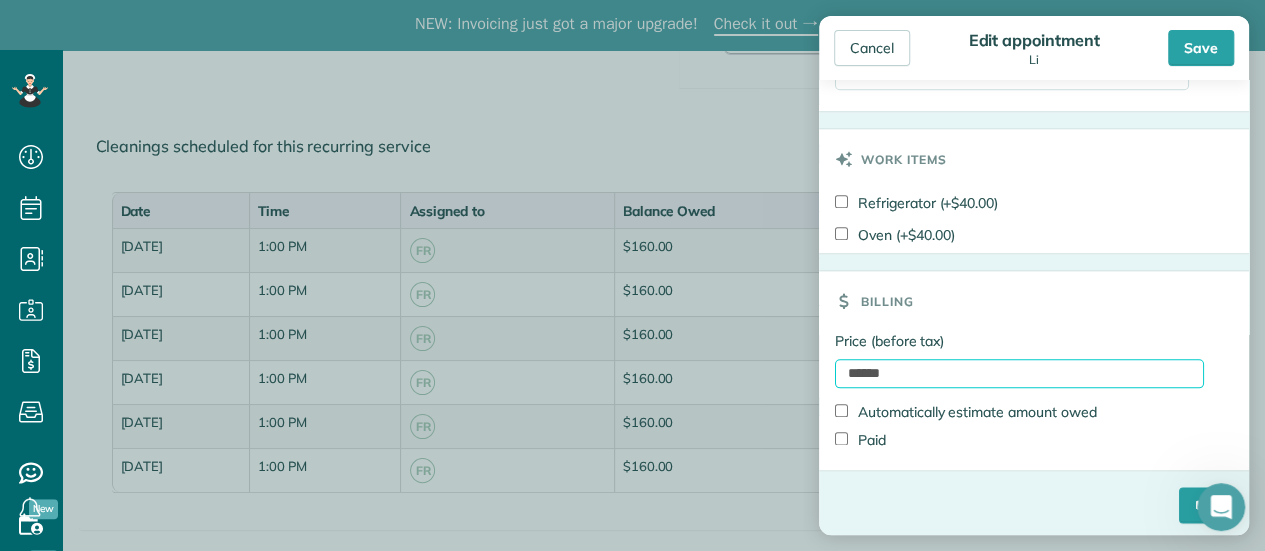 click on "******" at bounding box center [1019, 373] 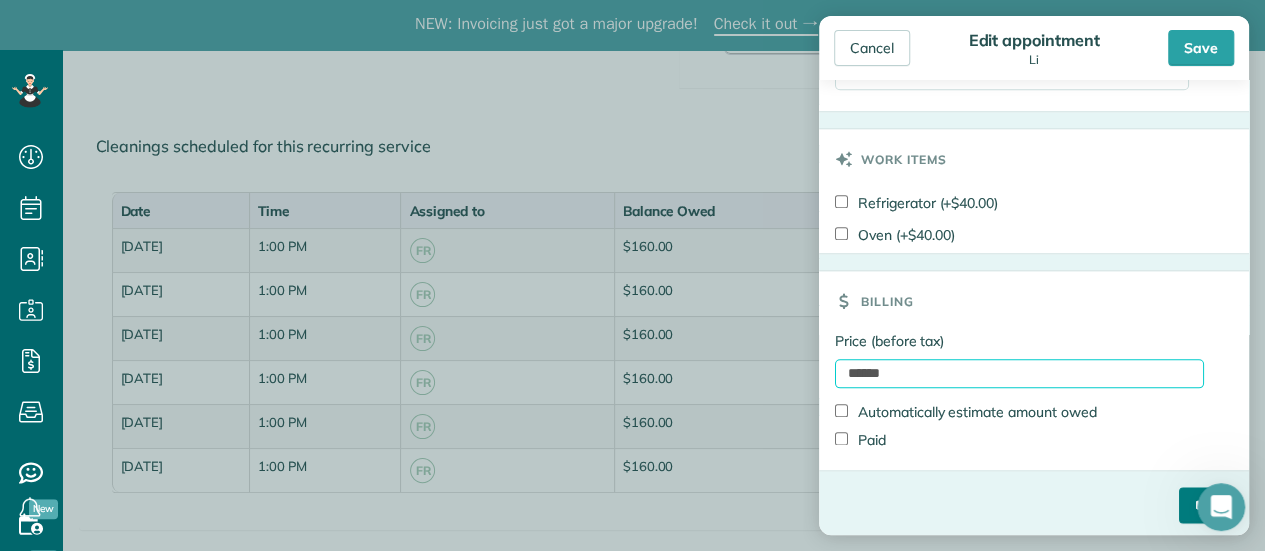 type on "******" 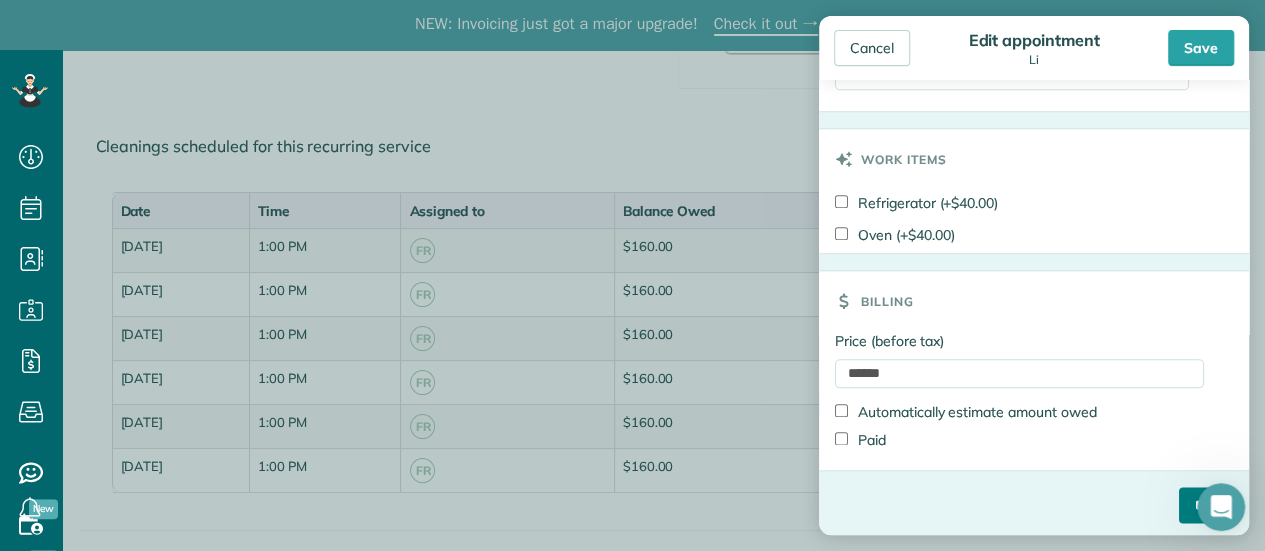 click on "****" at bounding box center [1206, 505] 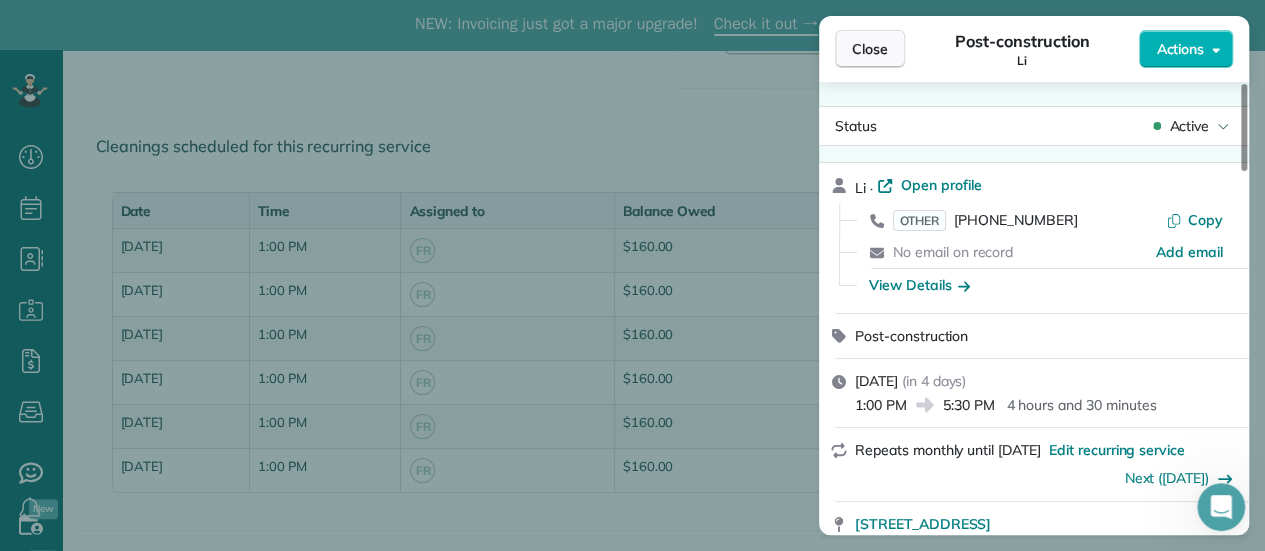 click on "Close" at bounding box center [870, 49] 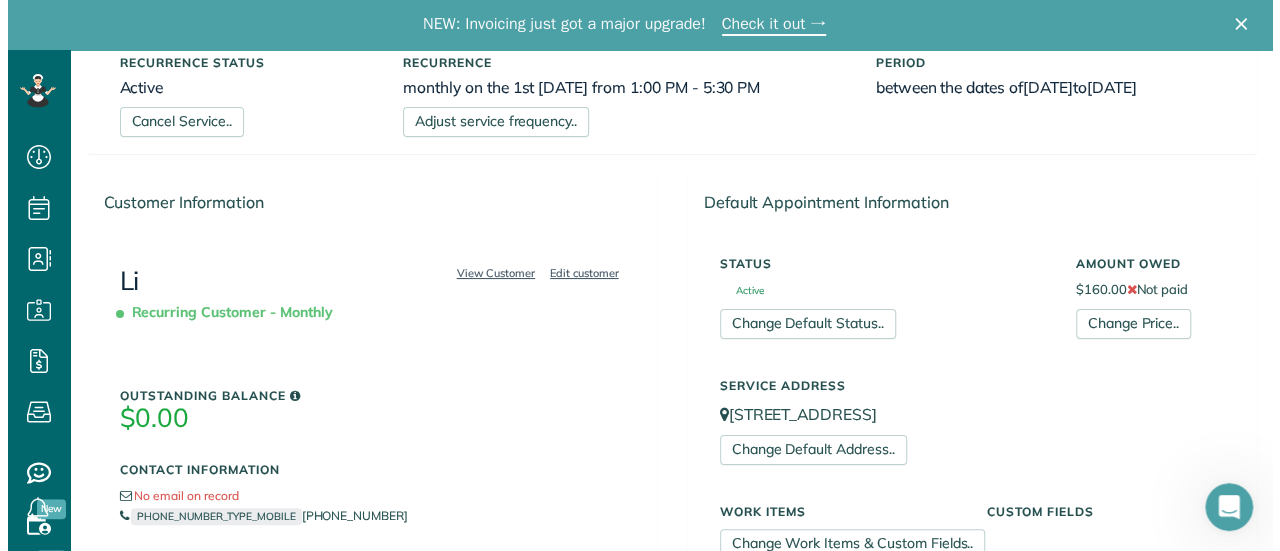 scroll, scrollTop: 300, scrollLeft: 0, axis: vertical 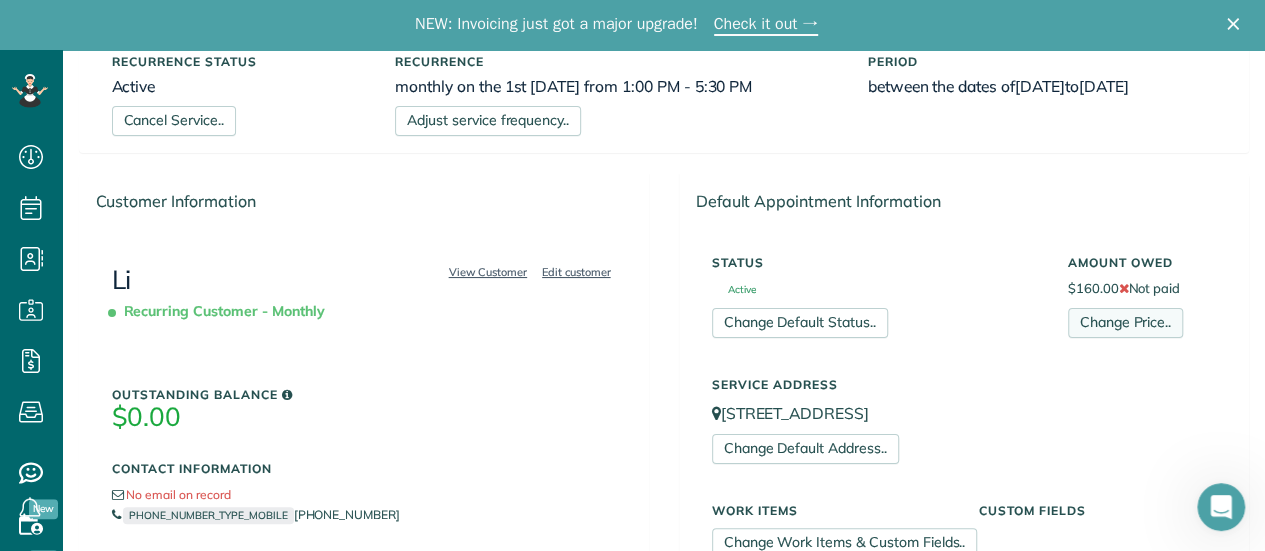 click on "Change Price.." at bounding box center [1125, 323] 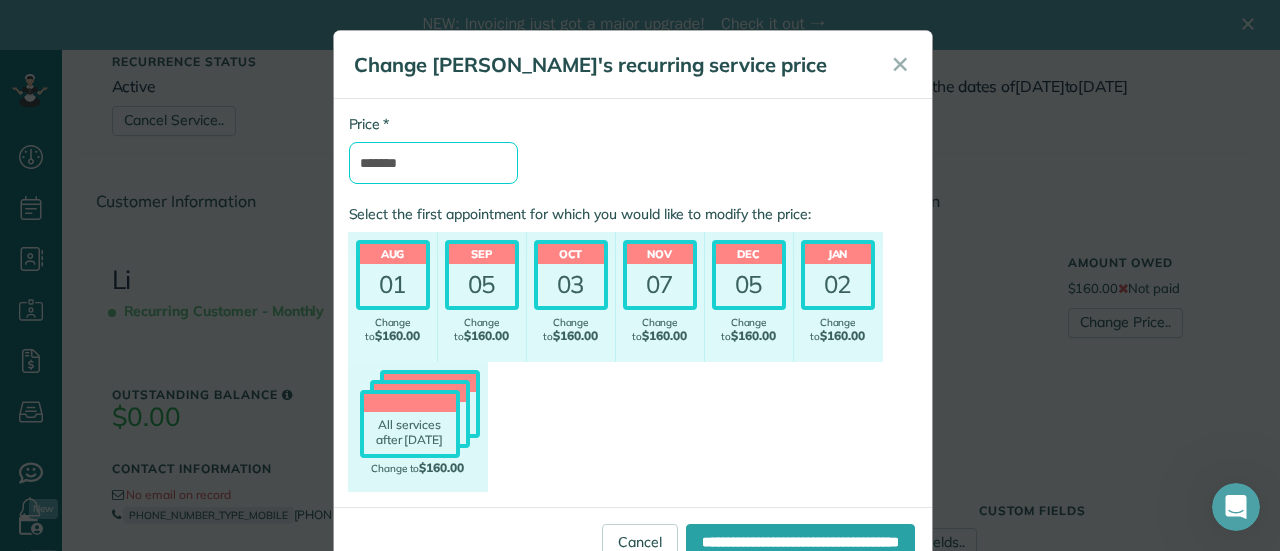 click on "*******" at bounding box center (433, 163) 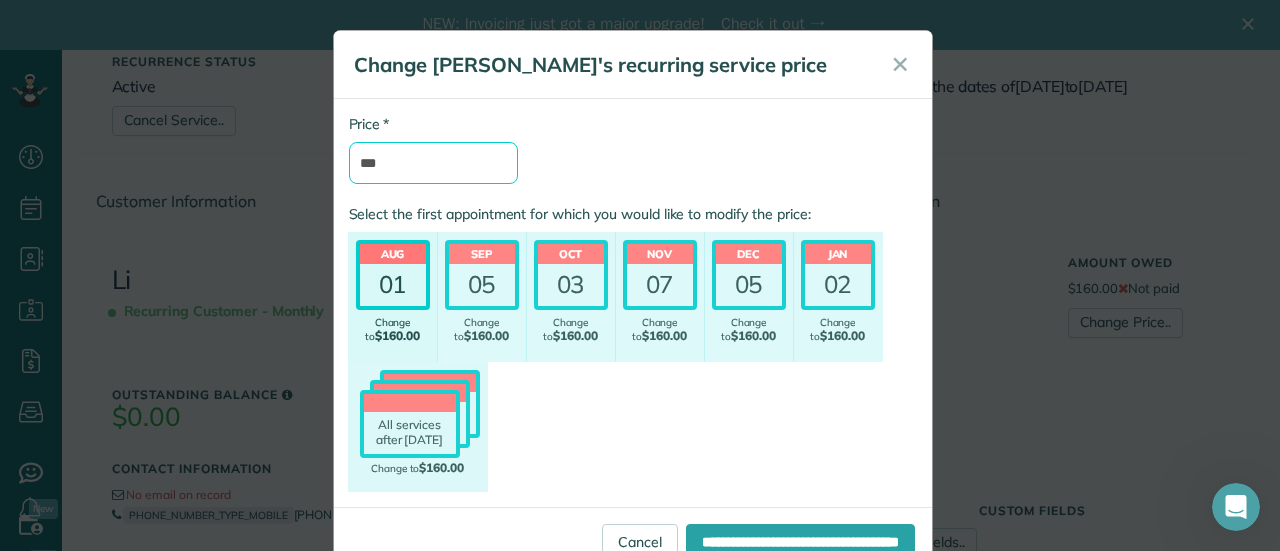 type on "***" 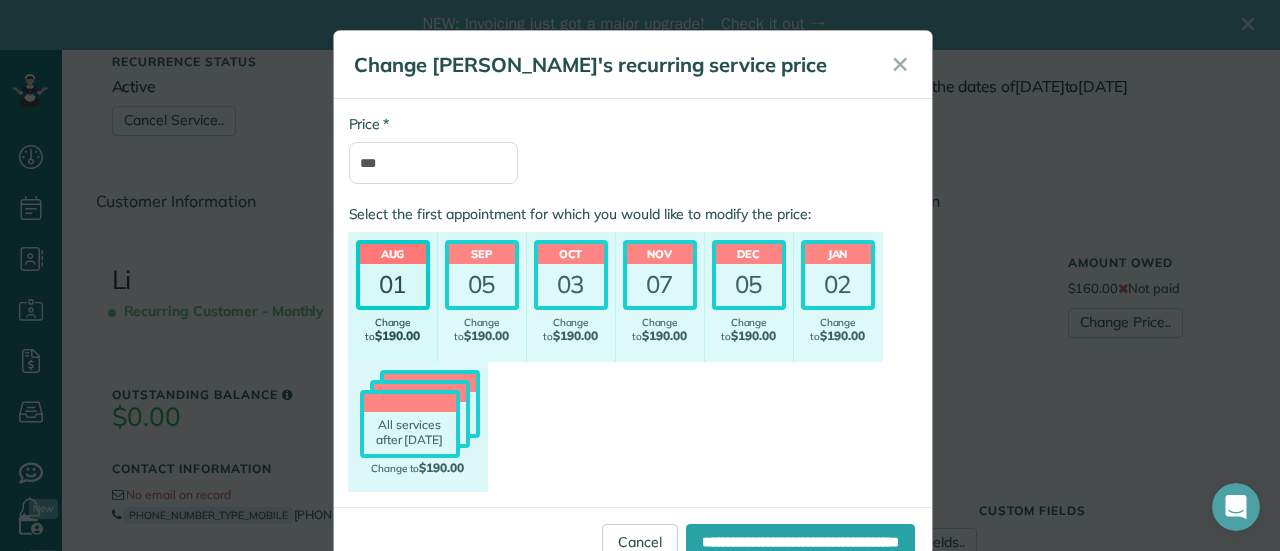 click on "01" at bounding box center [393, 285] 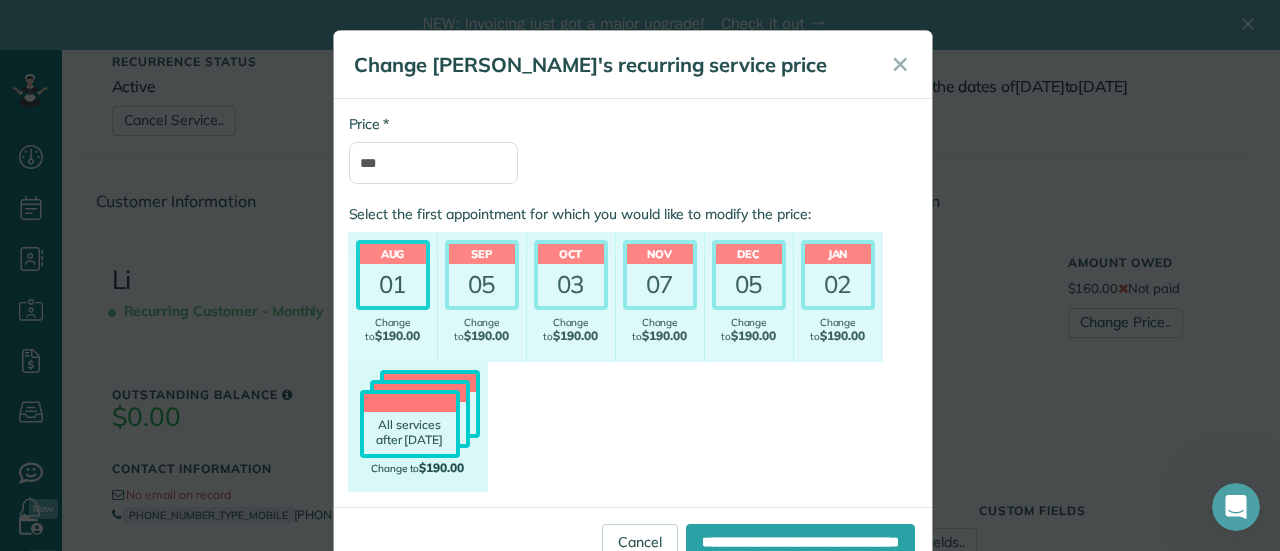 click at bounding box center (420, 393) 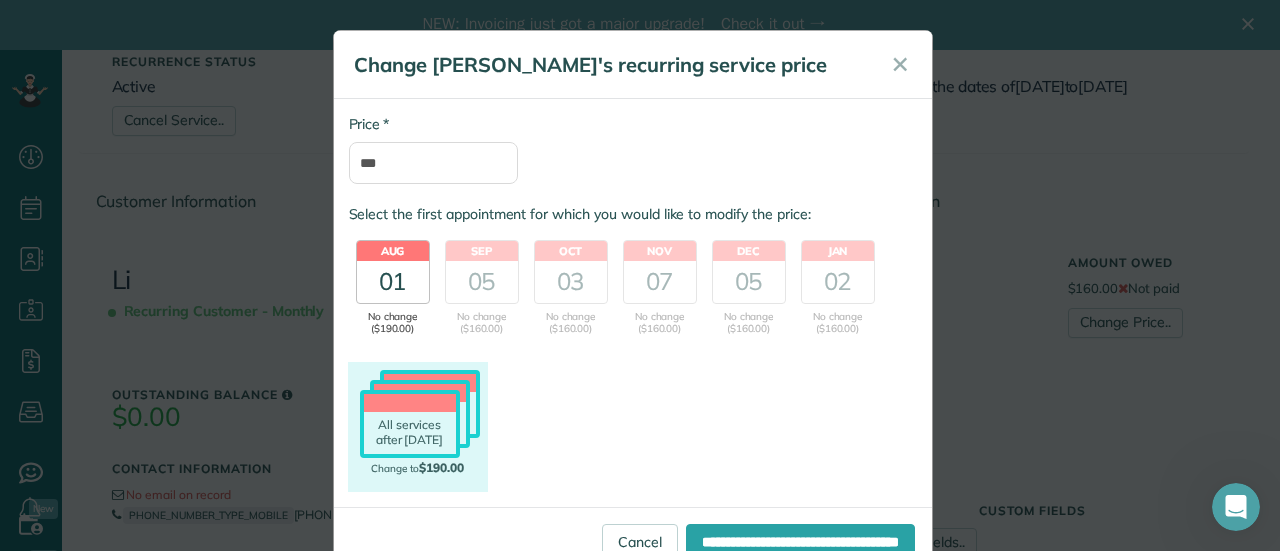 click on "No change ($190.00)" at bounding box center (393, 323) 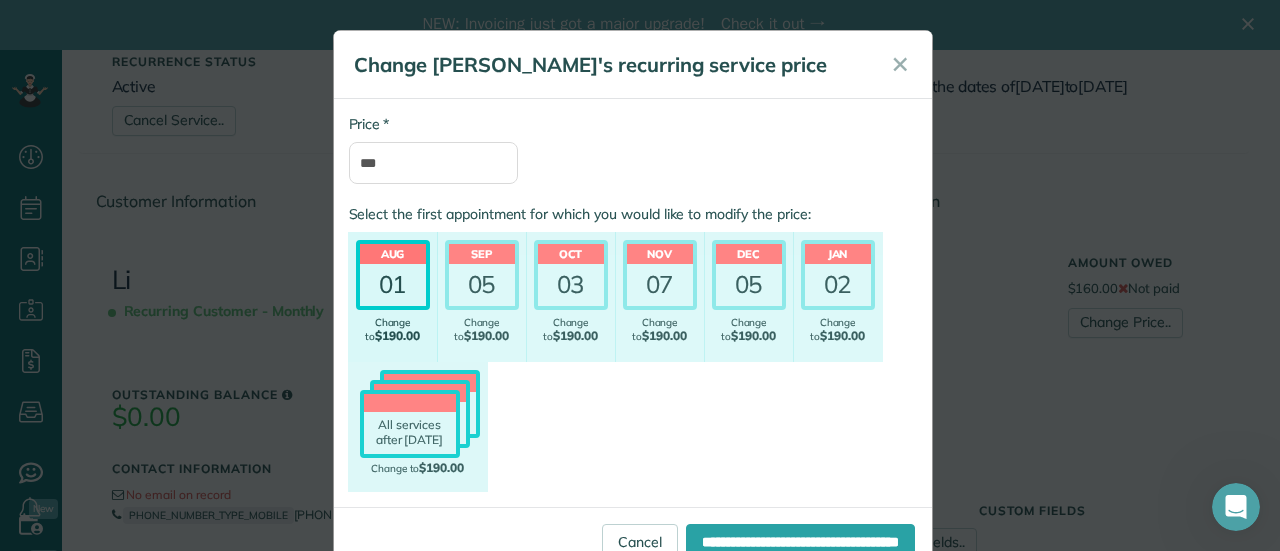 click on "01" at bounding box center [393, 285] 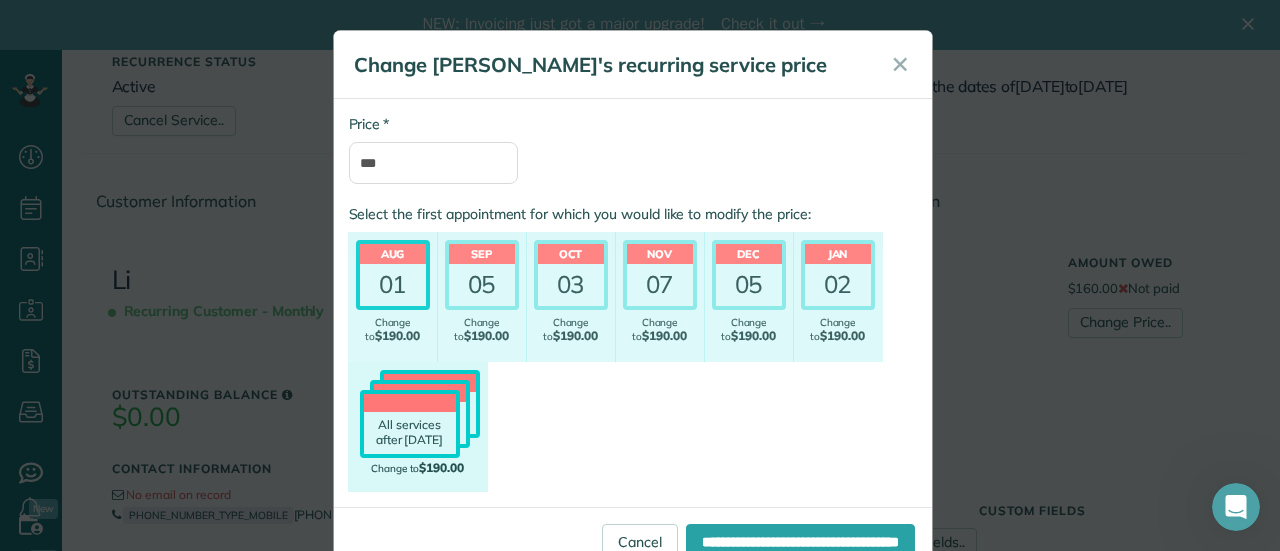 click on "All services after Jan 02" at bounding box center (410, 433) 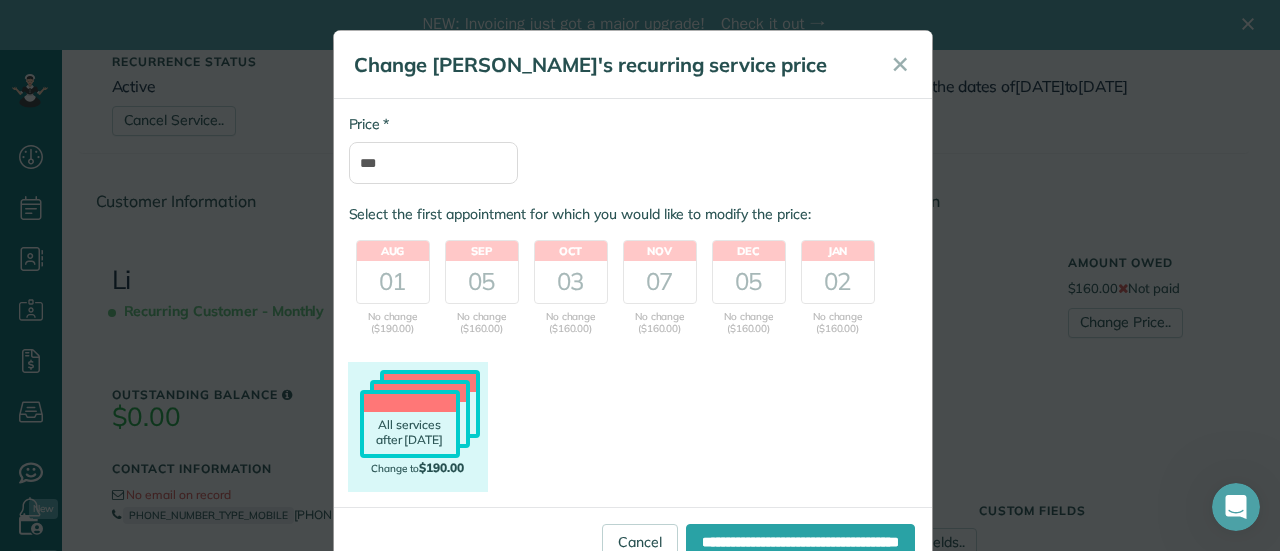 click on "All services after Jan 02" at bounding box center [410, 433] 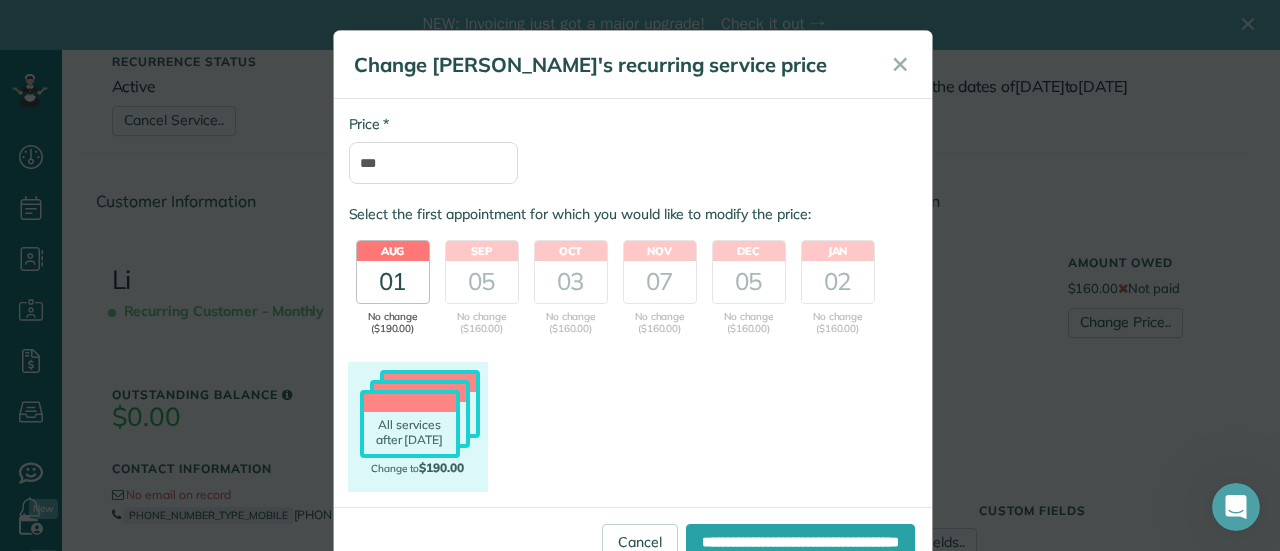 click on "01" at bounding box center [393, 282] 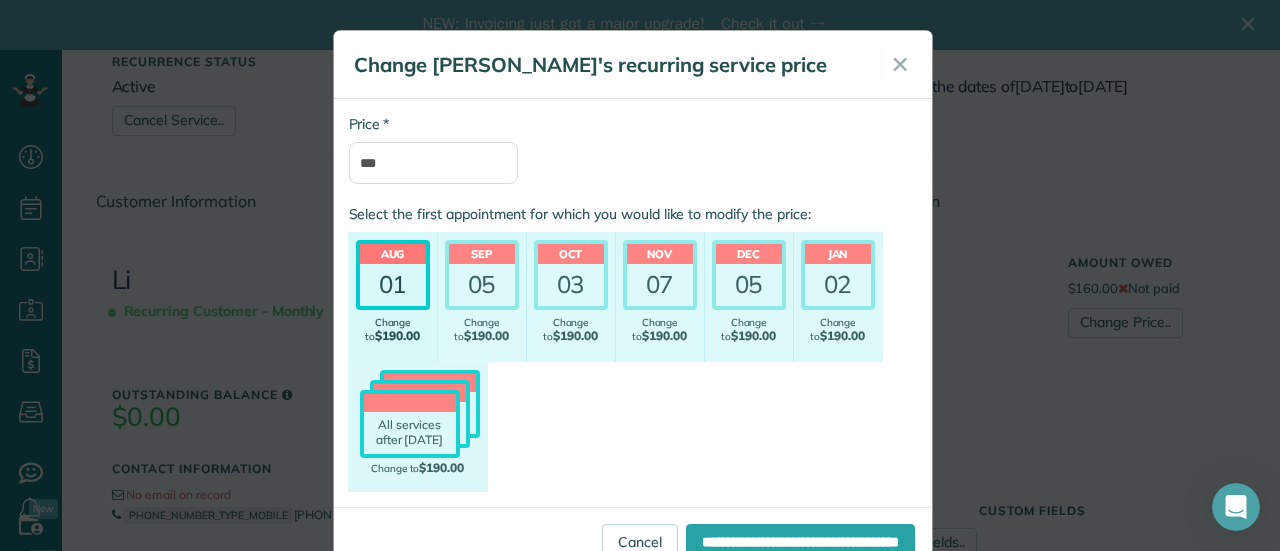 click on "01" at bounding box center [393, 285] 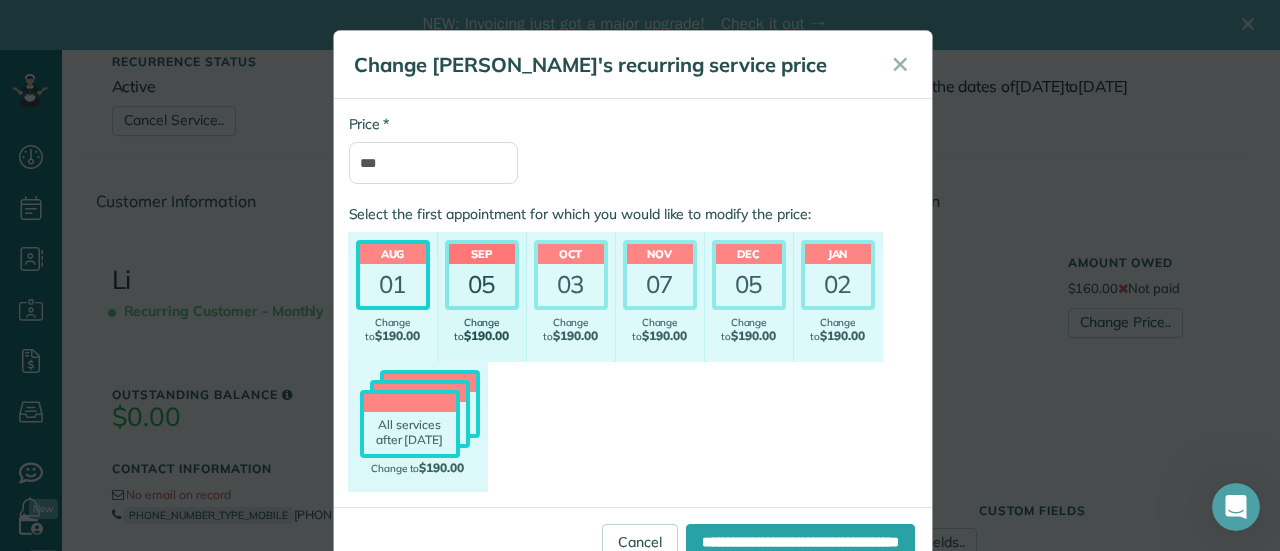 click on "05" at bounding box center [482, 285] 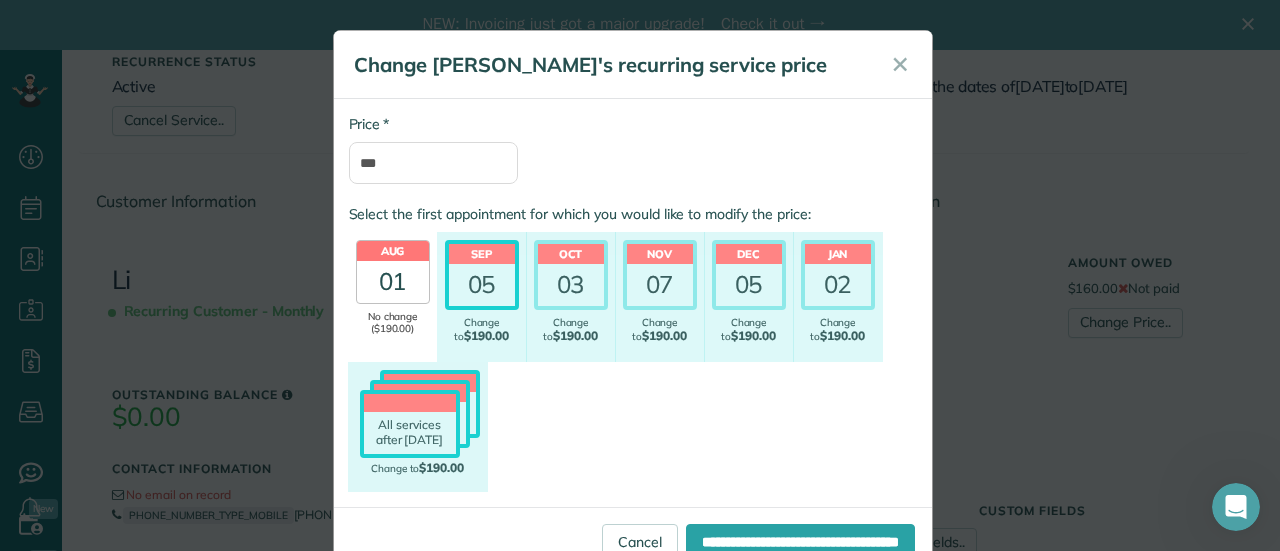 click on "01" at bounding box center (393, 282) 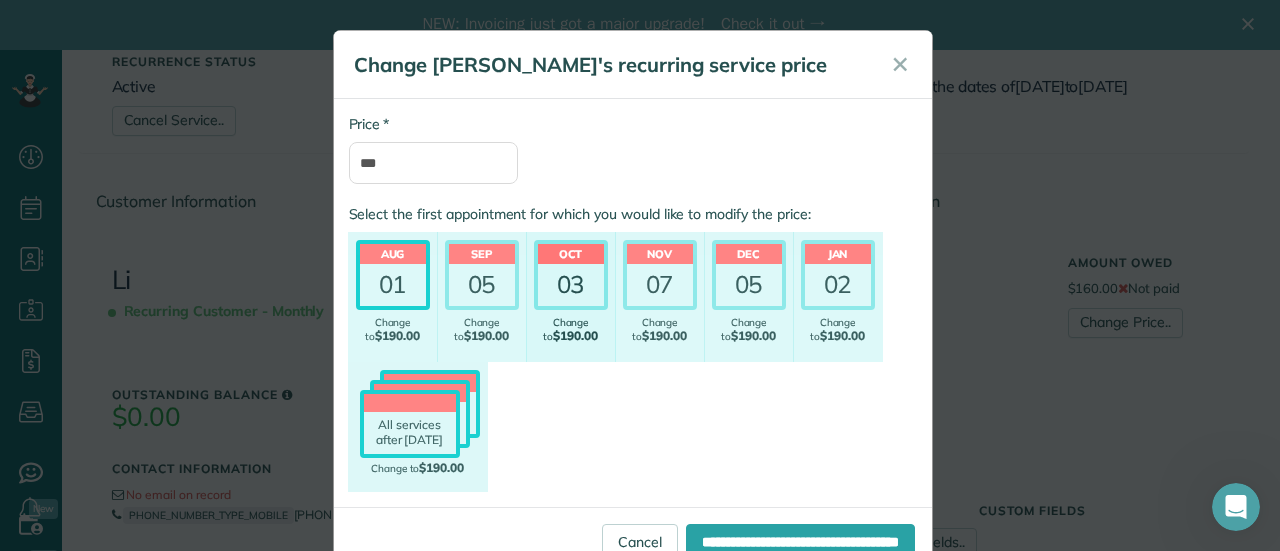 drag, startPoint x: 492, startPoint y: 289, endPoint x: 536, endPoint y: 289, distance: 44 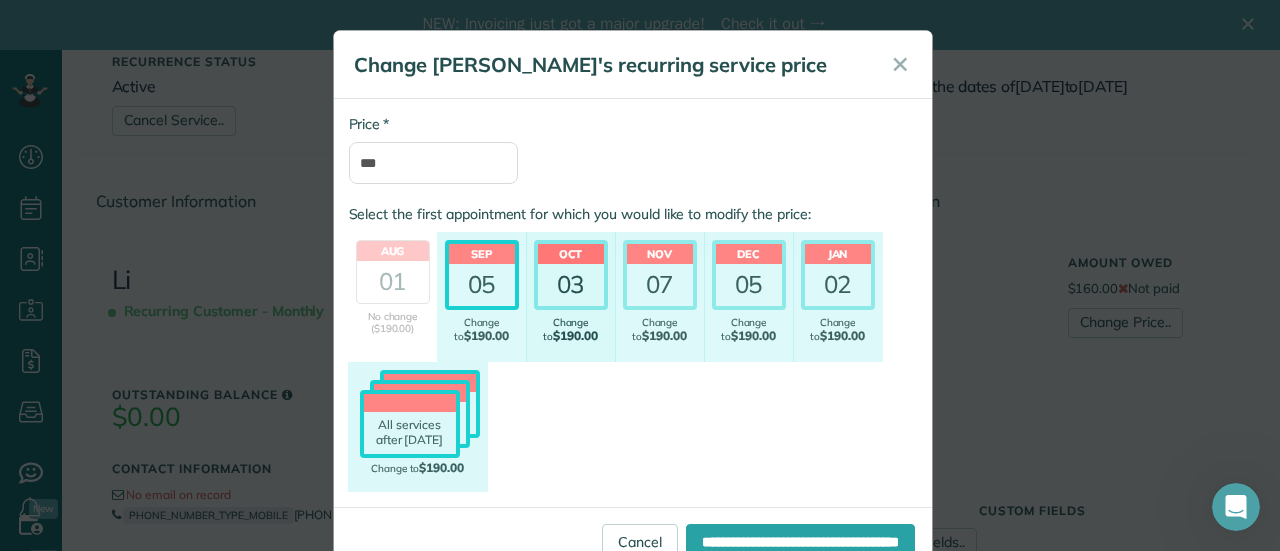 click on "03" at bounding box center (571, 285) 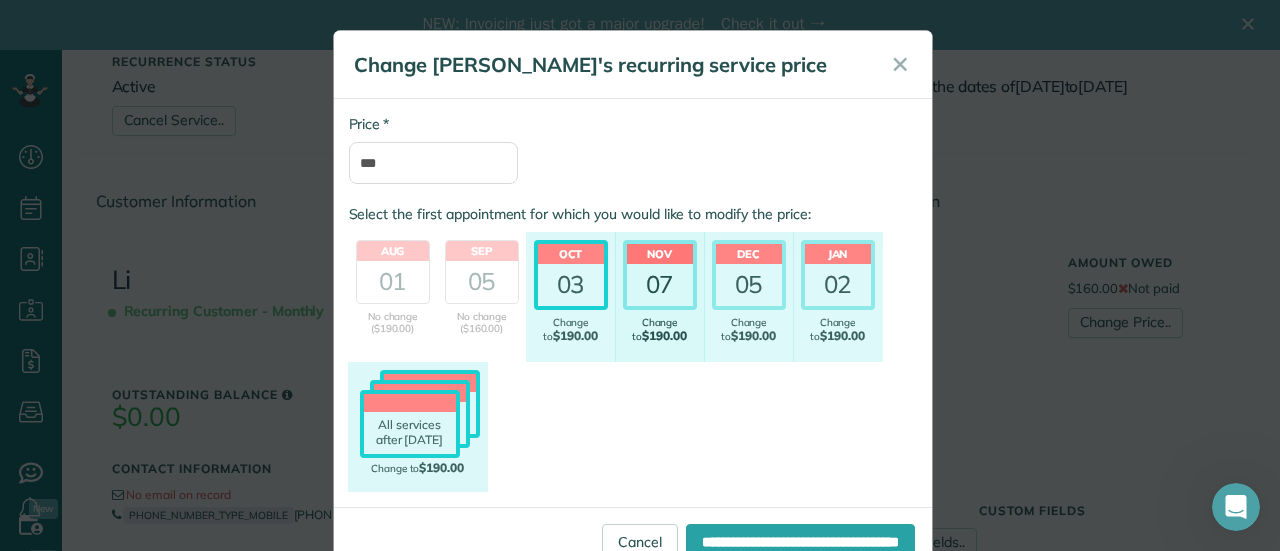 drag, startPoint x: 640, startPoint y: 277, endPoint x: 692, endPoint y: 277, distance: 52 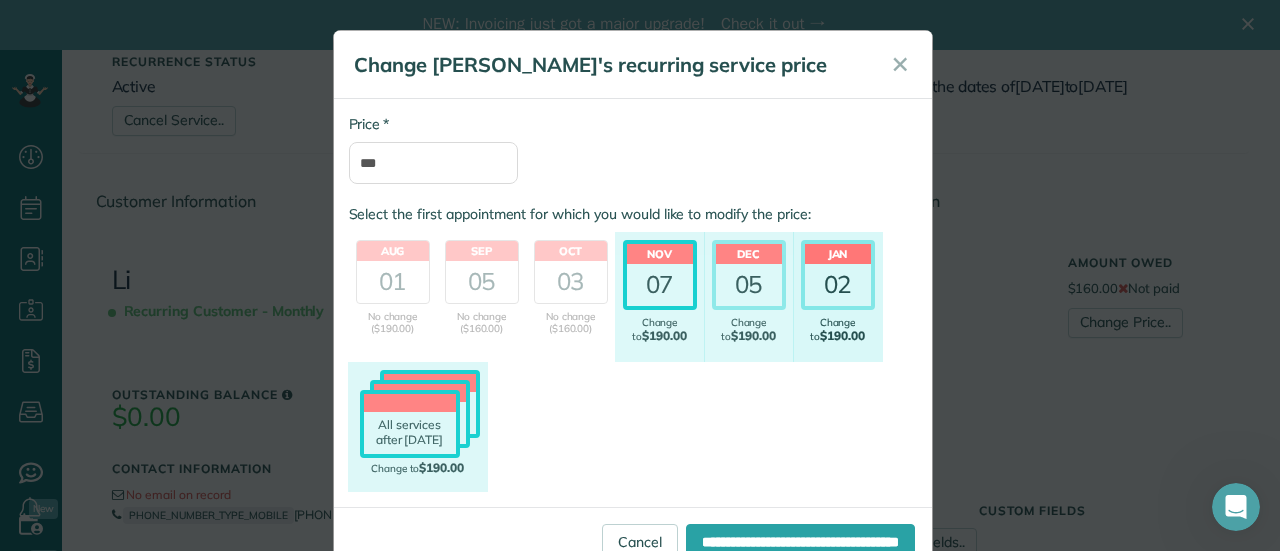 drag, startPoint x: 698, startPoint y: 274, endPoint x: 791, endPoint y: 280, distance: 93.193344 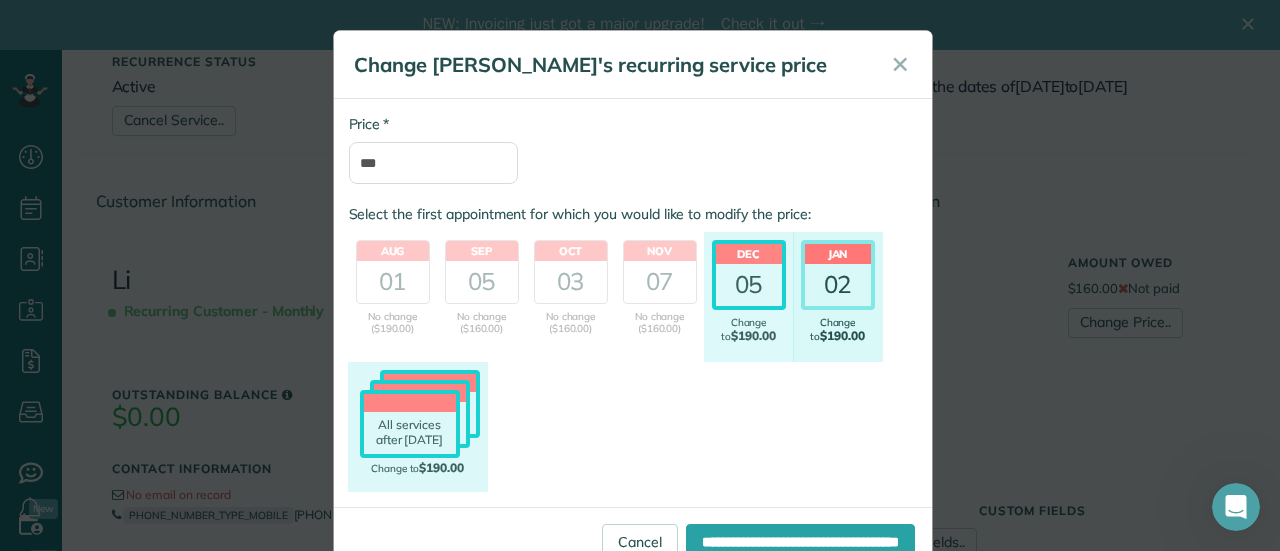 click on "02" at bounding box center (838, 285) 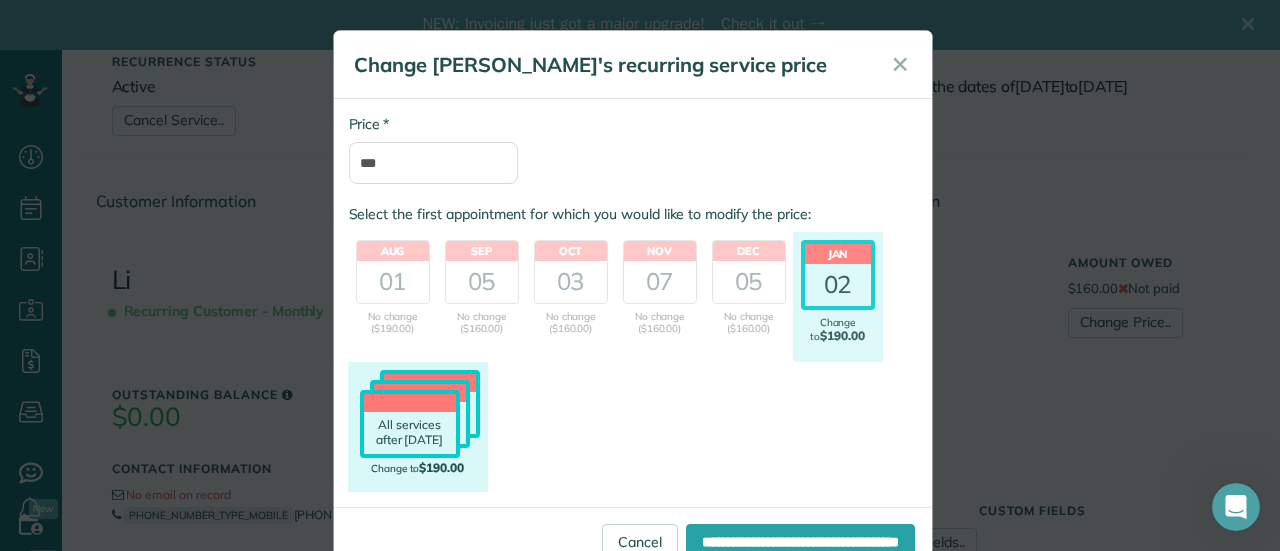 click on "All services after Jan 02" at bounding box center (410, 433) 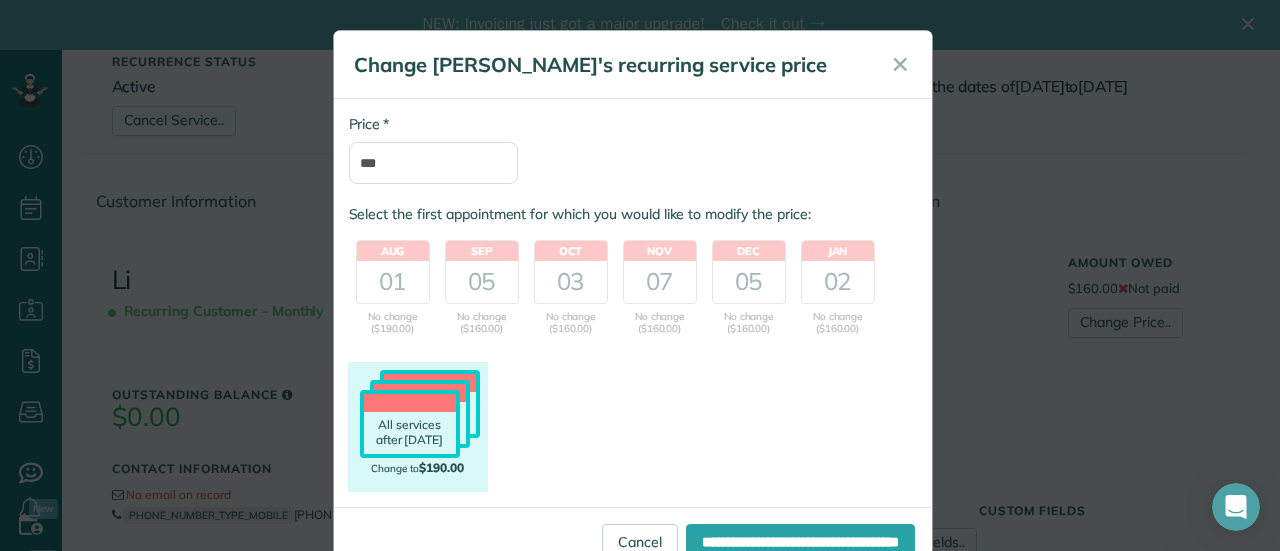 drag, startPoint x: 404, startPoint y: 425, endPoint x: 442, endPoint y: 442, distance: 41.62932 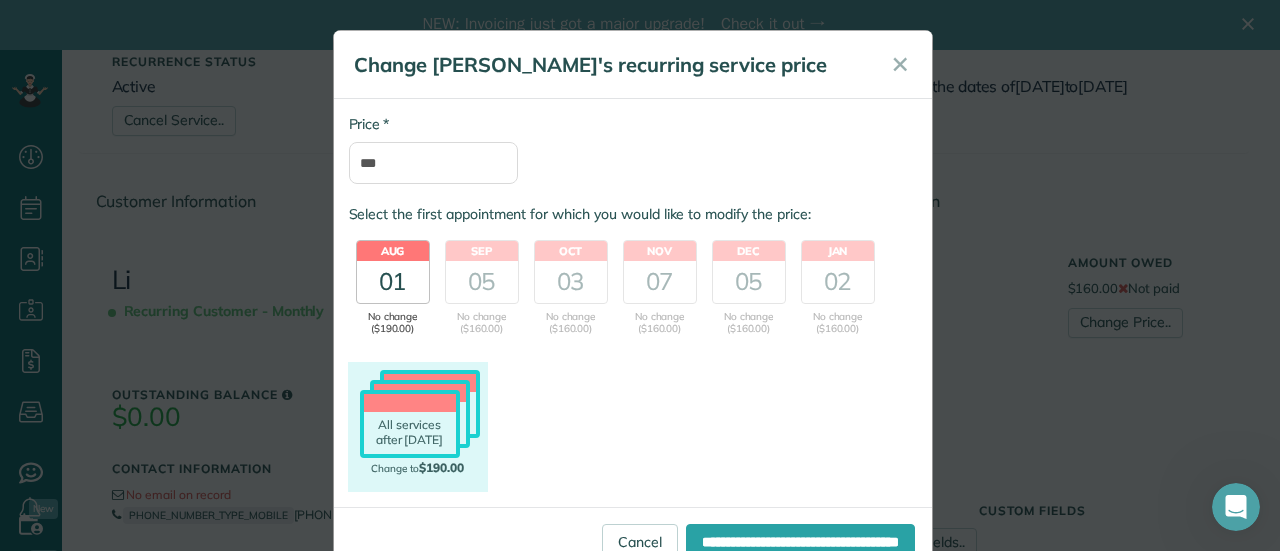click on "Aug
01
No change ($190.00)
Change to  $190.00" at bounding box center (393, 297) 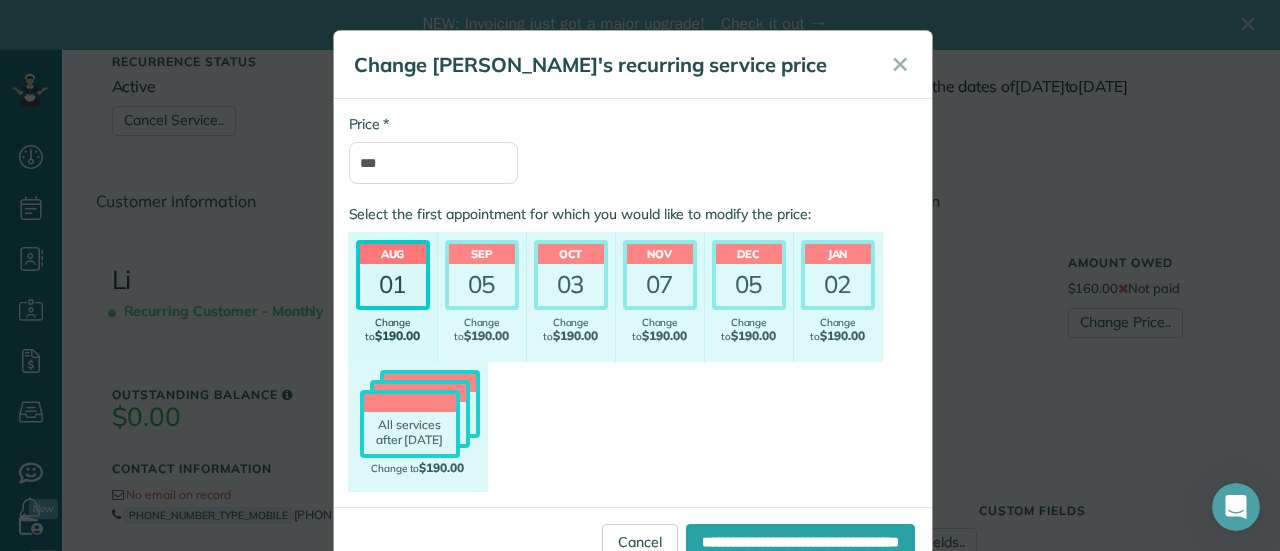click on "01" at bounding box center (393, 285) 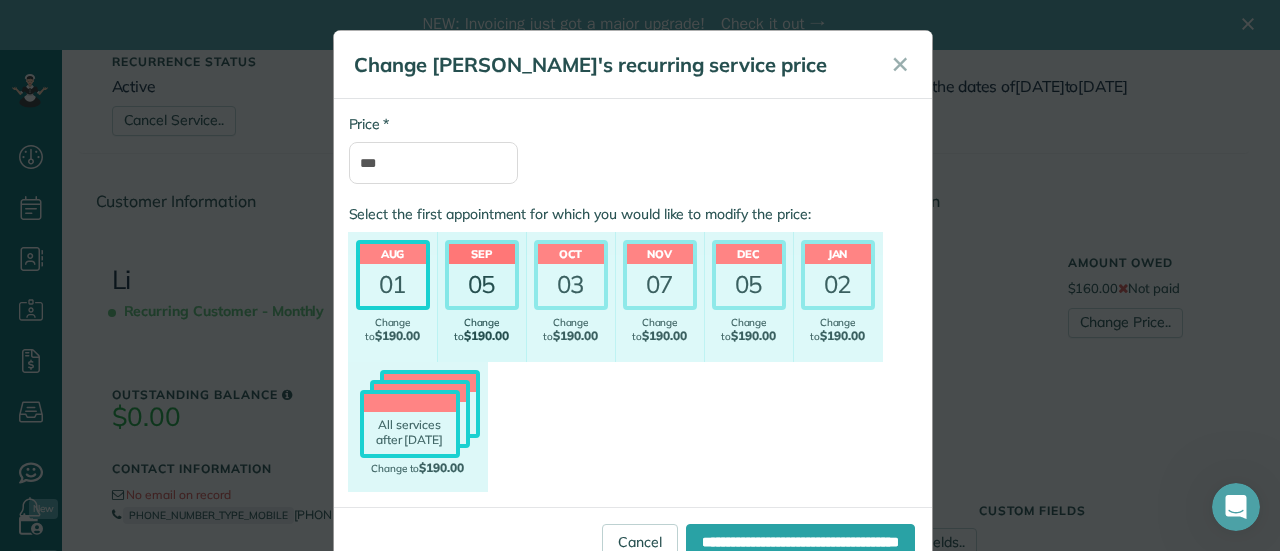 click on "05" at bounding box center [482, 285] 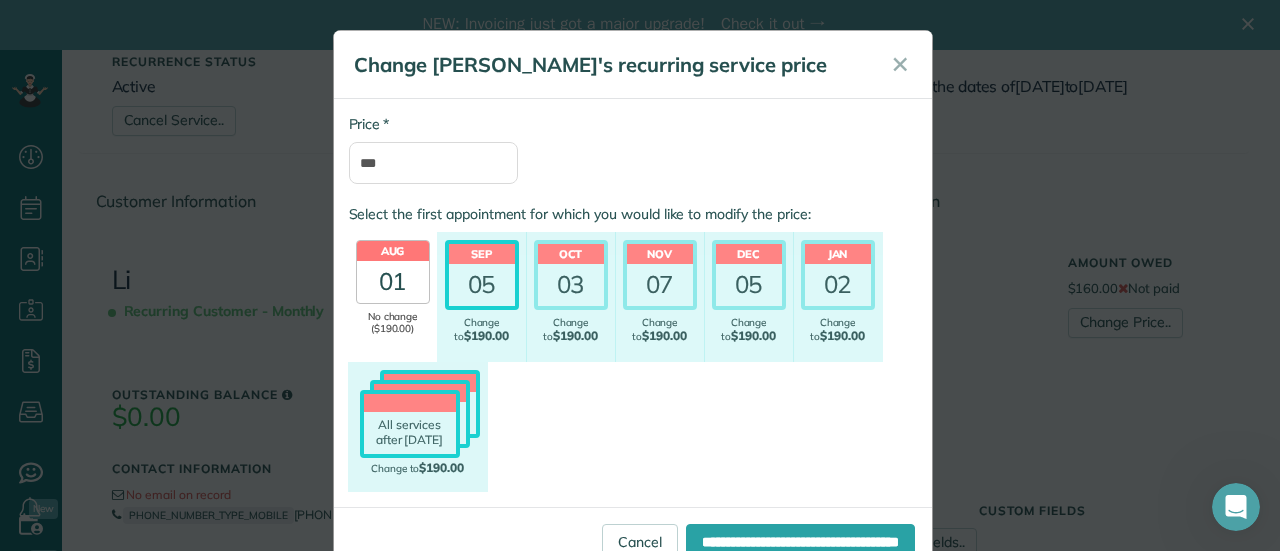 click on "01" at bounding box center (393, 282) 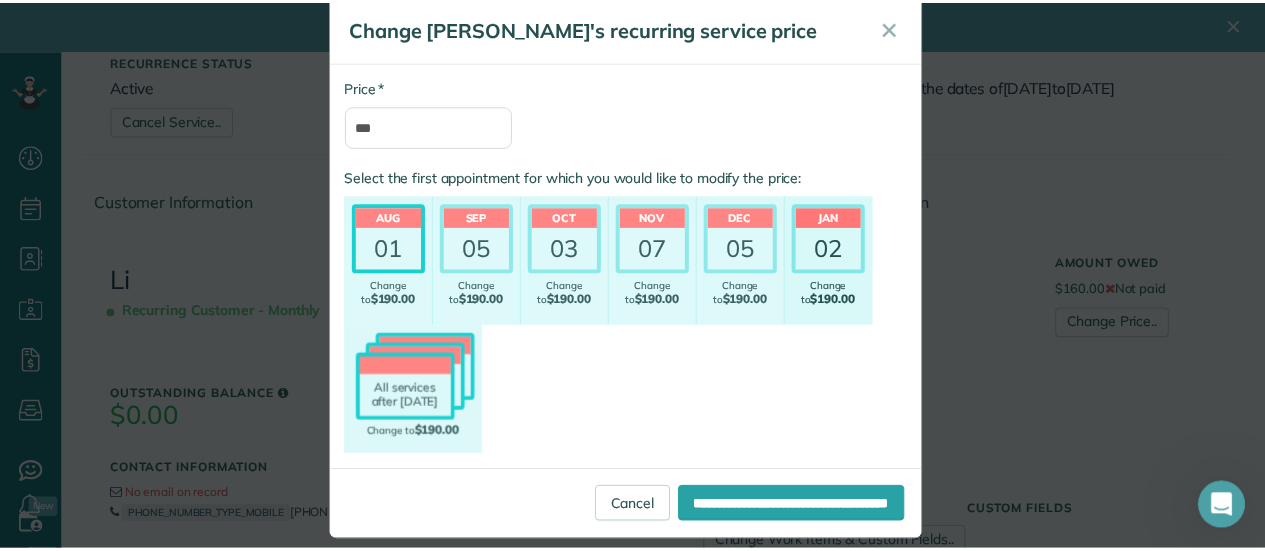 scroll, scrollTop: 56, scrollLeft: 0, axis: vertical 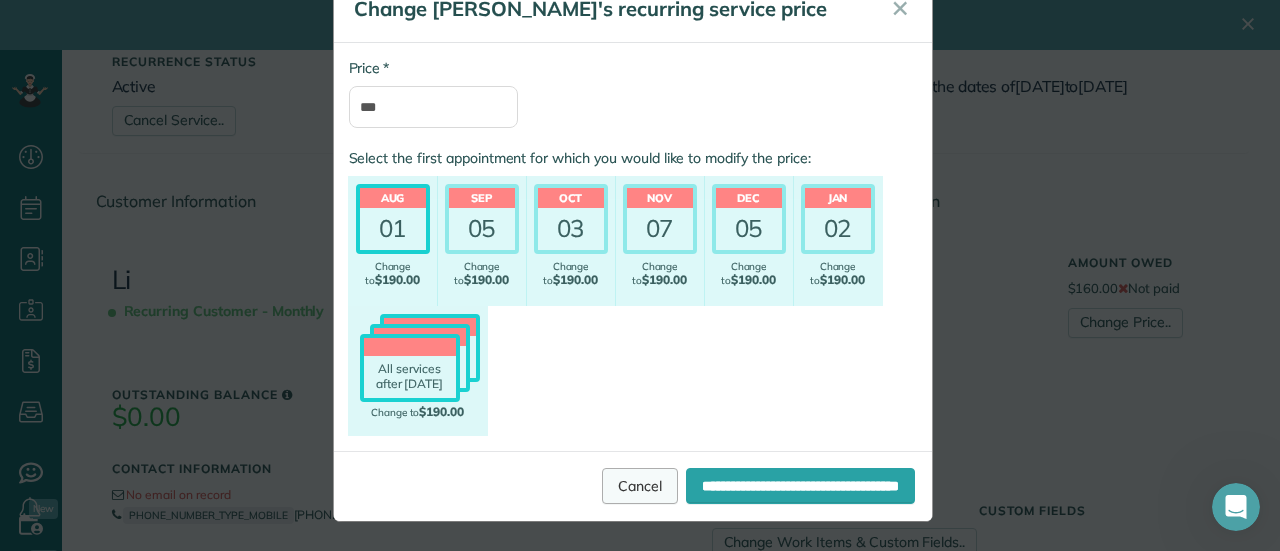 click on "Cancel" at bounding box center [640, 486] 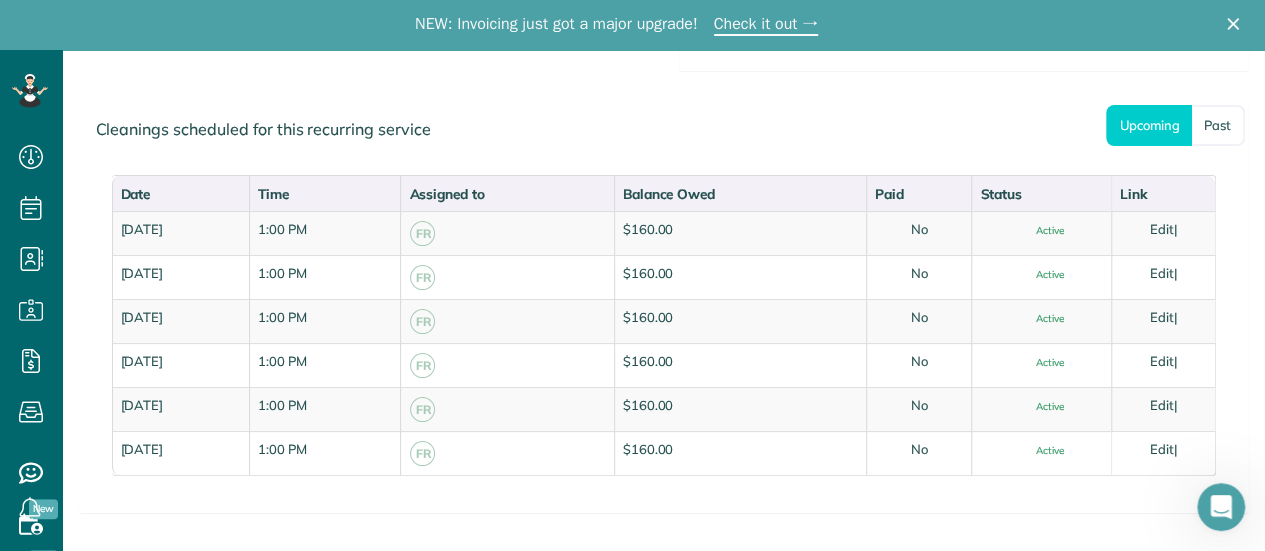 scroll, scrollTop: 1162, scrollLeft: 0, axis: vertical 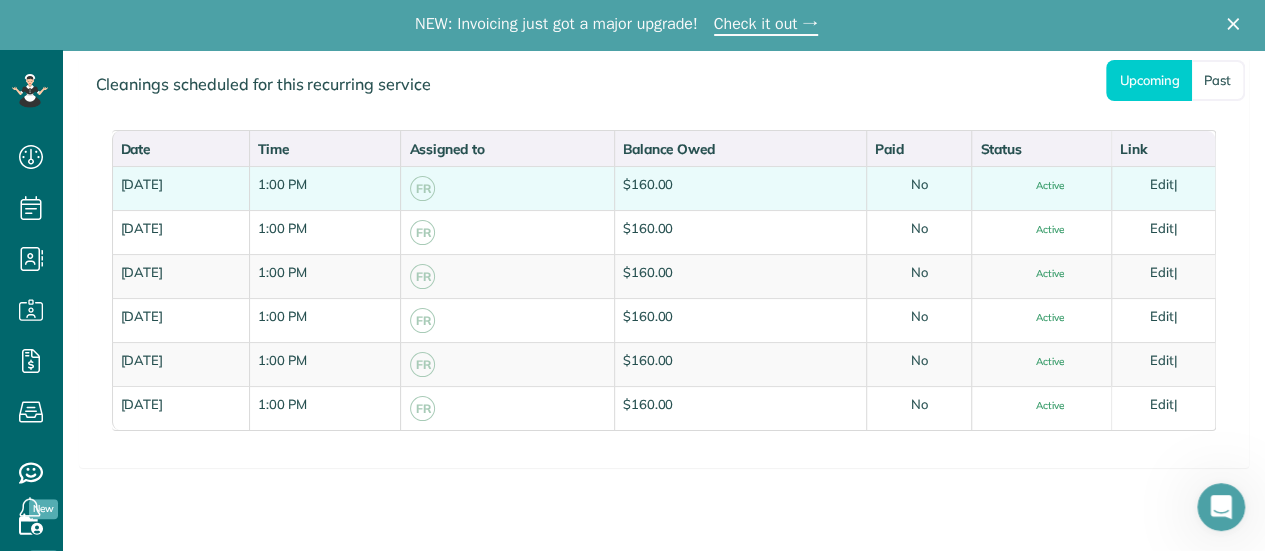 click on "Friday, August 01, 2025" at bounding box center (181, 188) 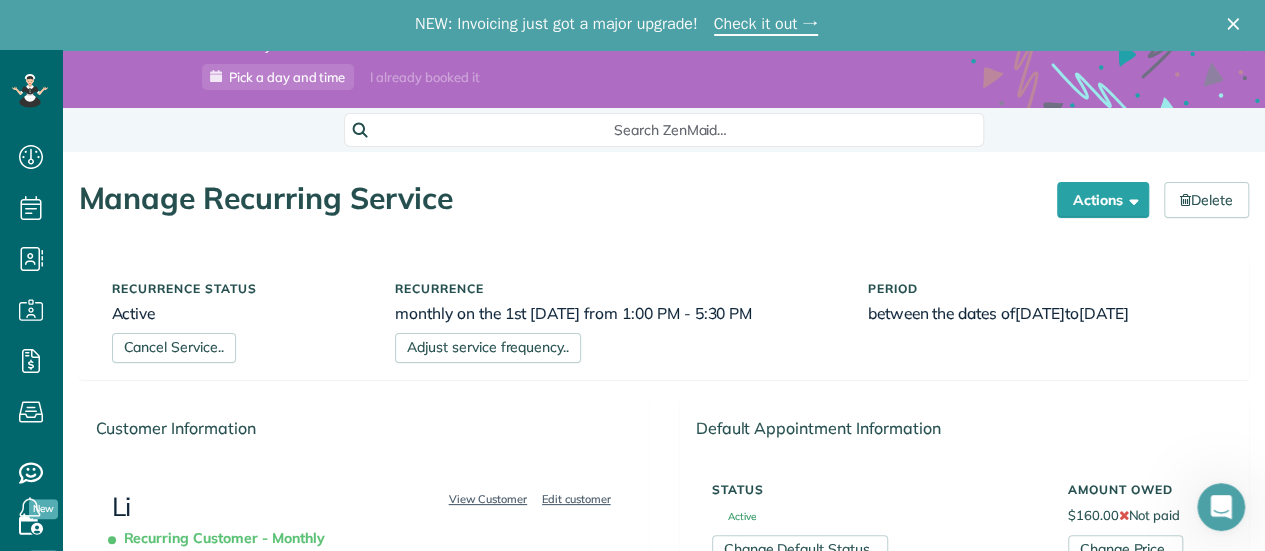 scroll, scrollTop: 0, scrollLeft: 0, axis: both 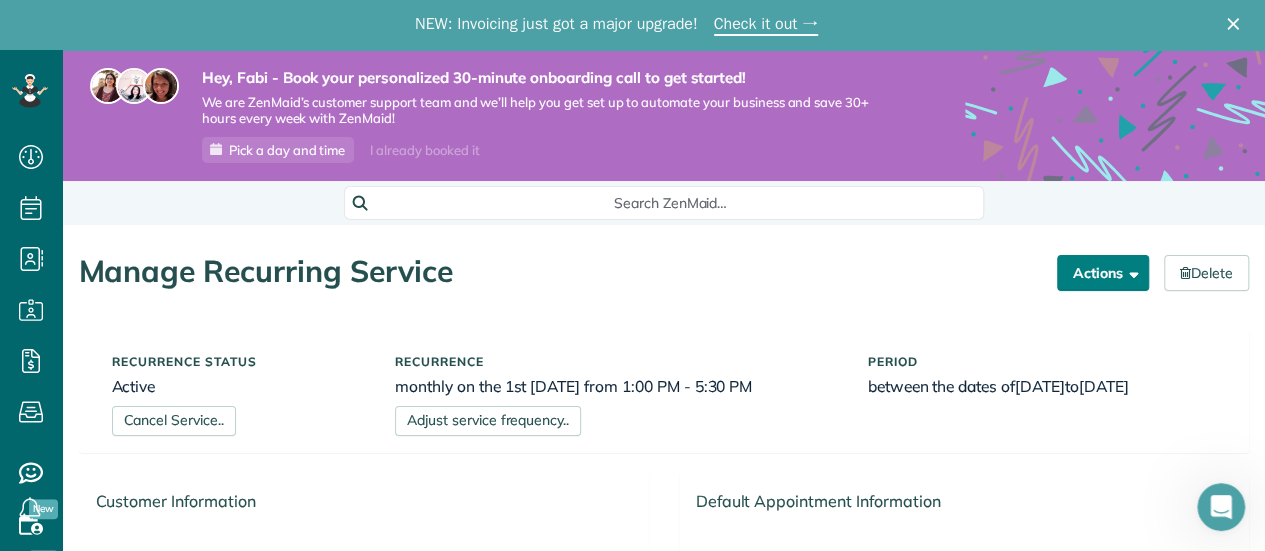 click at bounding box center [1130, 272] 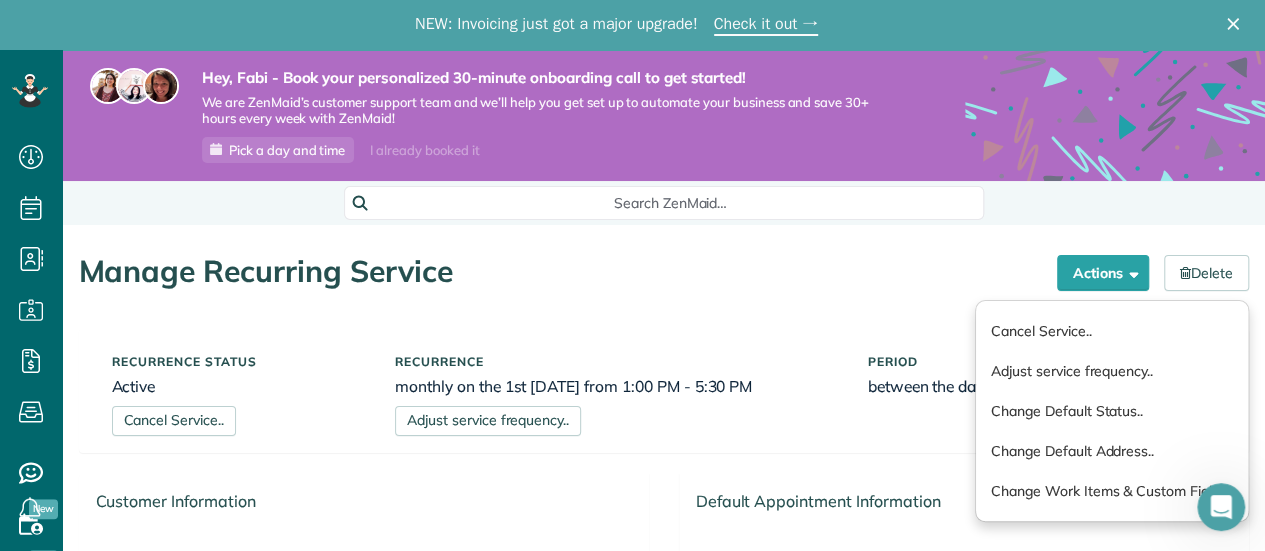 click on "Manage Recurring Service" at bounding box center (560, 271) 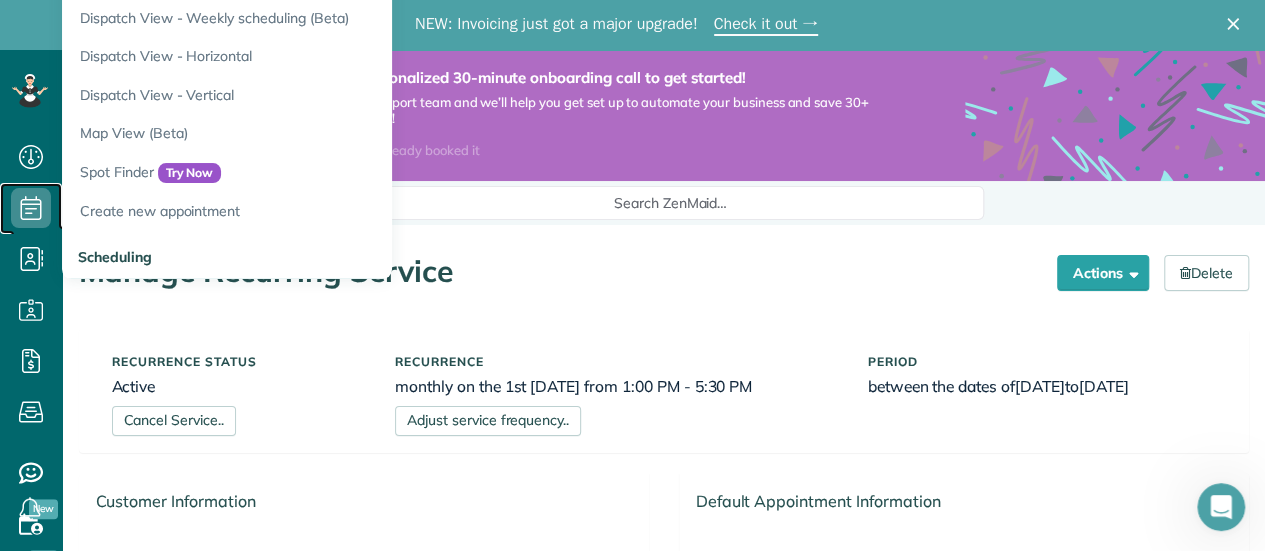 click 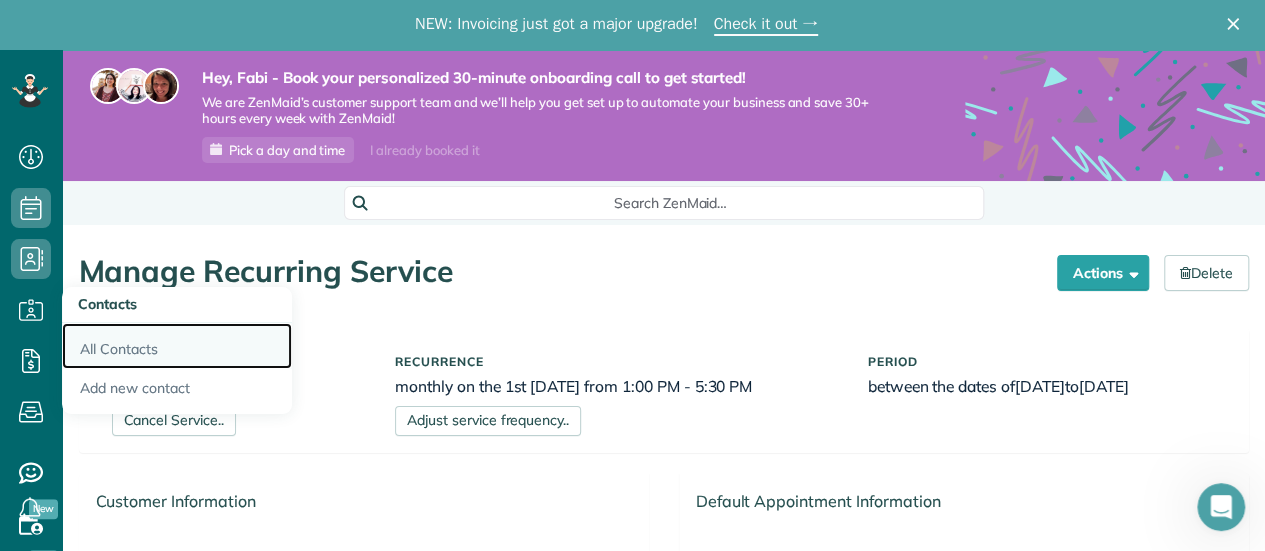 click on "All Contacts" at bounding box center [177, 346] 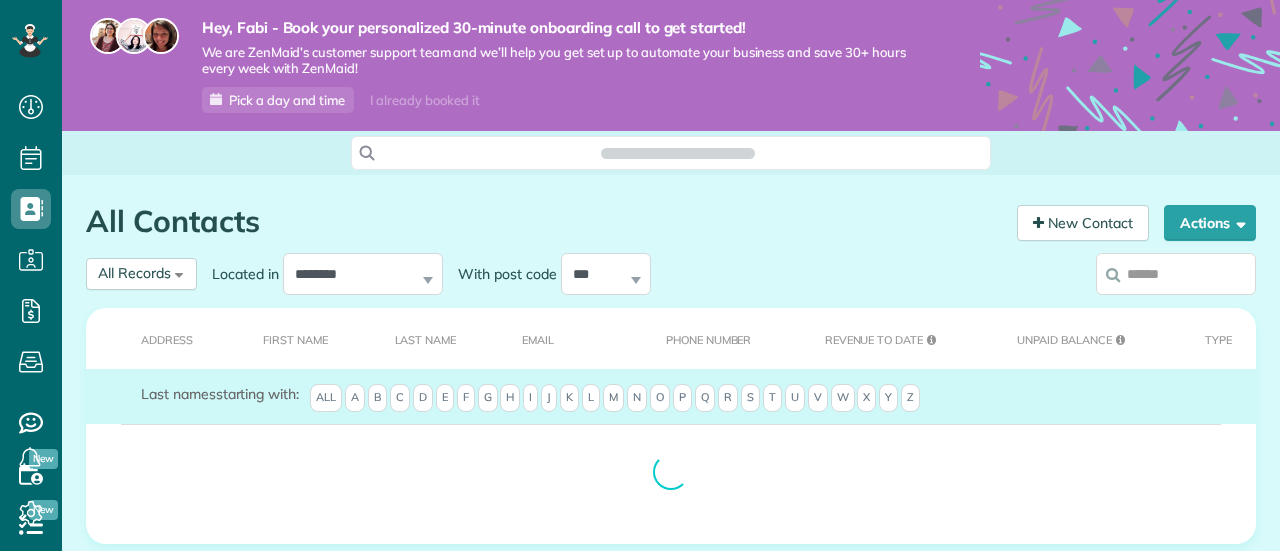 scroll, scrollTop: 0, scrollLeft: 0, axis: both 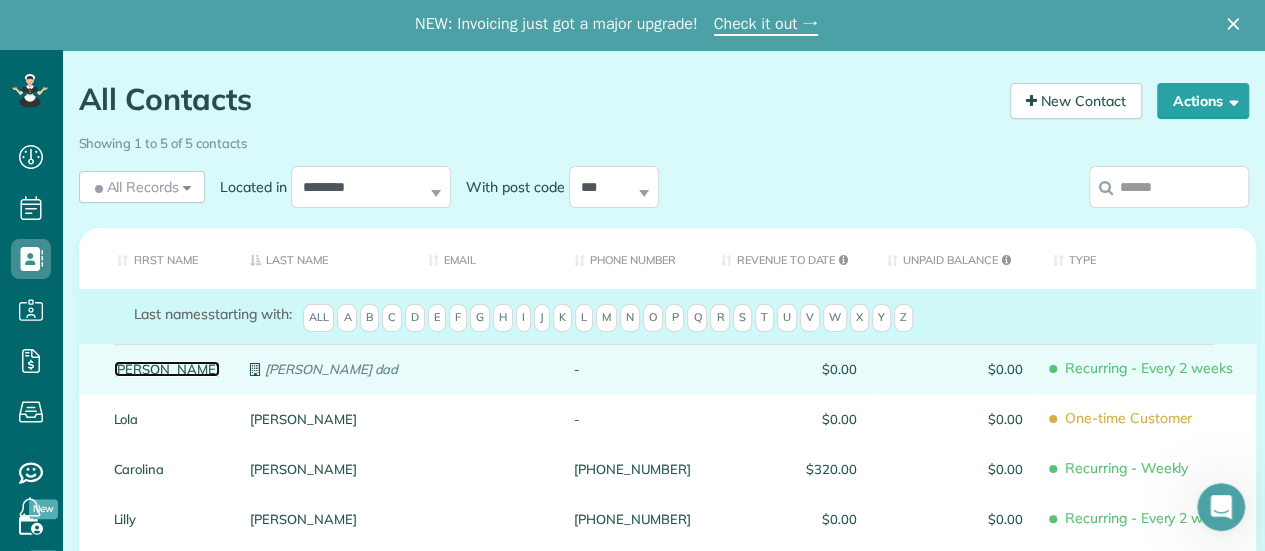 click on "[PERSON_NAME]" at bounding box center [167, 369] 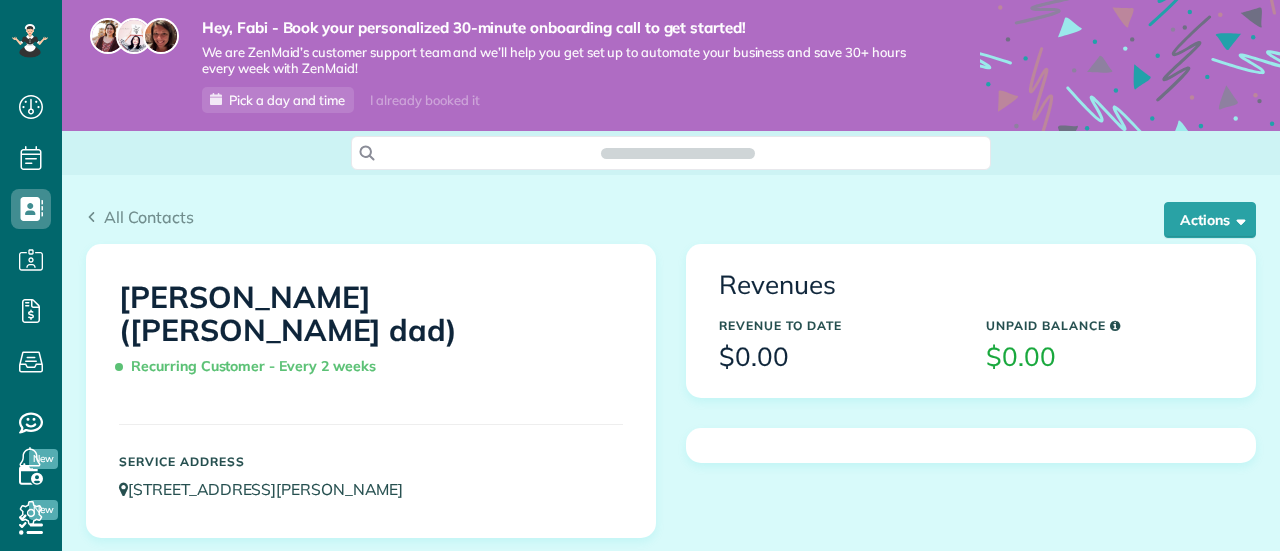 scroll, scrollTop: 0, scrollLeft: 0, axis: both 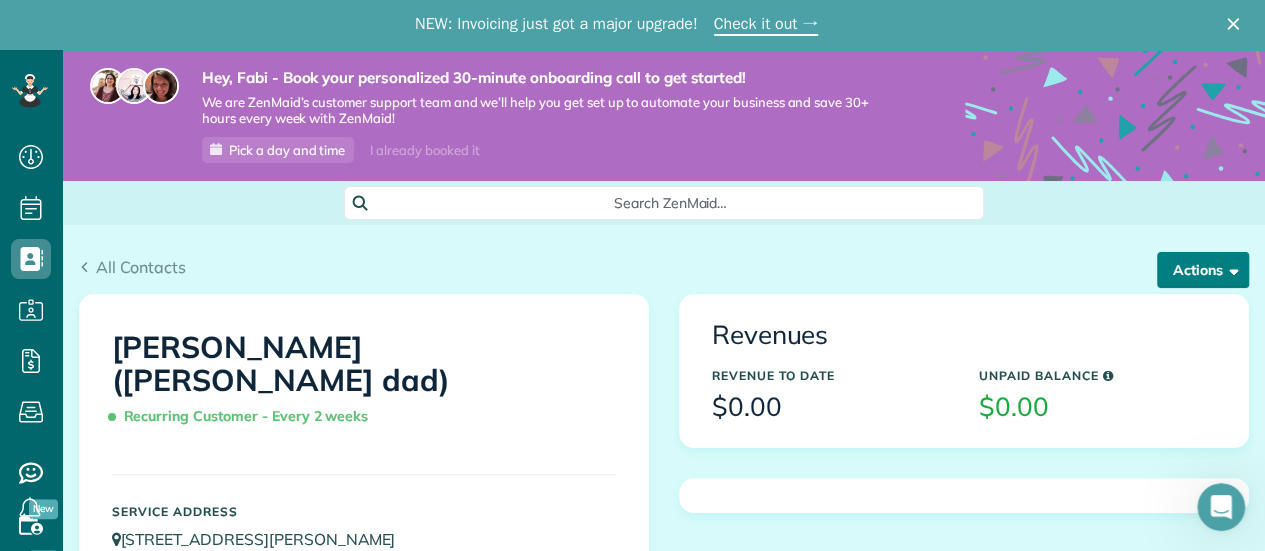 click on "Actions" at bounding box center (1203, 270) 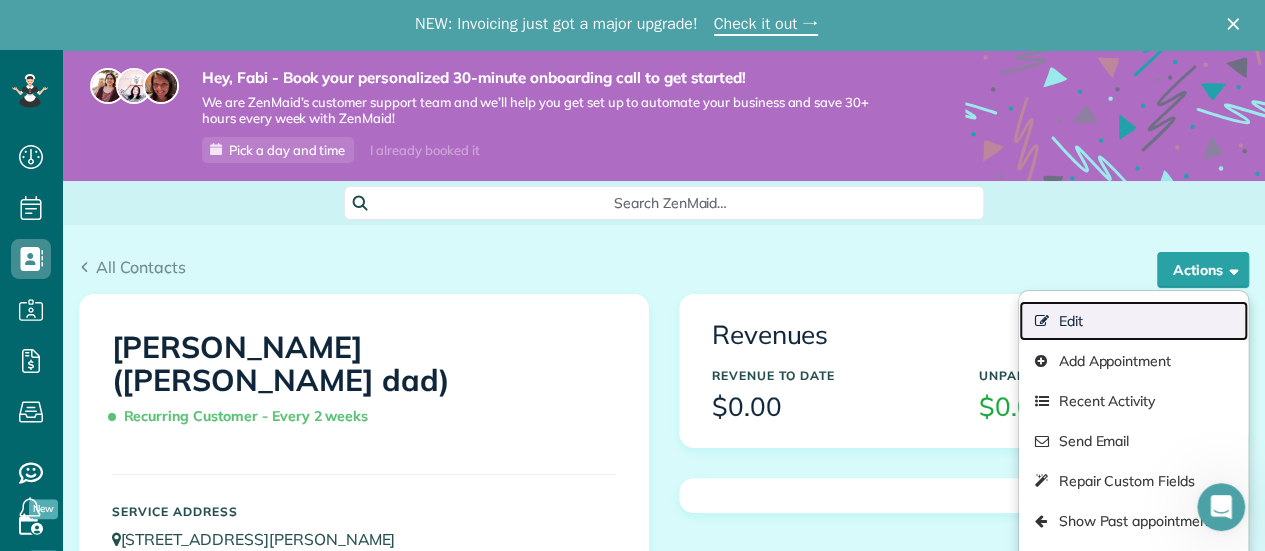 click on "Edit" at bounding box center (1133, 321) 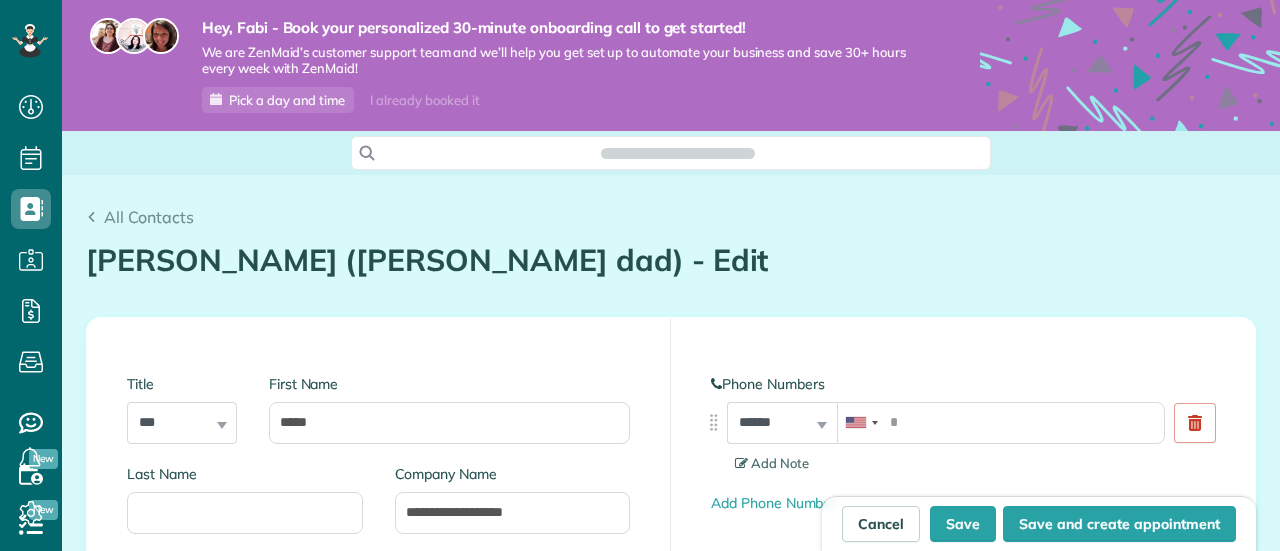 scroll, scrollTop: 0, scrollLeft: 0, axis: both 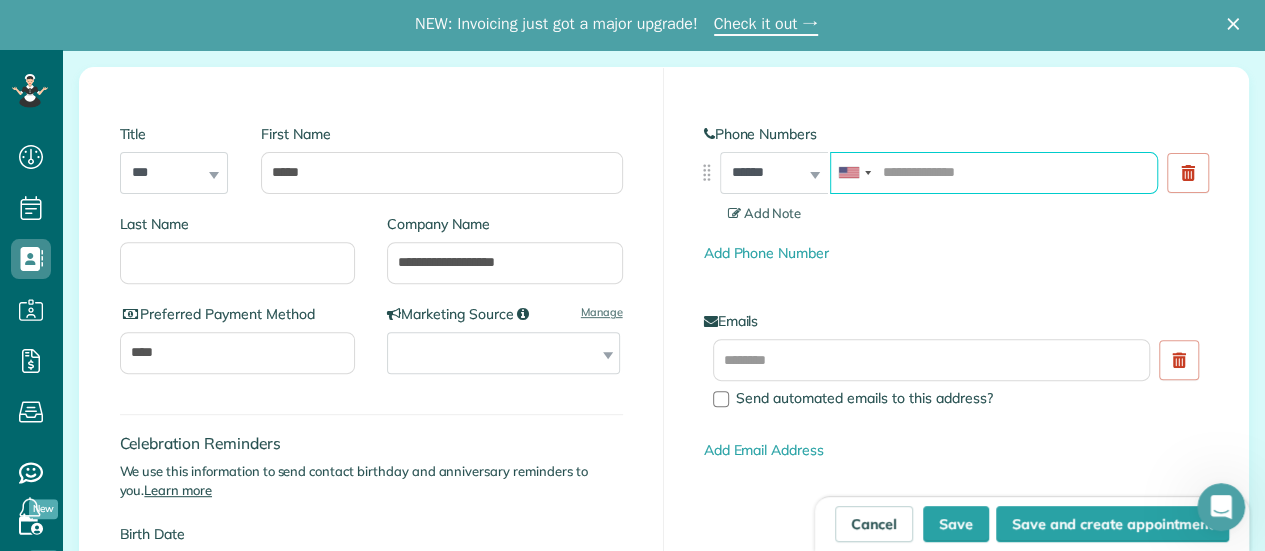 click at bounding box center [994, 173] 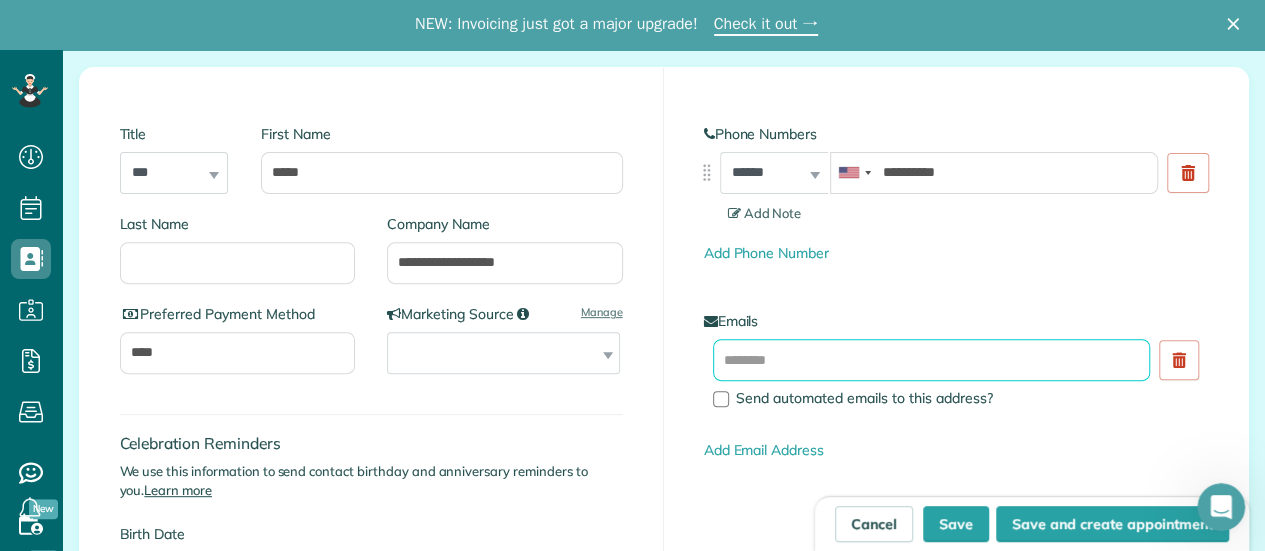 click at bounding box center (932, 360) 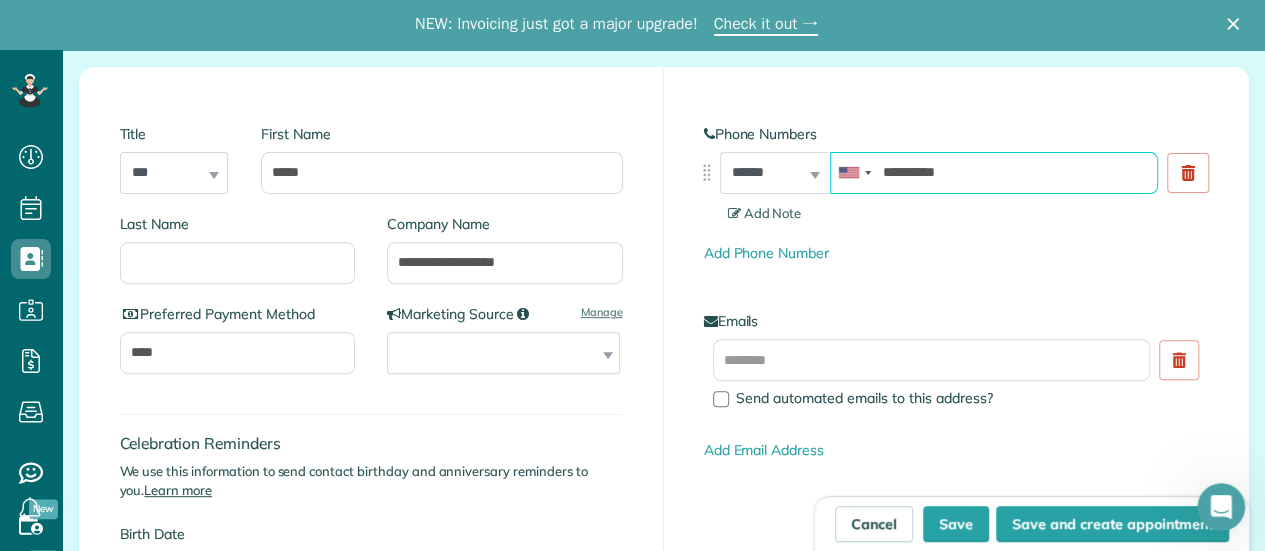 click on "**********" at bounding box center (994, 173) 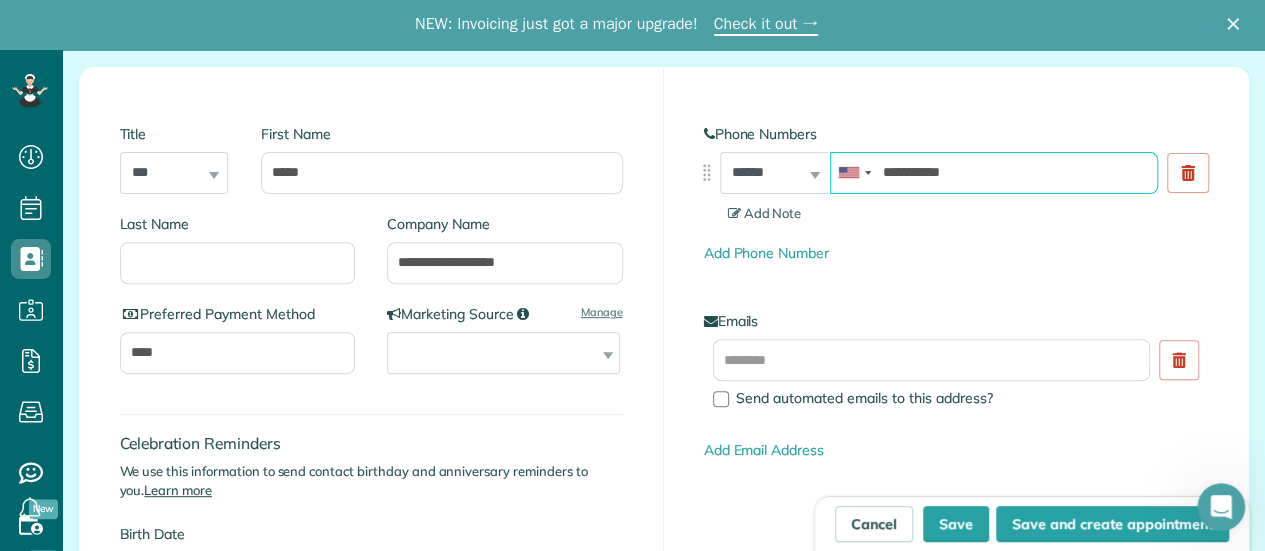 click on "**********" at bounding box center [994, 173] 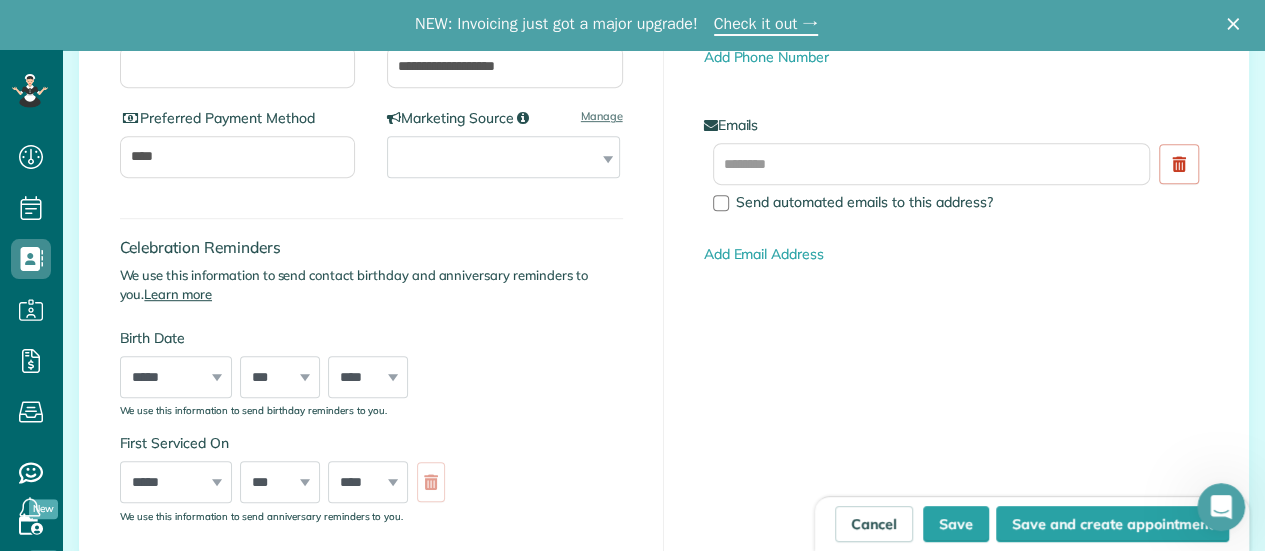 scroll, scrollTop: 600, scrollLeft: 0, axis: vertical 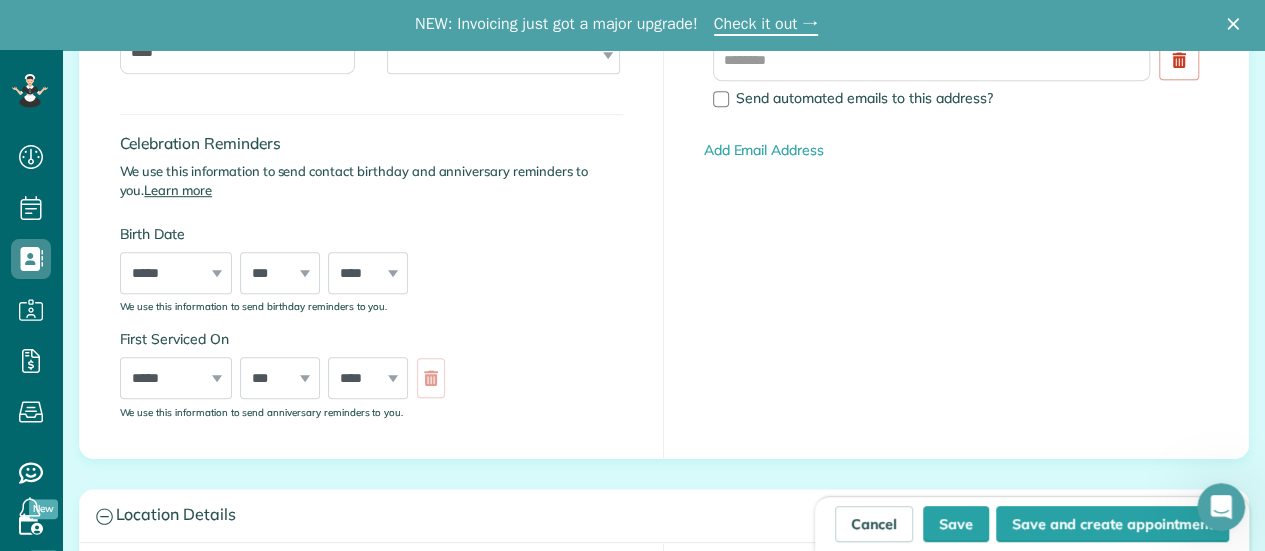type on "**********" 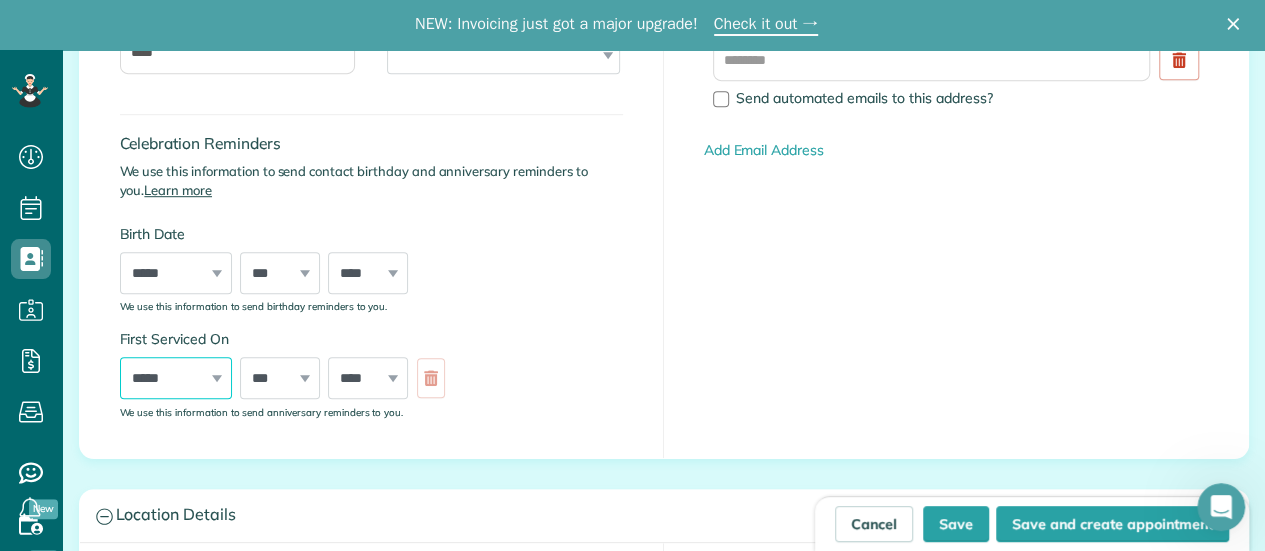 click on "*****
*******
********
*****
*****
***
****
****
******
*********
*******
********
********" at bounding box center (176, 378) 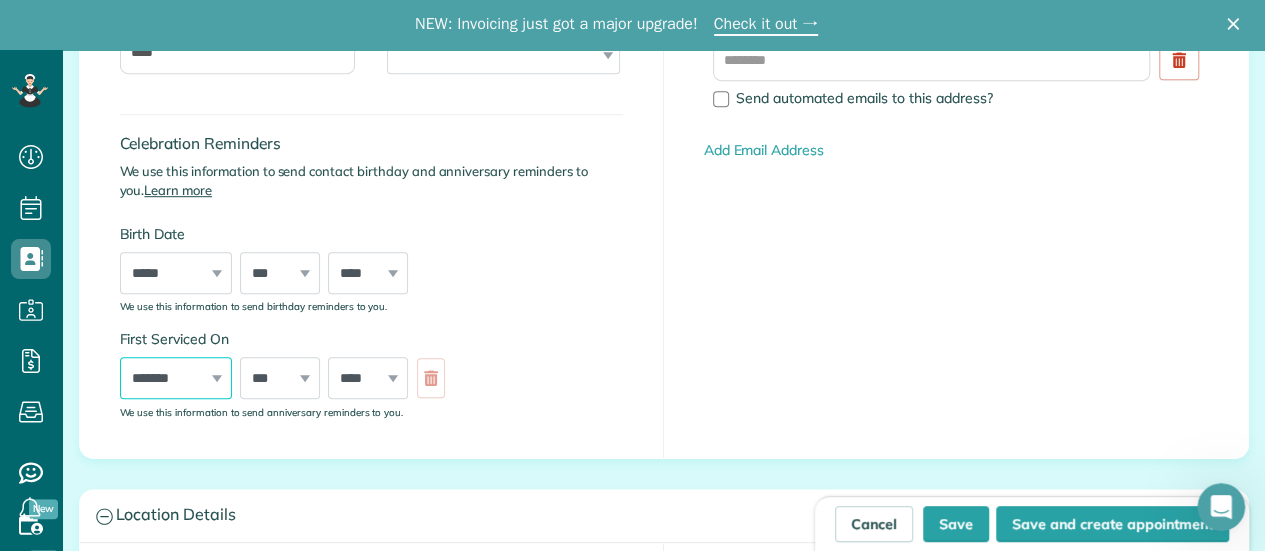 click on "*****
*******
********
*****
*****
***
****
****
******
*********
*******
********
********" at bounding box center (176, 378) 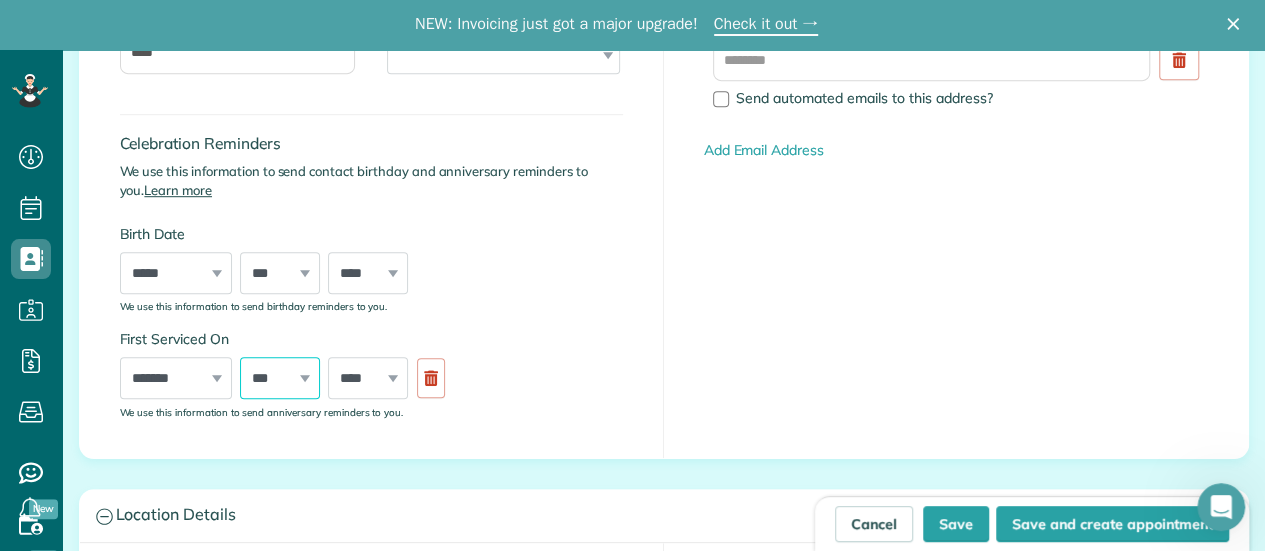 click on "***
*
*
*
*
*
*
*
*
*
**
**
**
**
**
**
**
**
**
**
**
**
**
**
**
**
**
**
**
**
**
**" at bounding box center [280, 378] 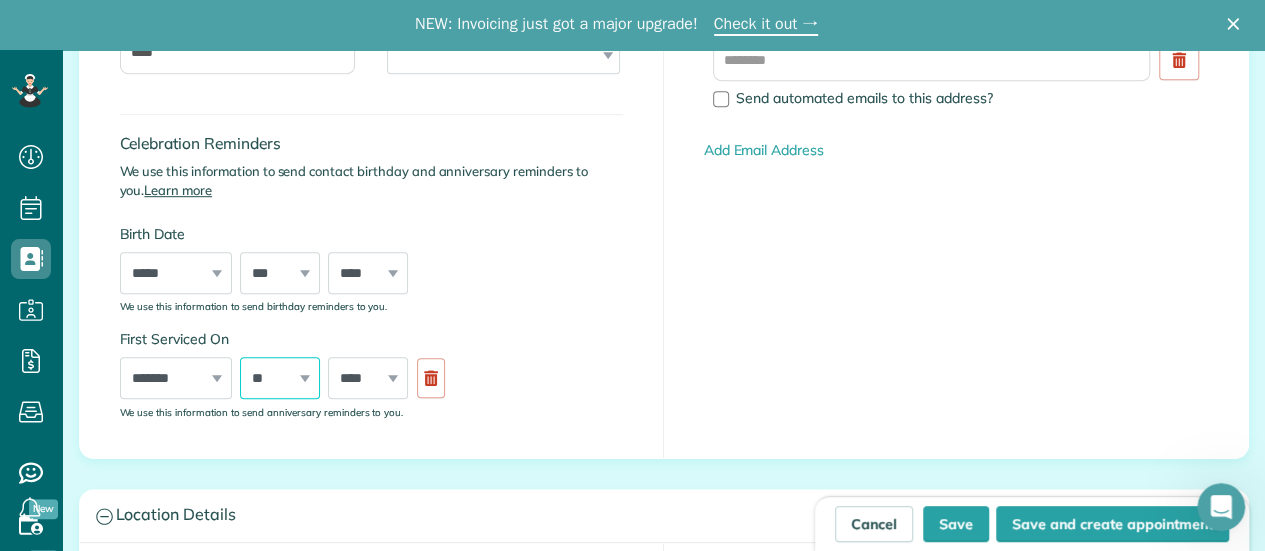 click on "***
*
*
*
*
*
*
*
*
*
**
**
**
**
**
**
**
**
**
**
**
**
**
**
**
**
**
**
**
**
**
**" at bounding box center [280, 378] 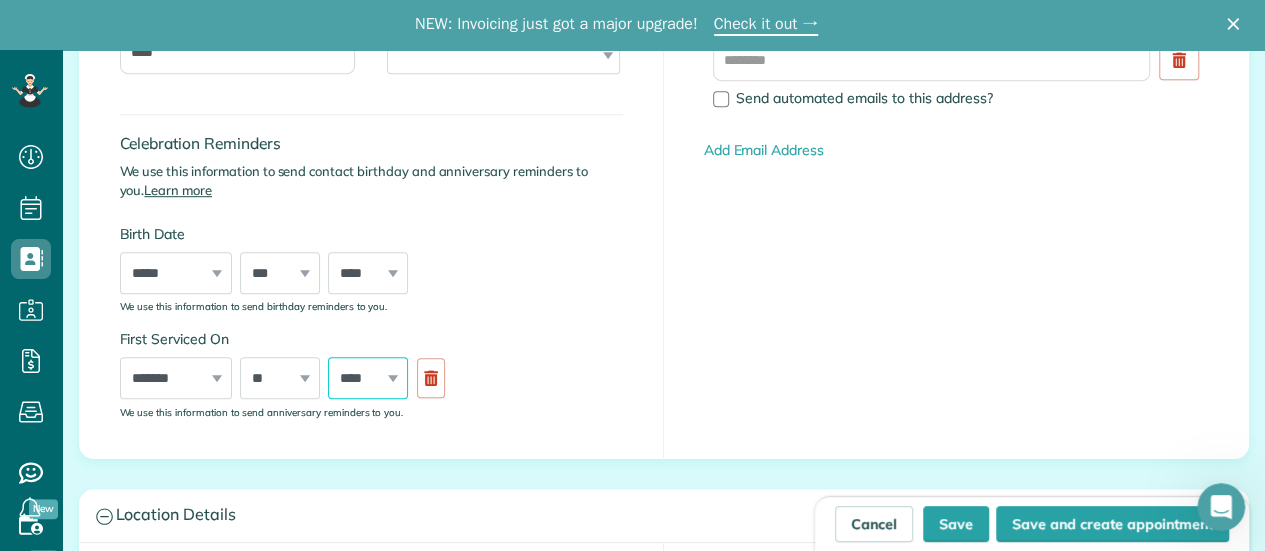 click on "****
****
****
****
****
****
****
****
****
****
****
****
****
****
****
****
****
****
****
****
****
****
****
****
****
****
****
****
****
****
****
****
****
****
****
****
****
****
****
****
****
****
****
****
****
****
****
****
****
****
****
****" at bounding box center [368, 378] 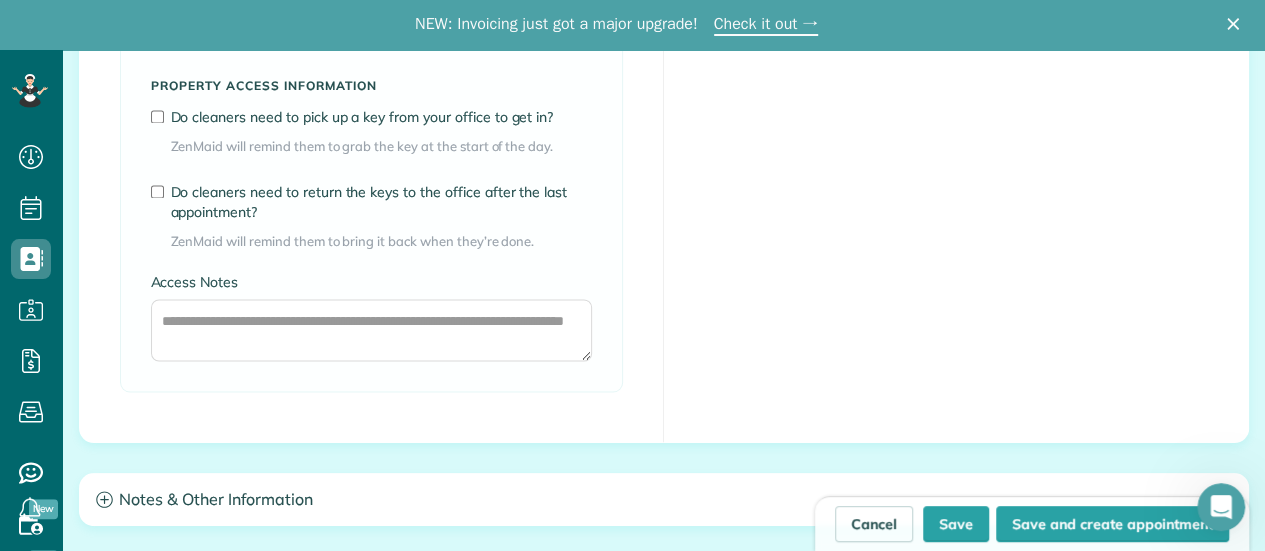 scroll, scrollTop: 1700, scrollLeft: 0, axis: vertical 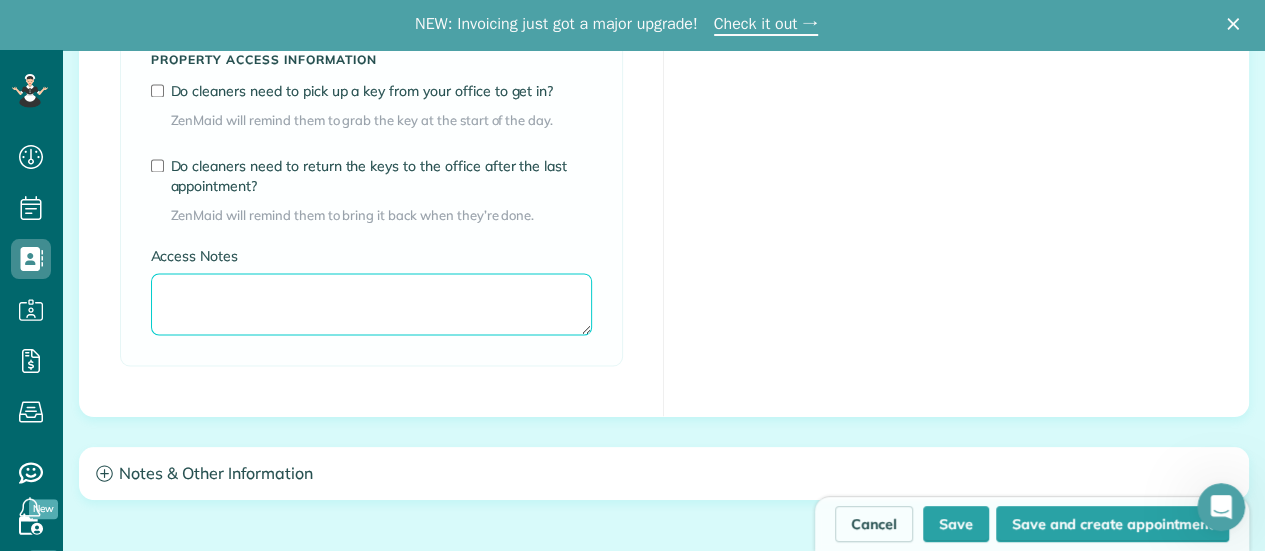 click on "Access Notes" at bounding box center [371, 304] 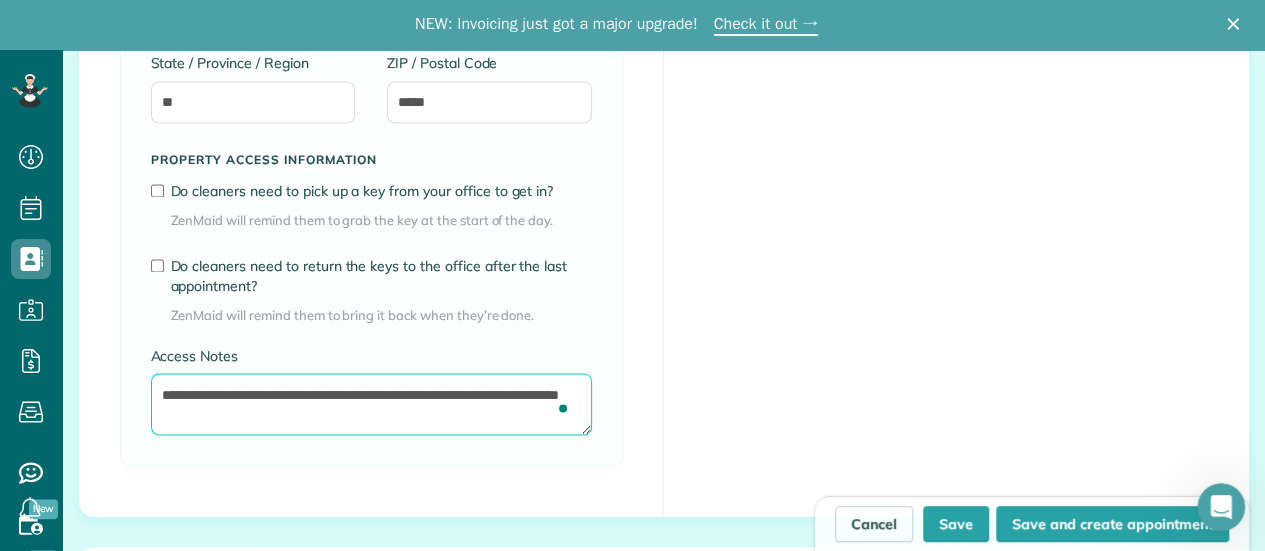 scroll, scrollTop: 1800, scrollLeft: 0, axis: vertical 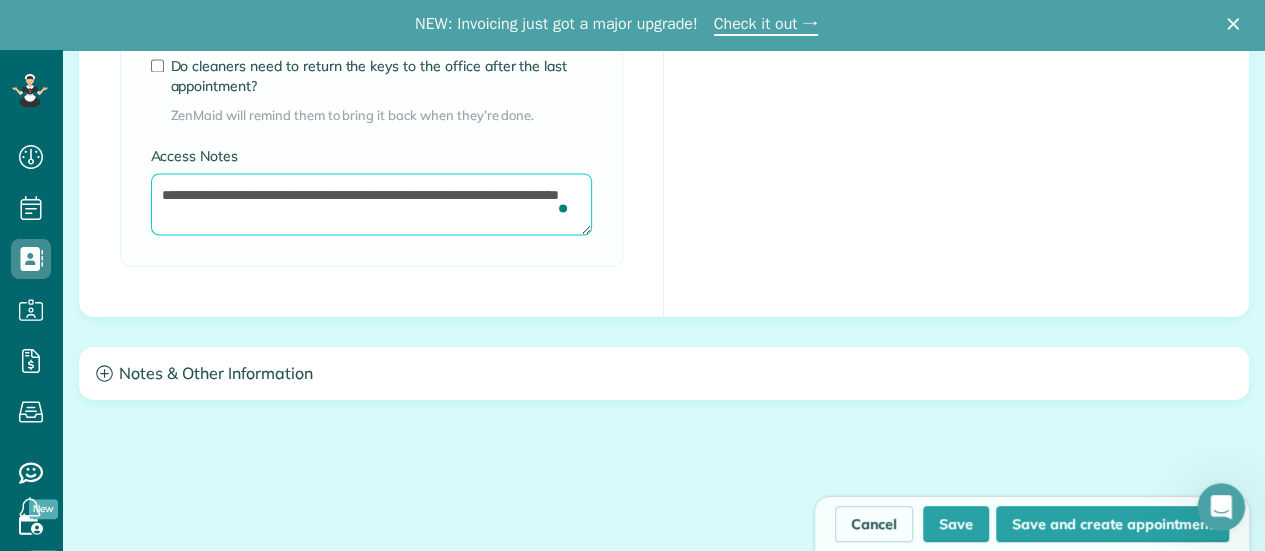 type on "**********" 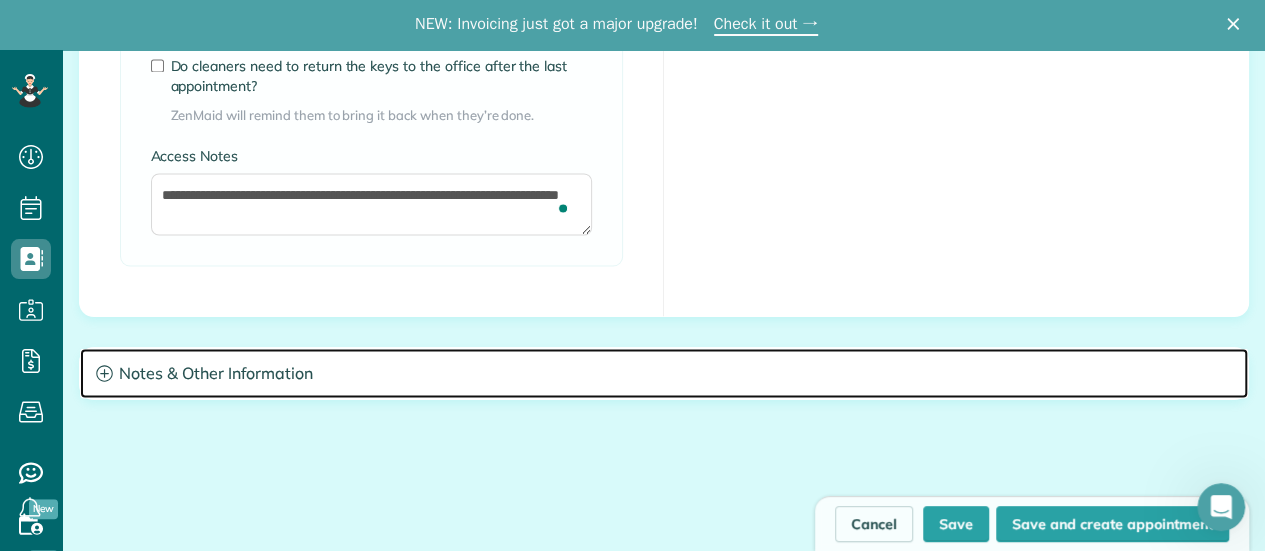 click on "Notes & Other Information" at bounding box center (664, 373) 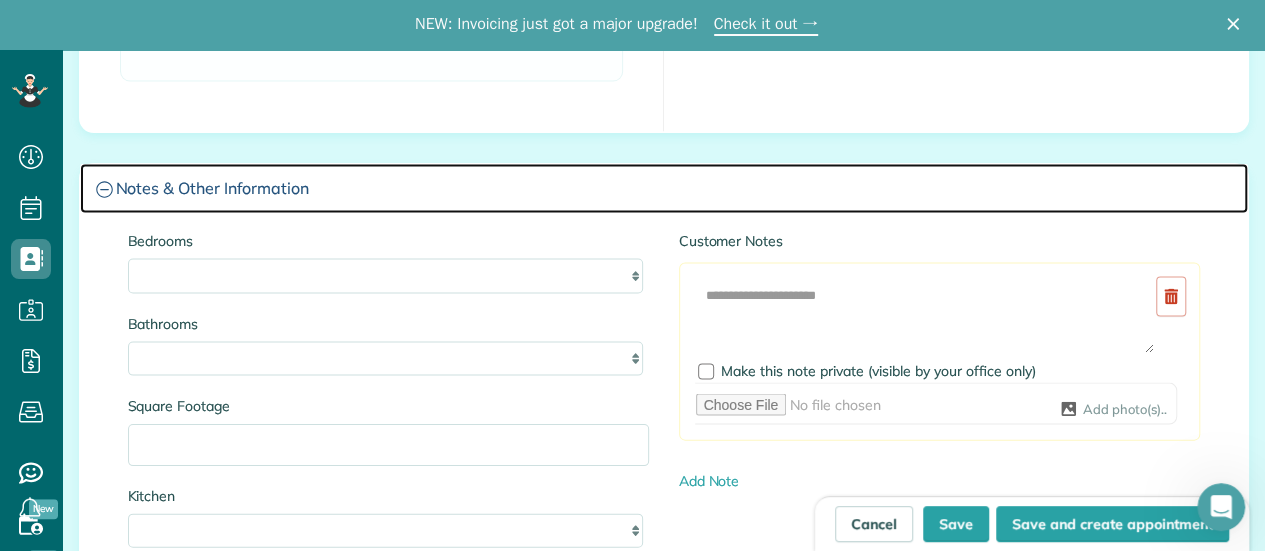 scroll, scrollTop: 2000, scrollLeft: 0, axis: vertical 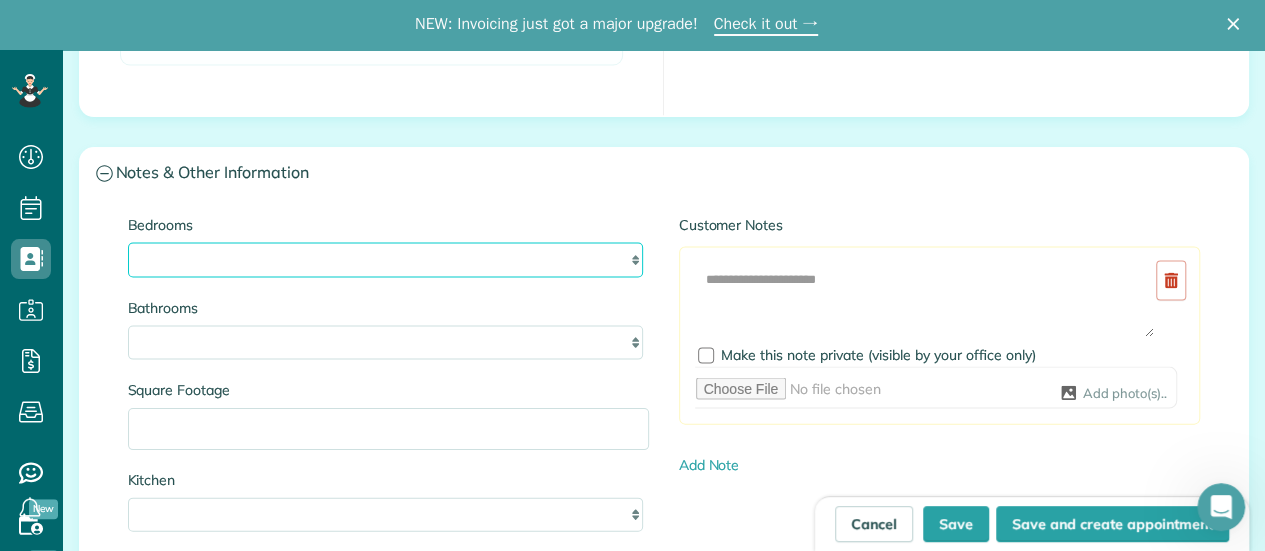 click on "*
*
*
*
**" at bounding box center [385, 260] 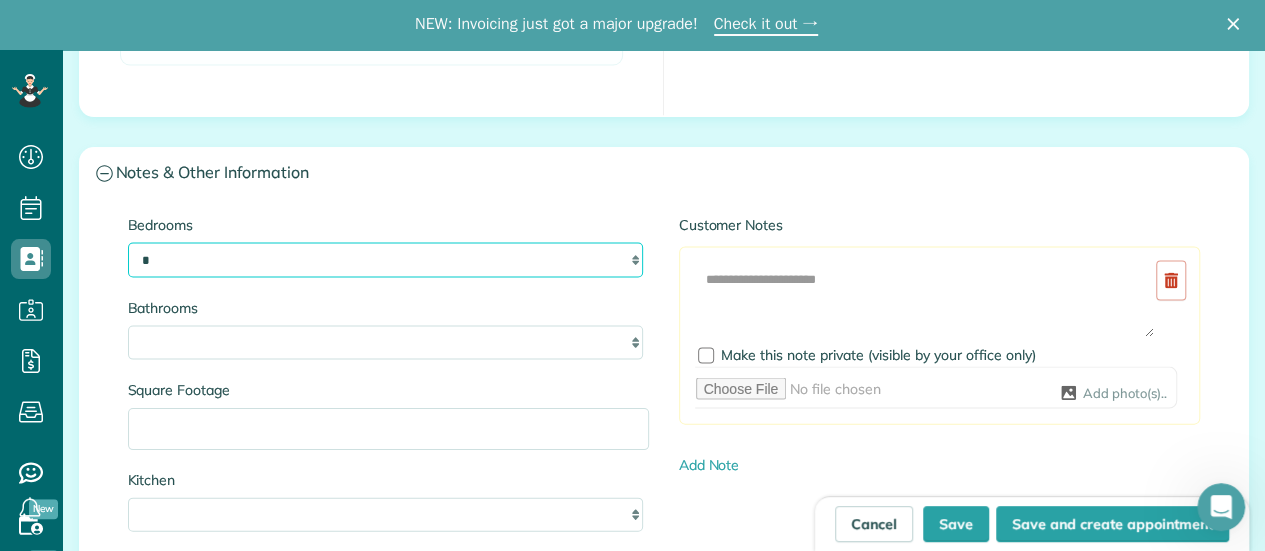 click on "*
*
*
*
**" at bounding box center [385, 260] 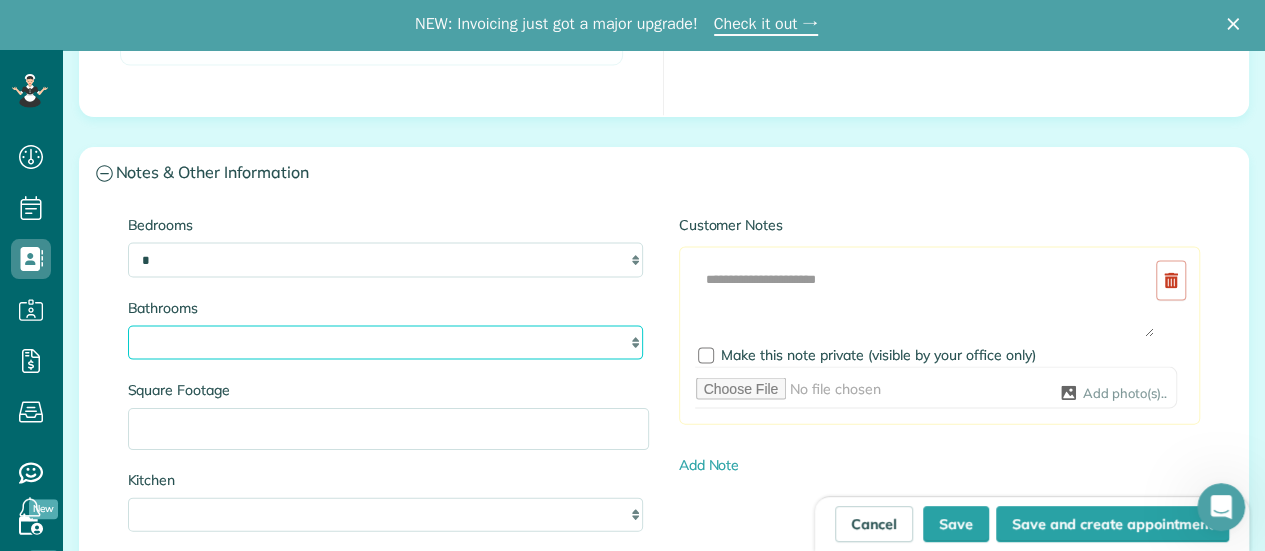 click on "*
***
*
***
*
***
*
***
**" at bounding box center [385, 343] 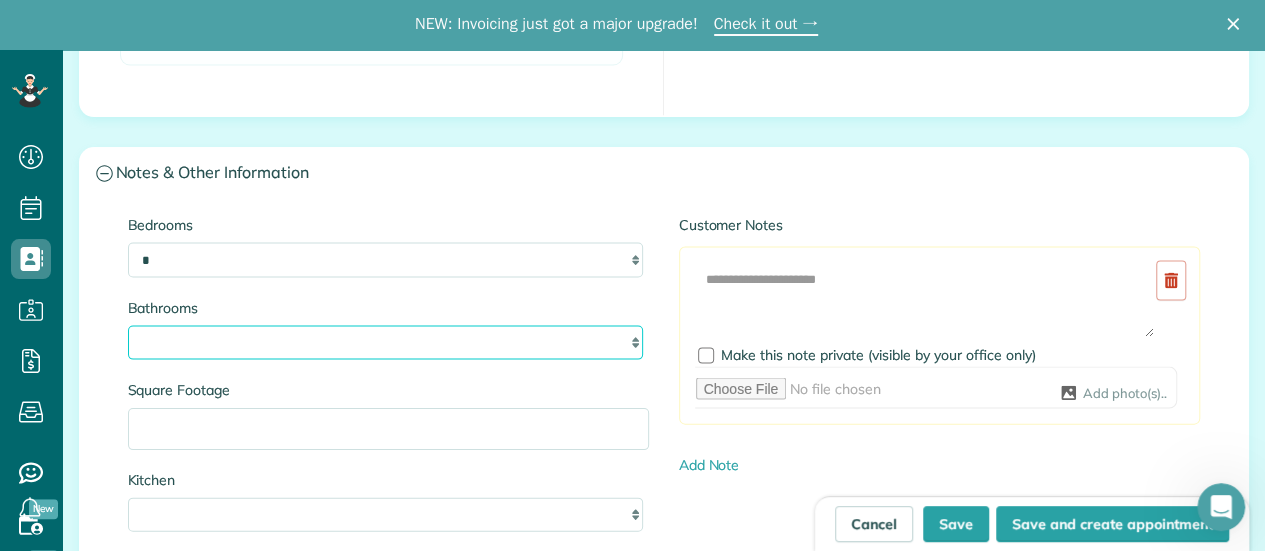 select on "*" 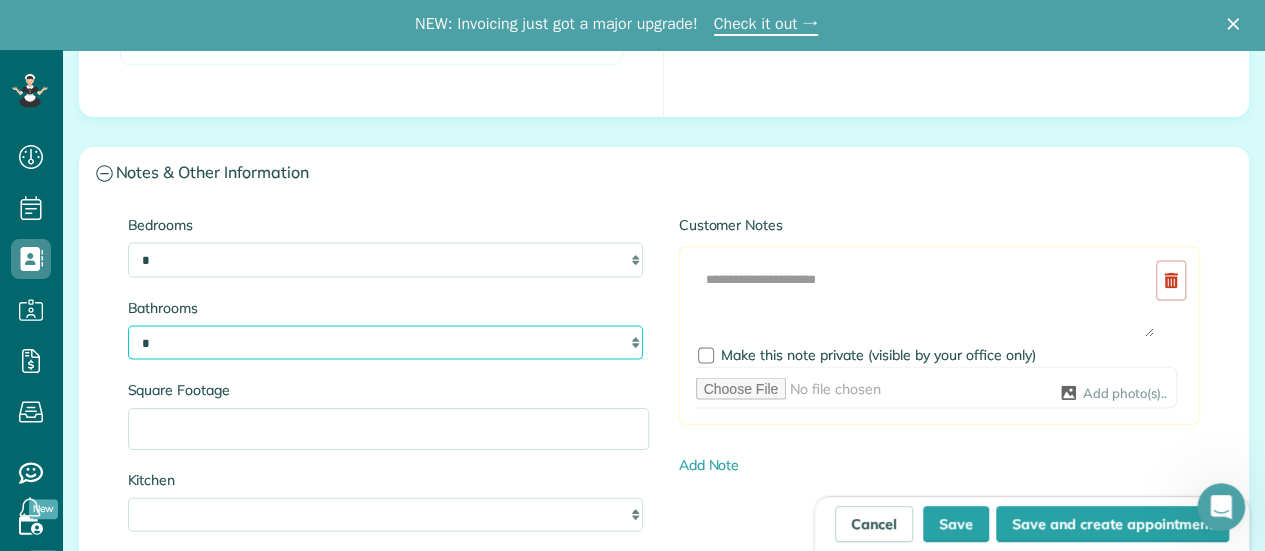 click on "*
***
*
***
*
***
*
***
**" at bounding box center (385, 343) 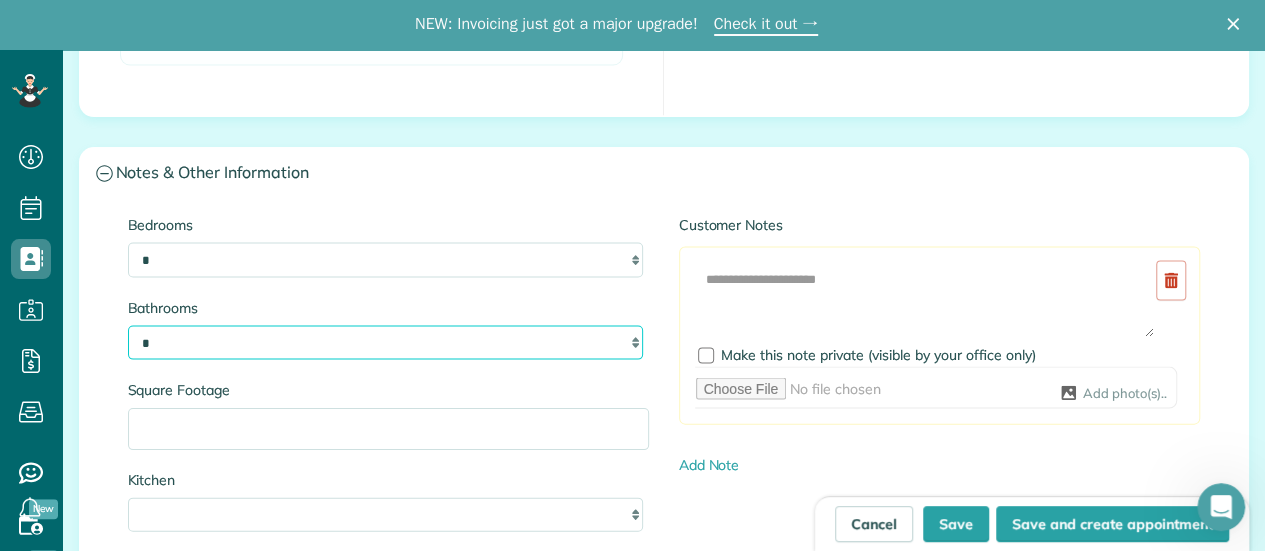 scroll, scrollTop: 2200, scrollLeft: 0, axis: vertical 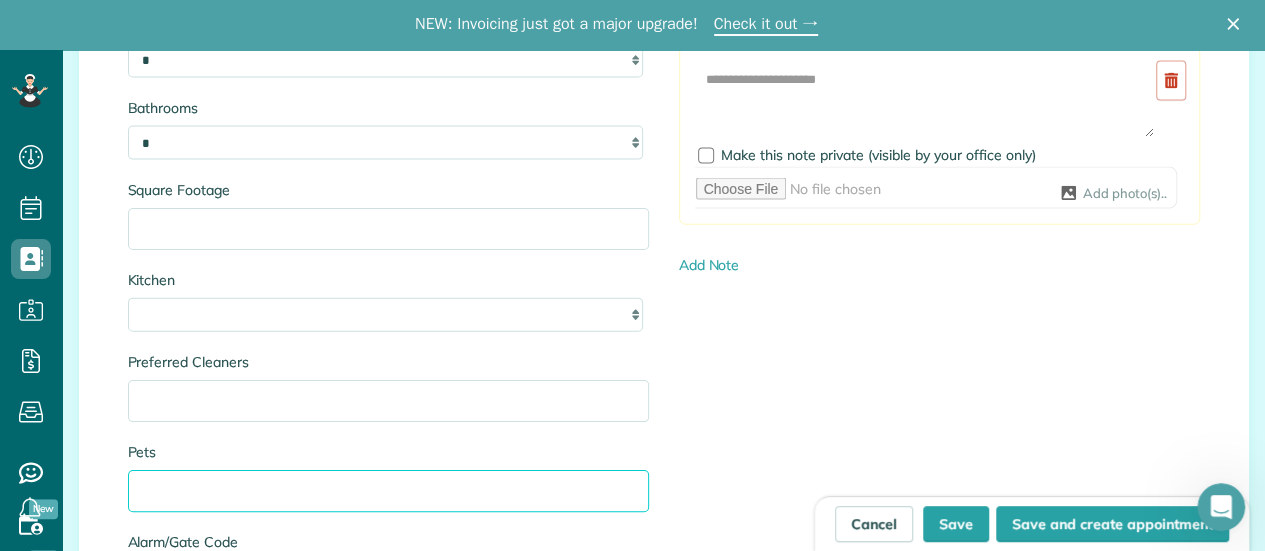 click on "Pets" at bounding box center (388, 491) 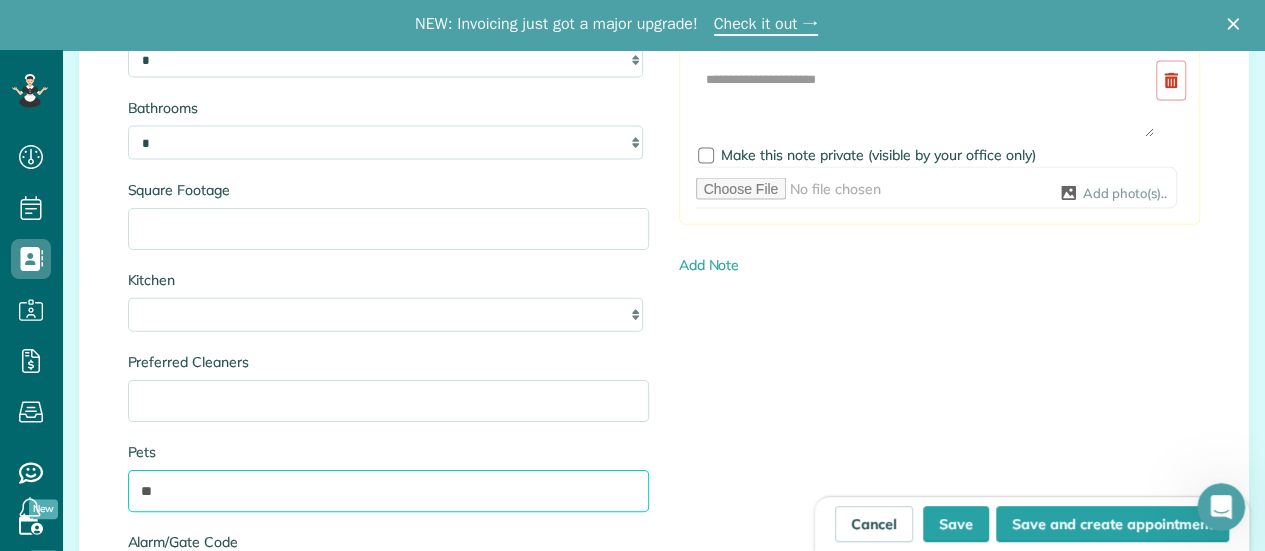 type on "*" 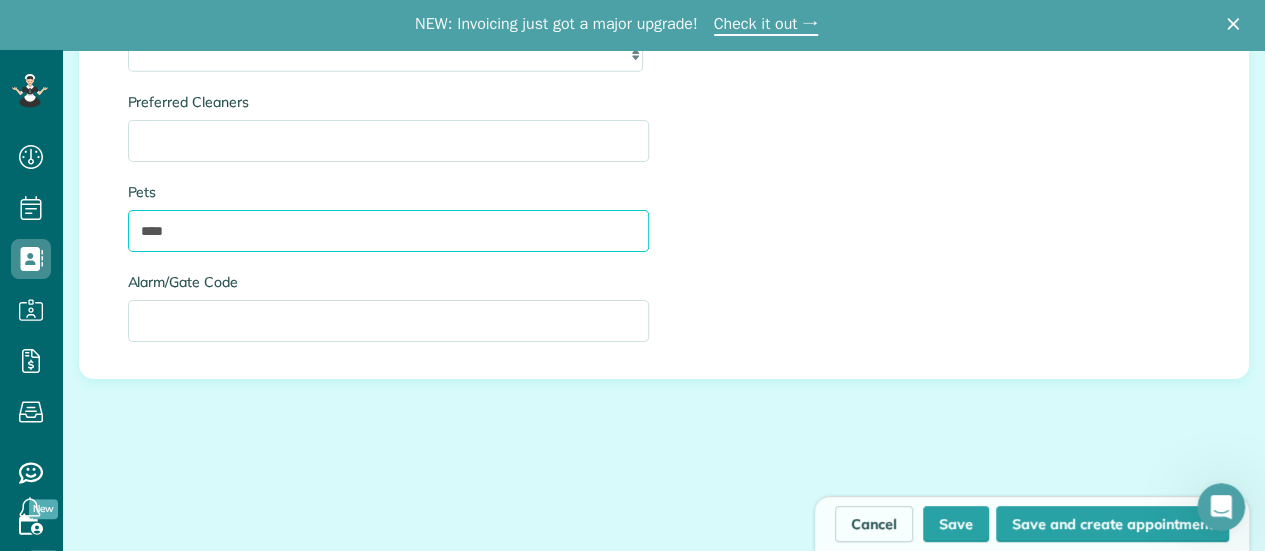 scroll, scrollTop: 2500, scrollLeft: 0, axis: vertical 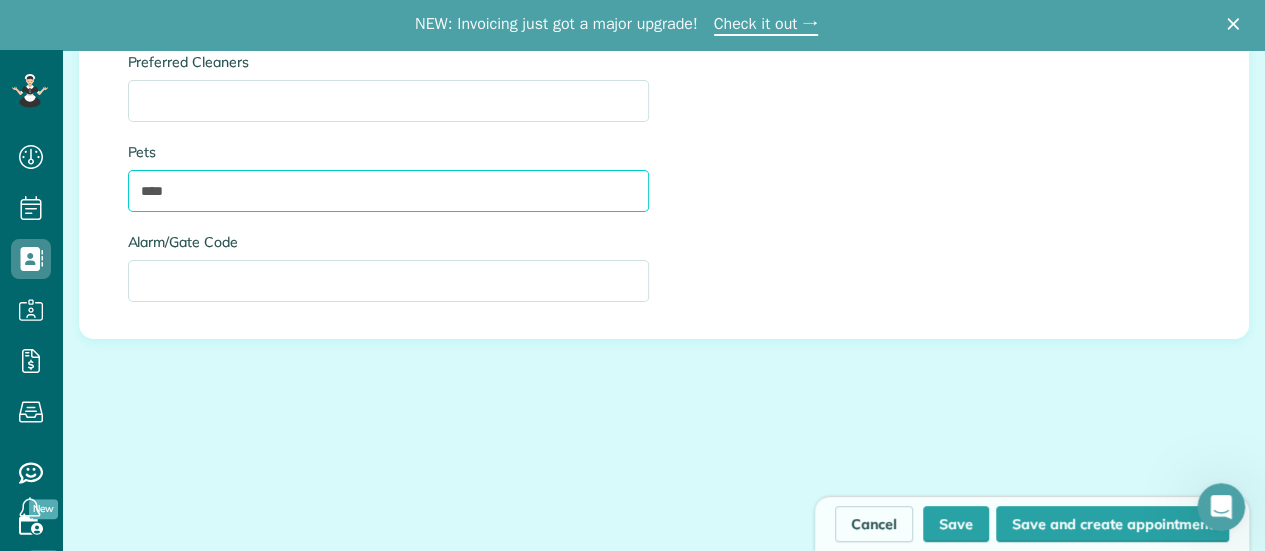 type on "****" 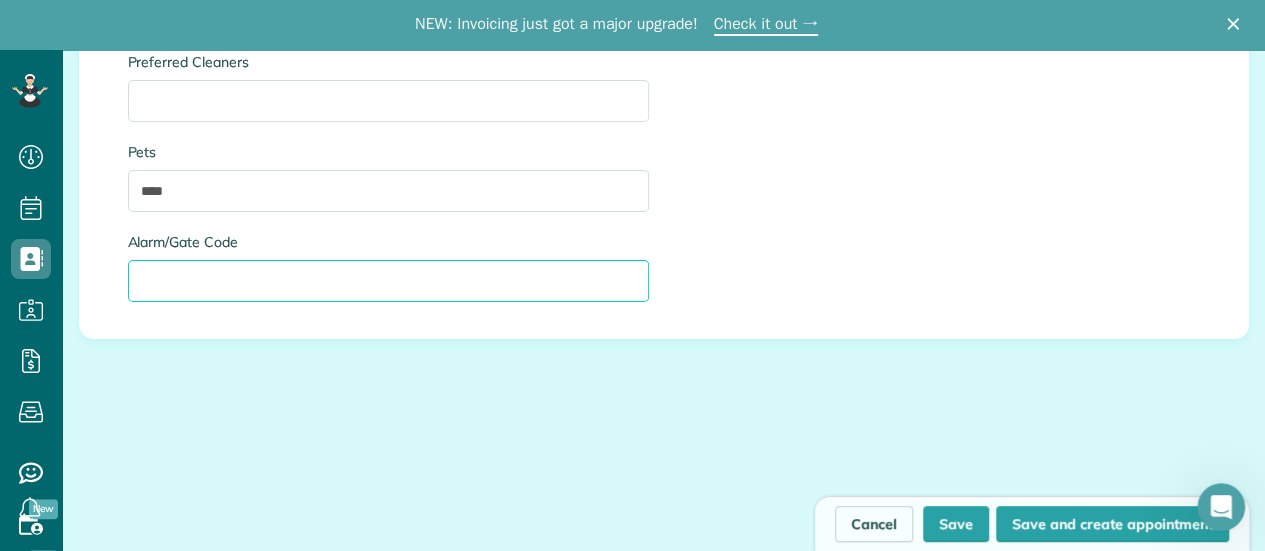 click on "Alarm/Gate Code" at bounding box center (388, 281) 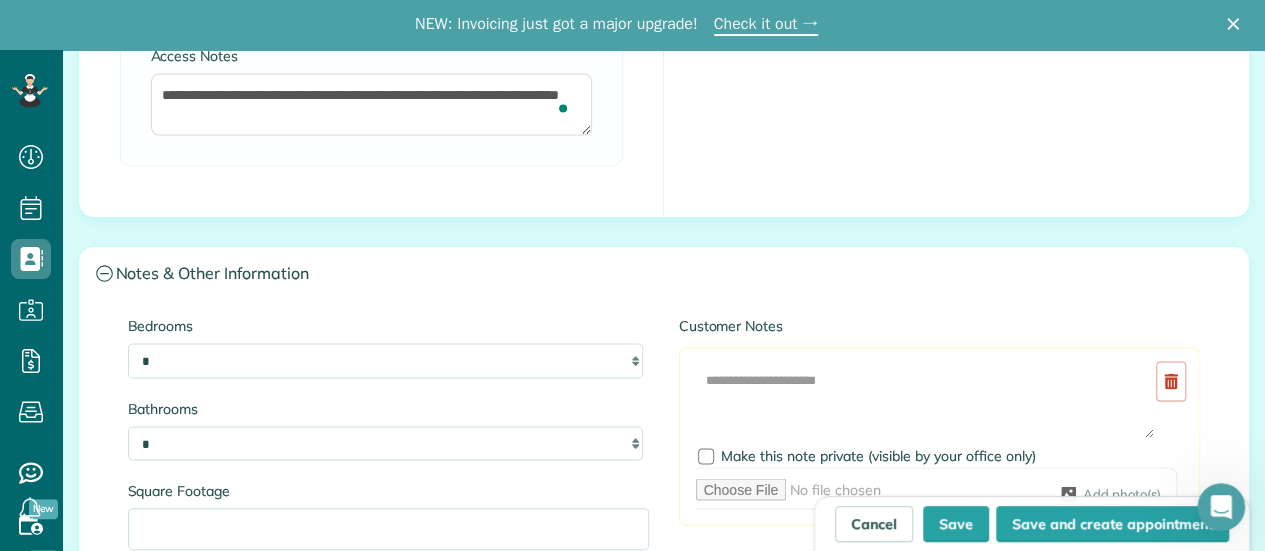 scroll, scrollTop: 2100, scrollLeft: 0, axis: vertical 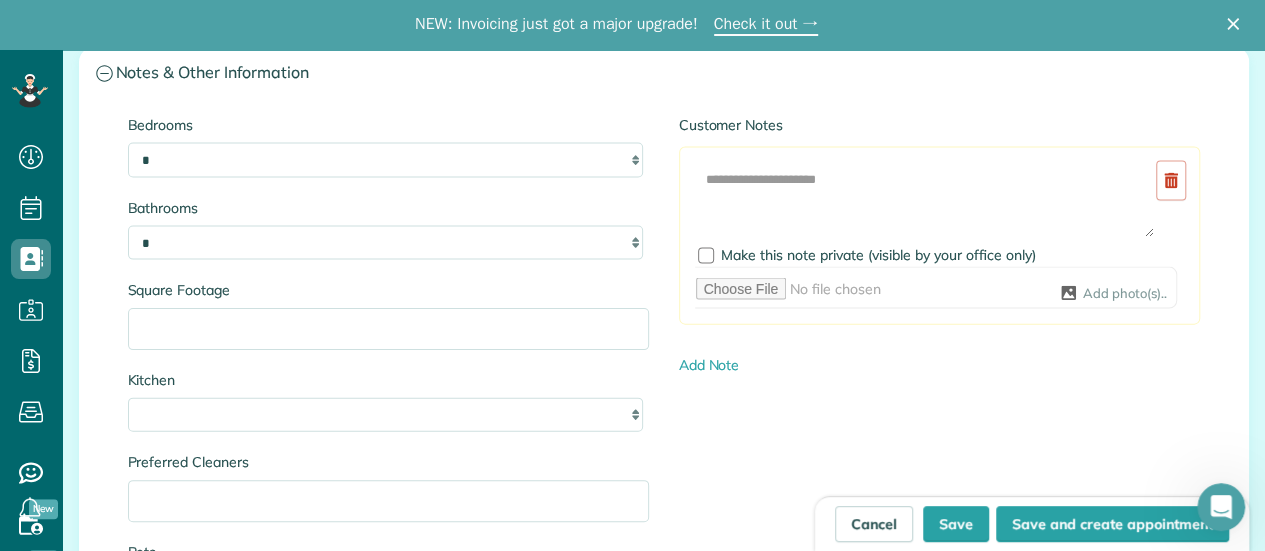 type on "**********" 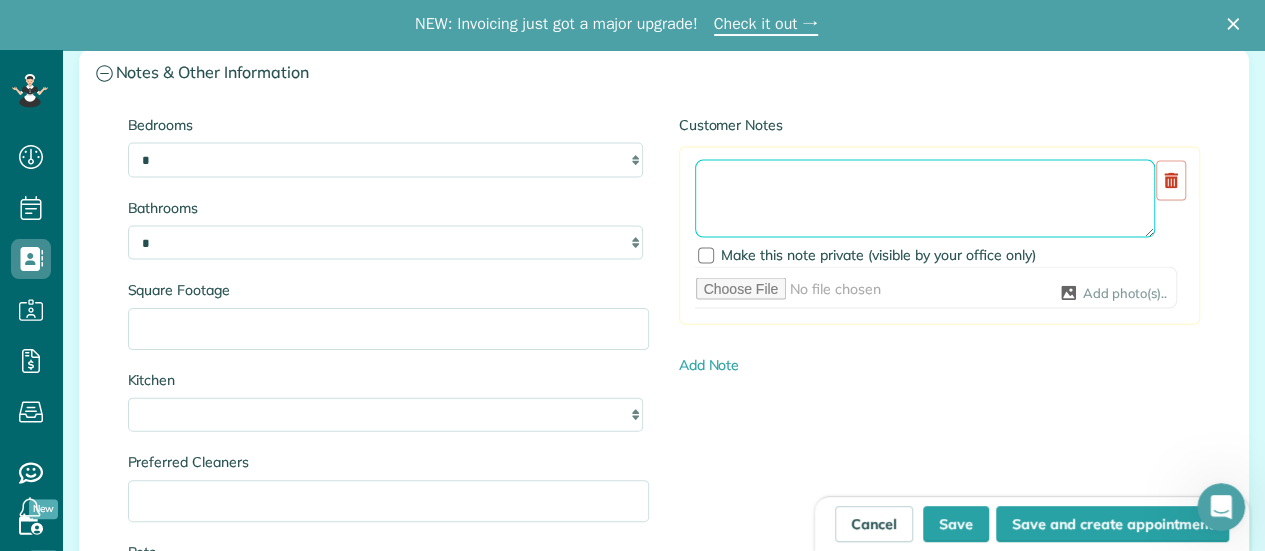 click at bounding box center [925, 199] 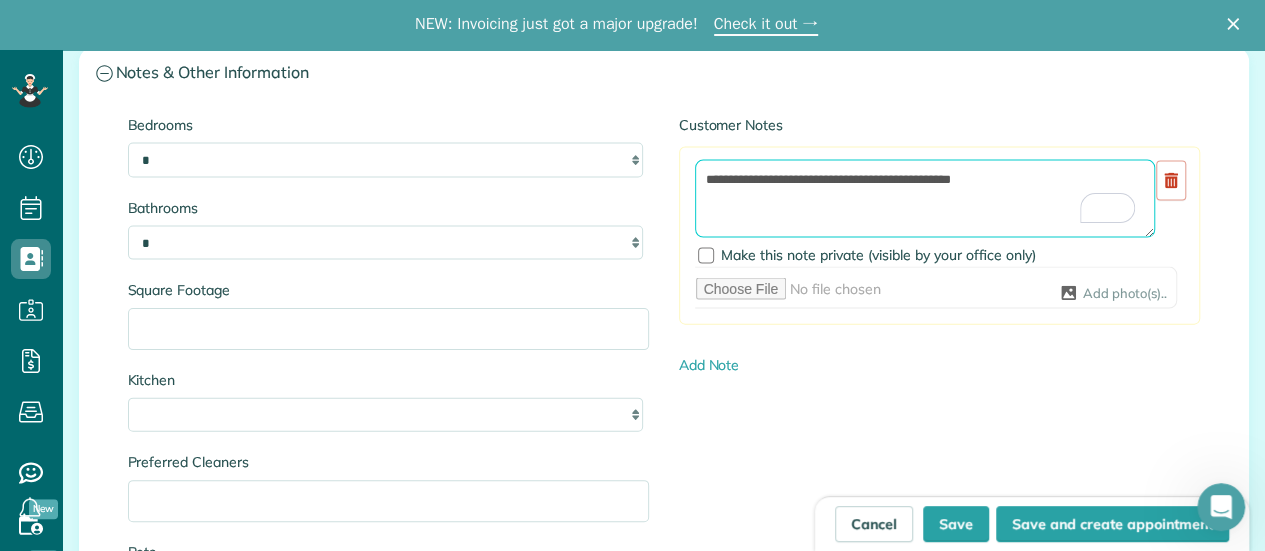 click on "**********" at bounding box center (925, 199) 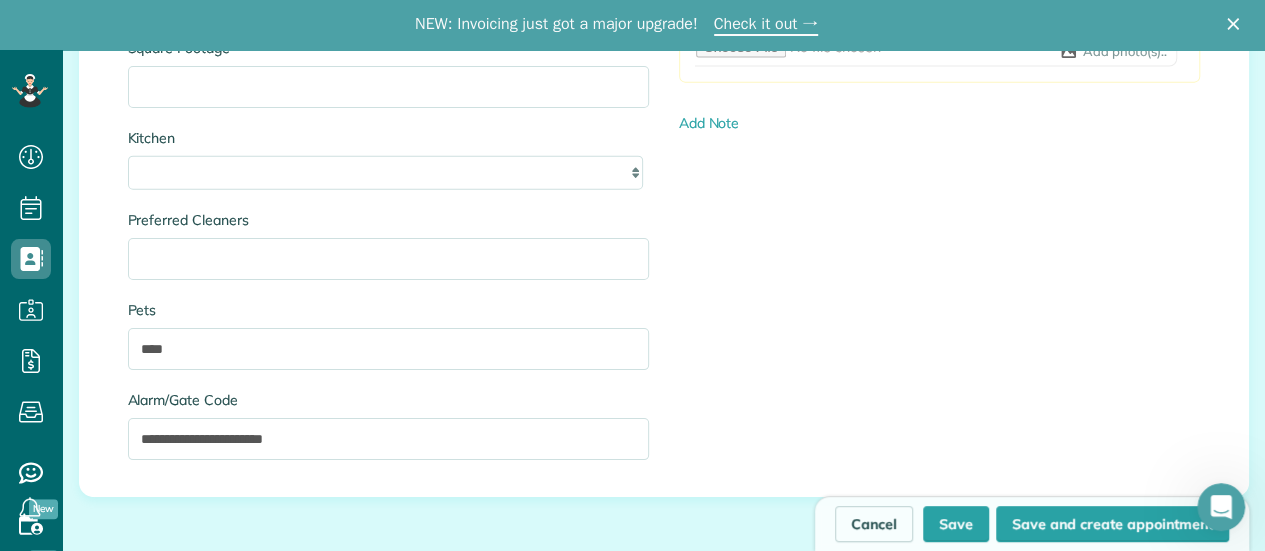 scroll, scrollTop: 2400, scrollLeft: 0, axis: vertical 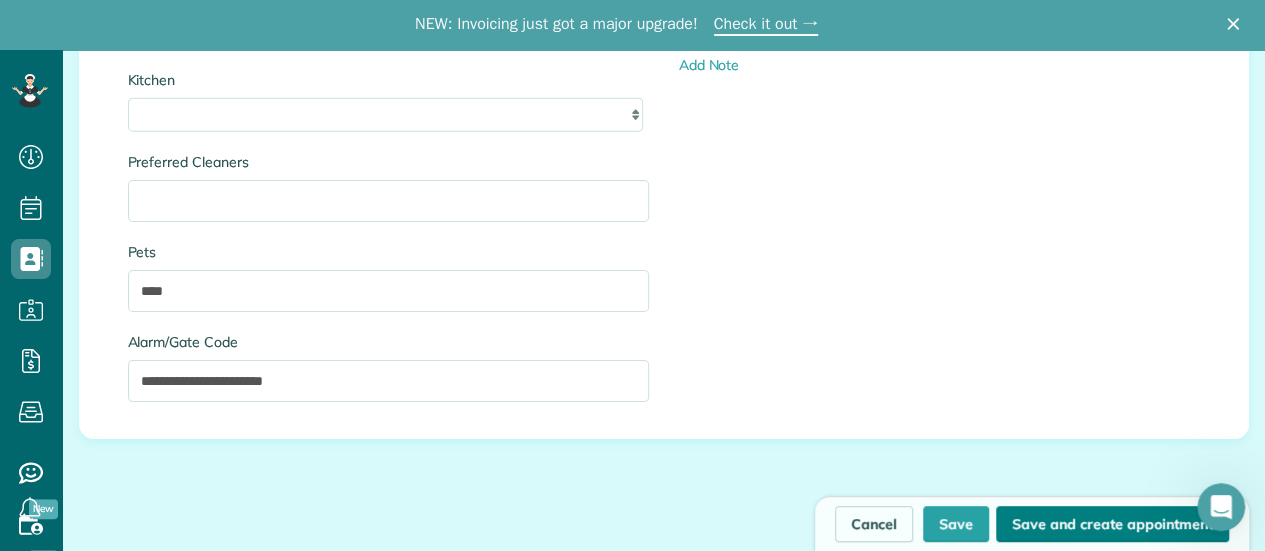 type on "**********" 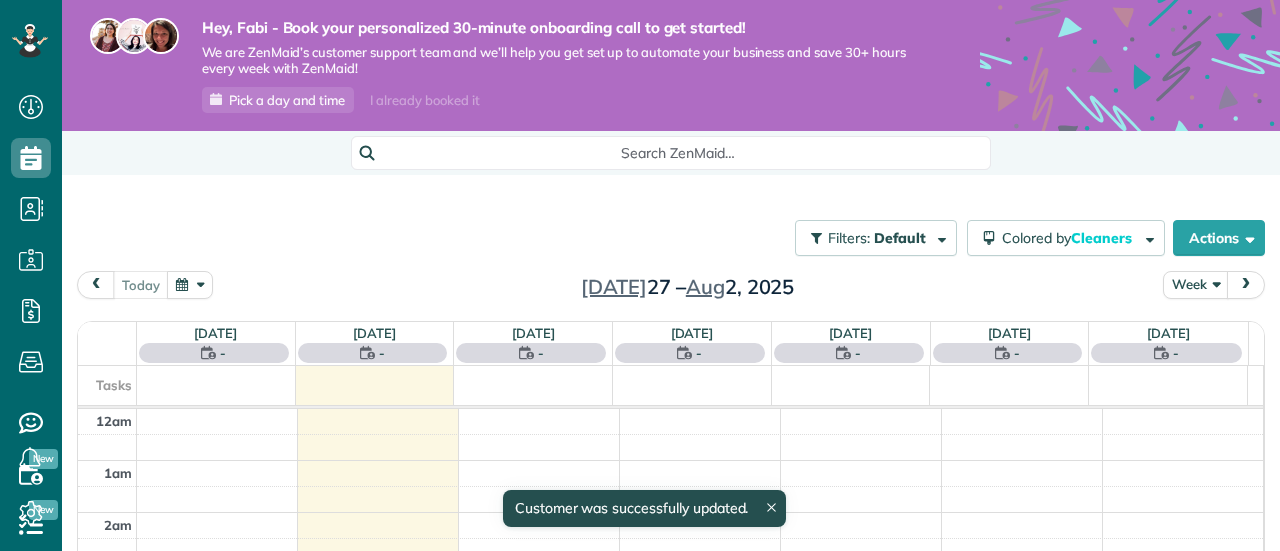 scroll, scrollTop: 0, scrollLeft: 0, axis: both 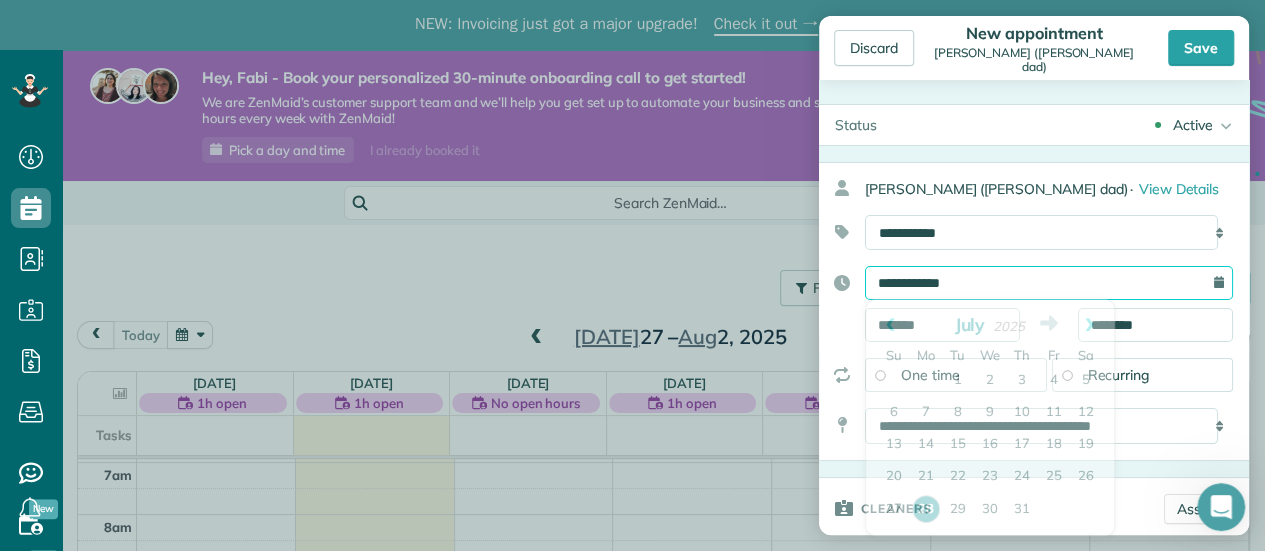 click on "**********" at bounding box center [1049, 283] 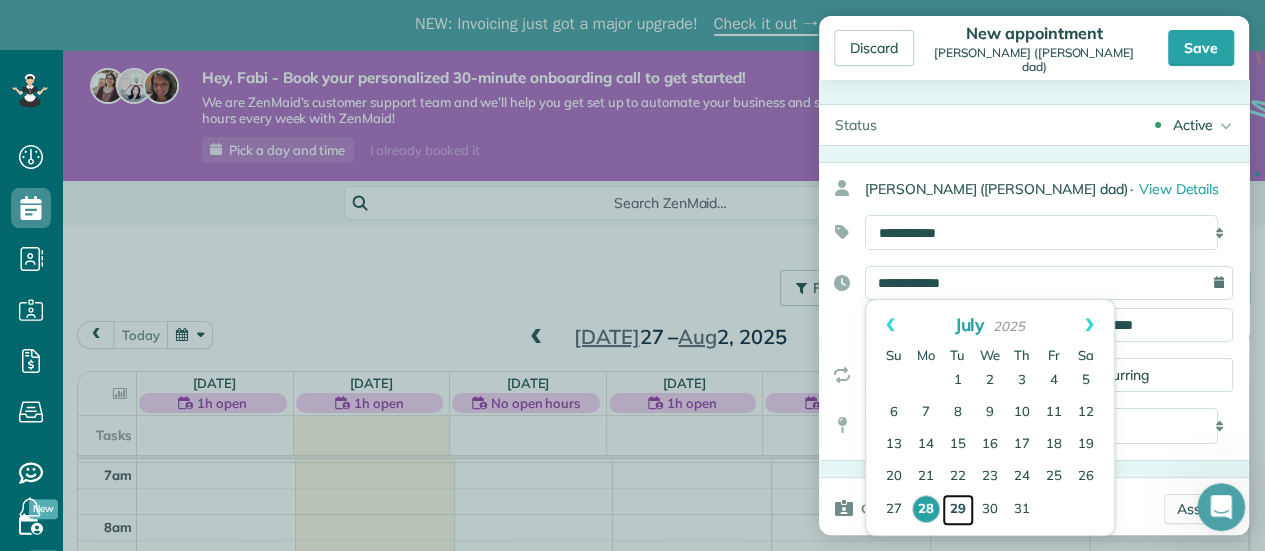click on "29" at bounding box center [958, 510] 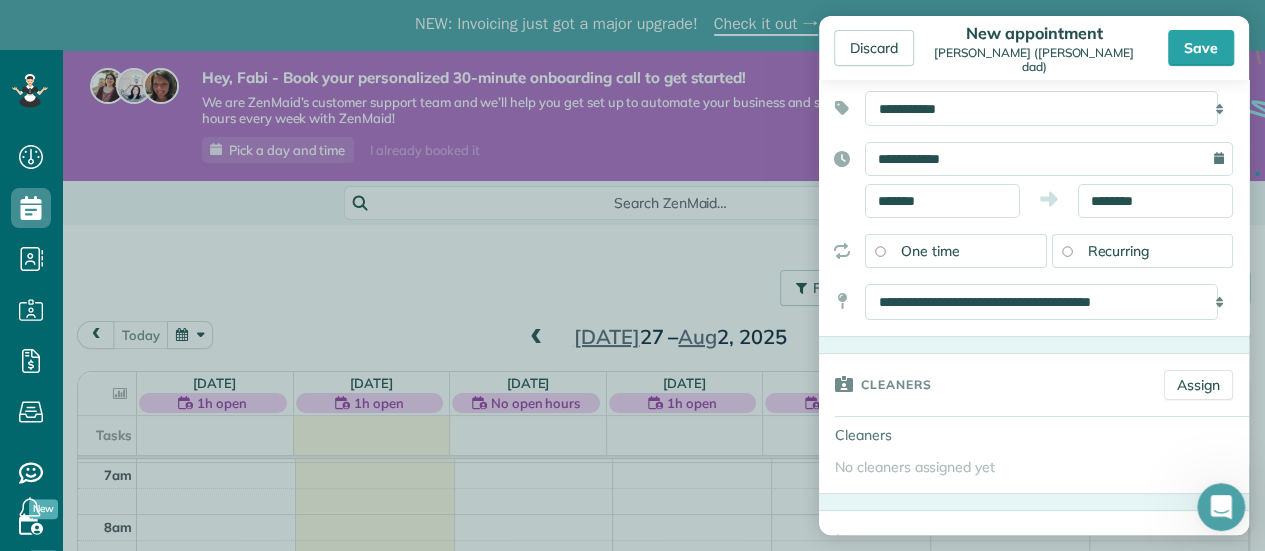 scroll, scrollTop: 0, scrollLeft: 0, axis: both 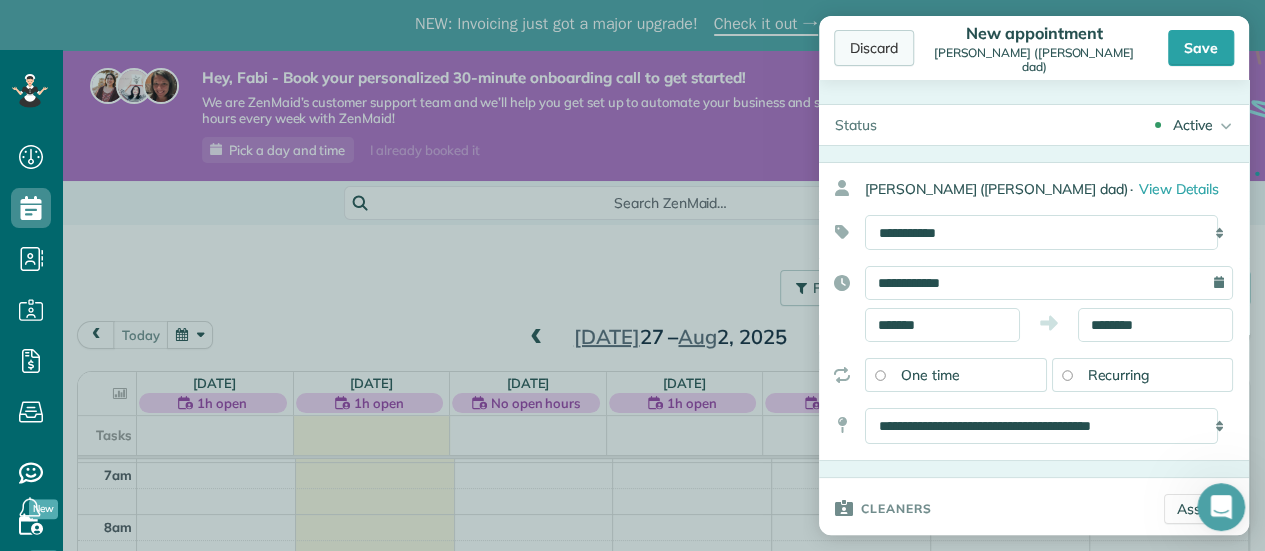 click on "Discard" at bounding box center [874, 48] 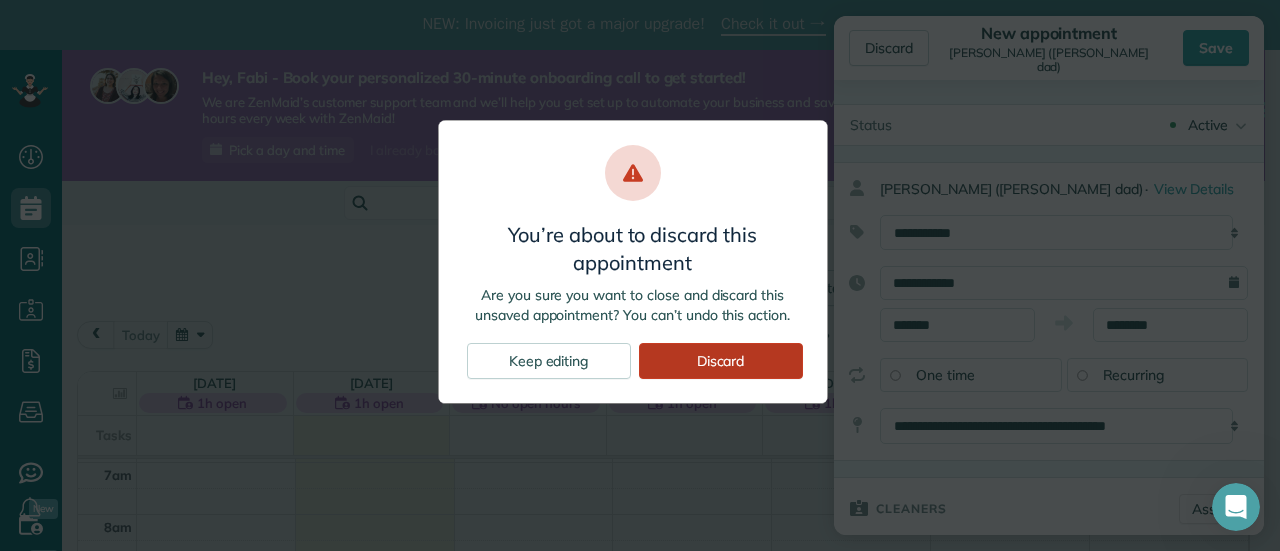 click on "Discard" at bounding box center (721, 361) 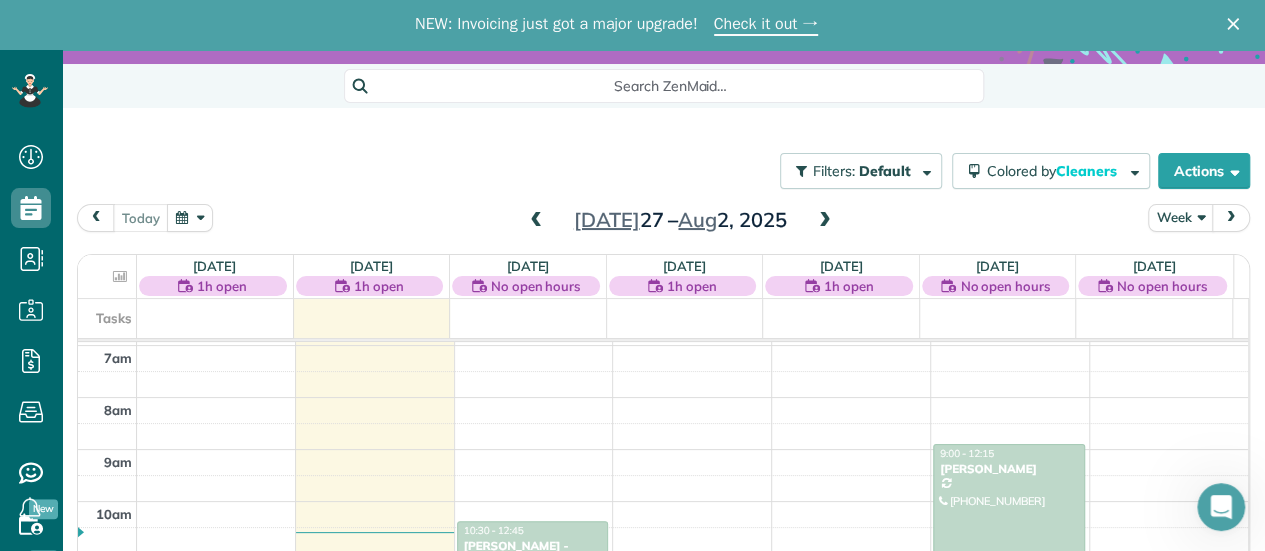 scroll, scrollTop: 187, scrollLeft: 0, axis: vertical 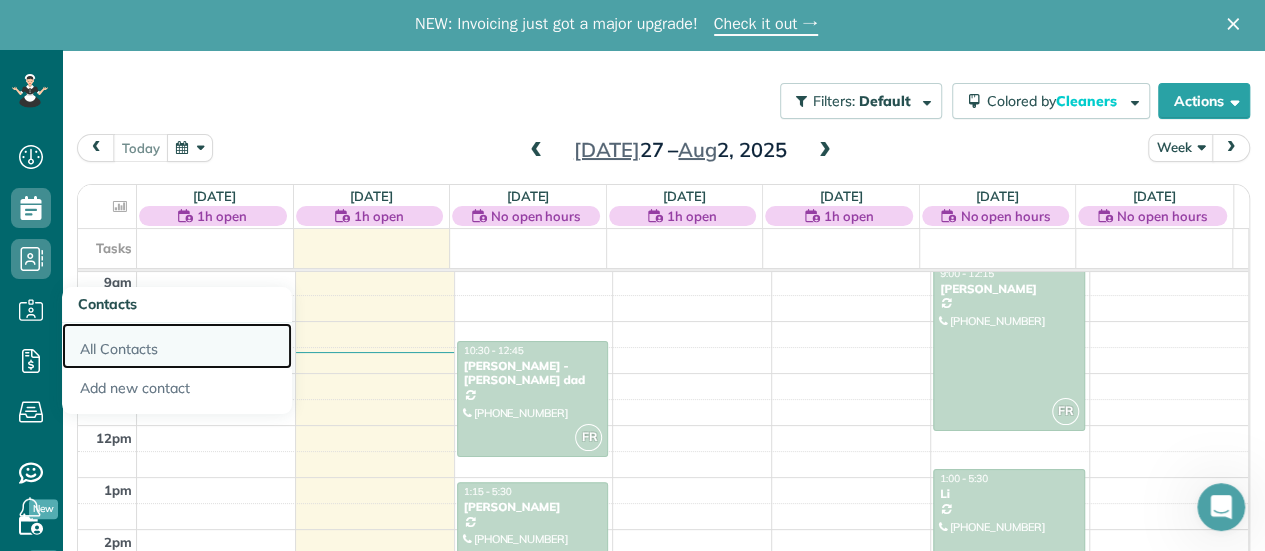click on "All Contacts" at bounding box center (177, 346) 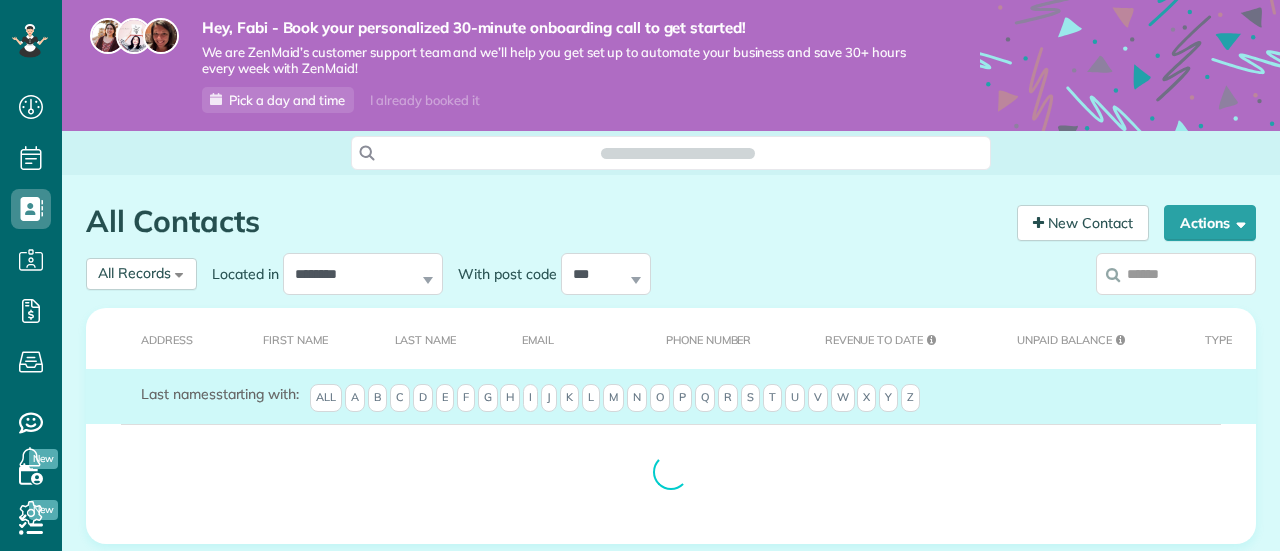 scroll, scrollTop: 0, scrollLeft: 0, axis: both 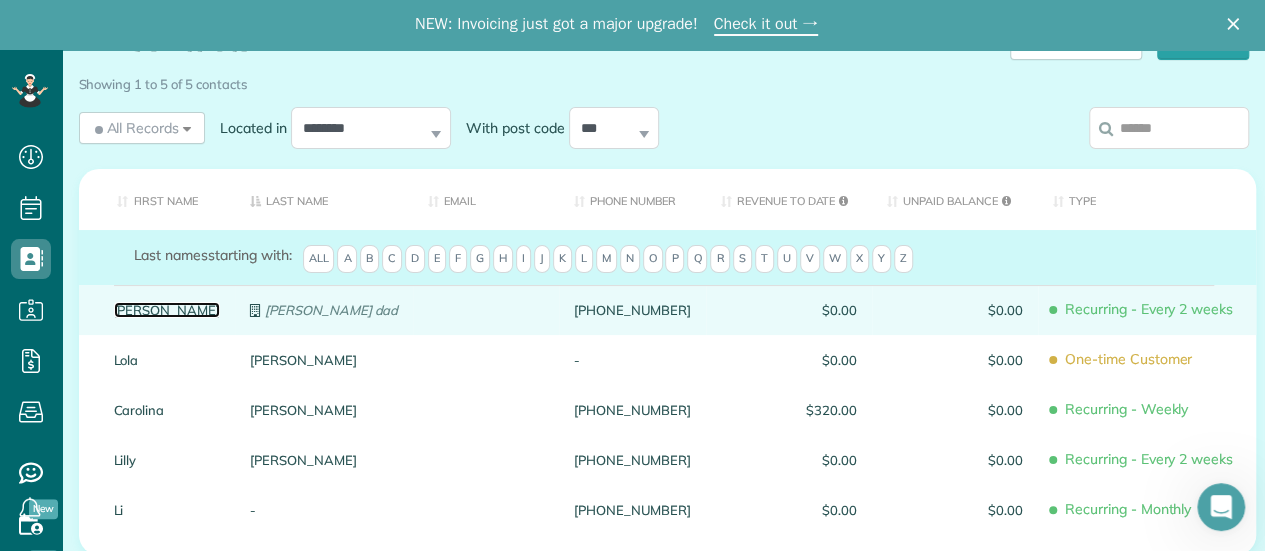 click on "[PERSON_NAME]" at bounding box center (167, 310) 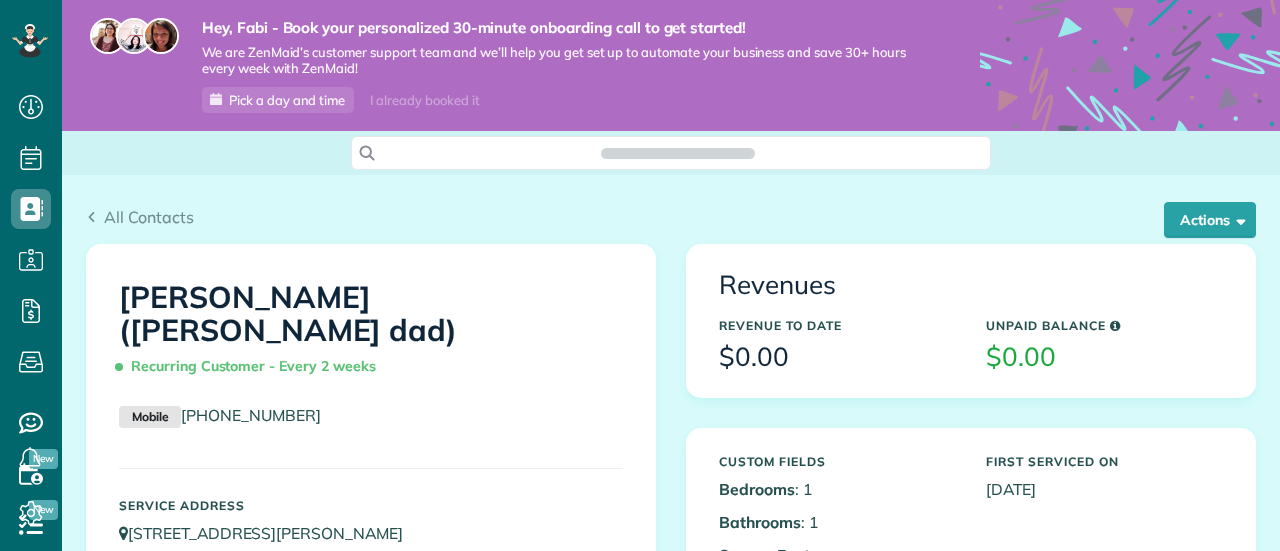 scroll, scrollTop: 0, scrollLeft: 0, axis: both 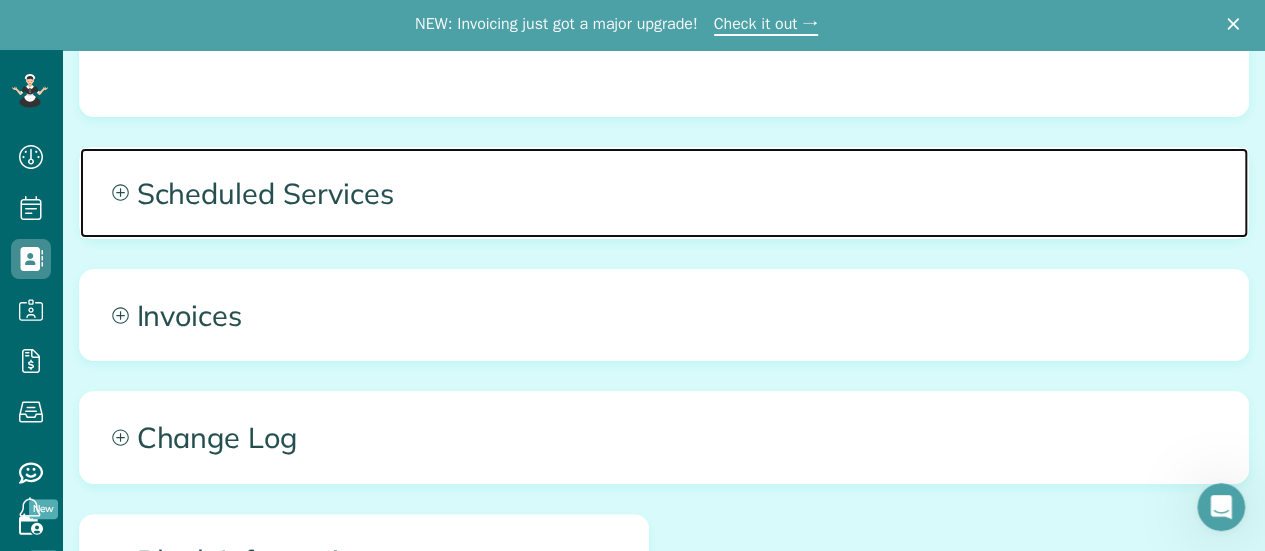 click on "Scheduled Services" at bounding box center (664, 193) 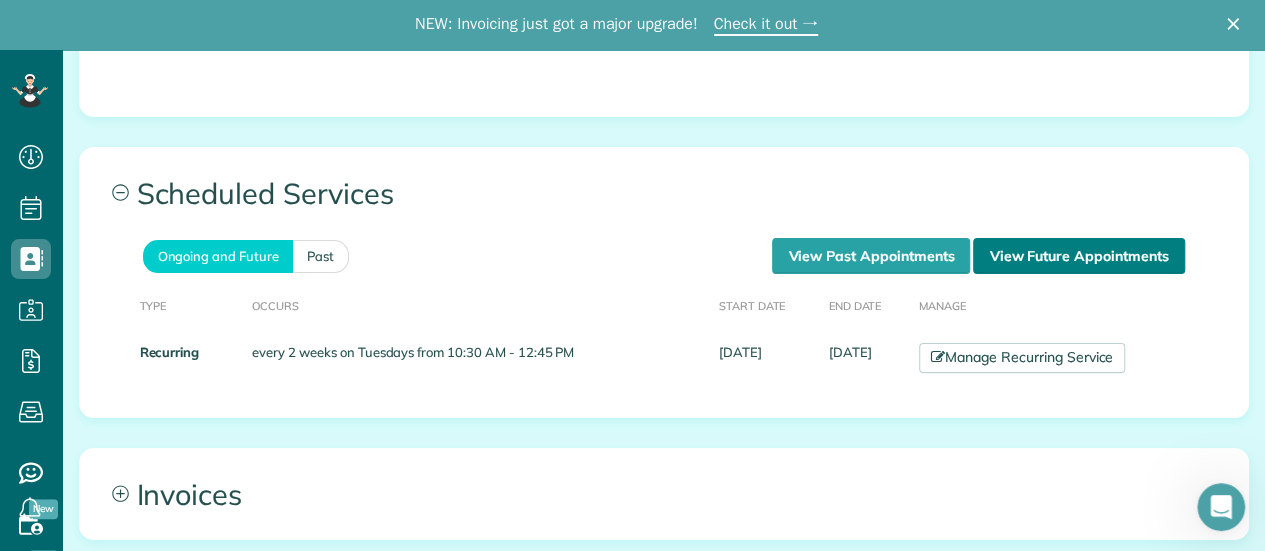click on "View Future Appointments" at bounding box center (1078, 256) 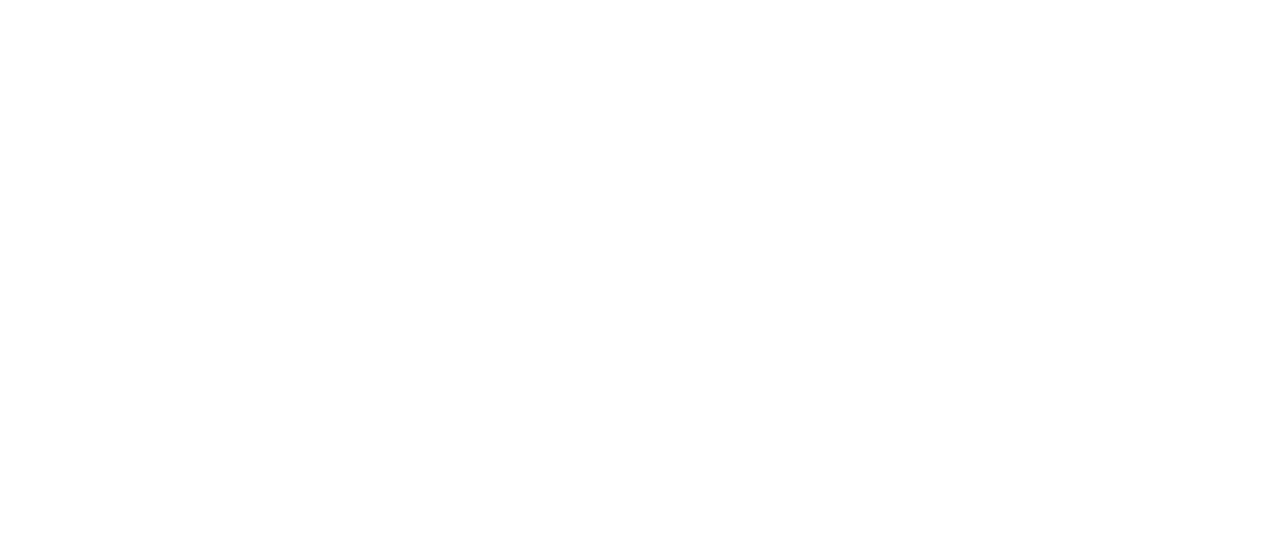 scroll, scrollTop: 0, scrollLeft: 0, axis: both 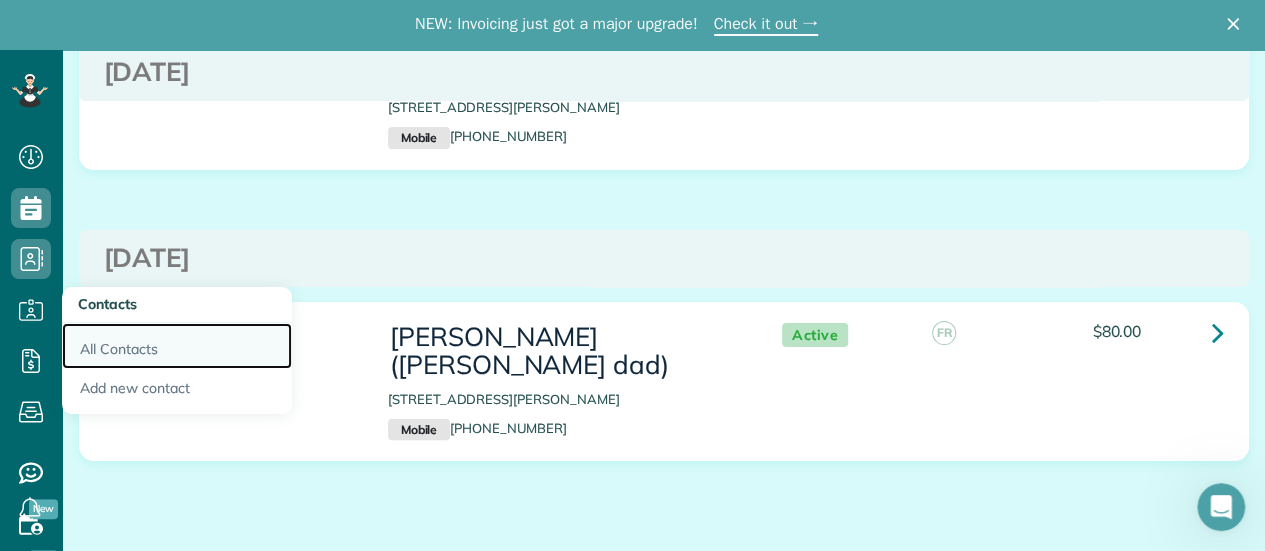 drag, startPoint x: 104, startPoint y: 342, endPoint x: 118, endPoint y: 345, distance: 14.3178215 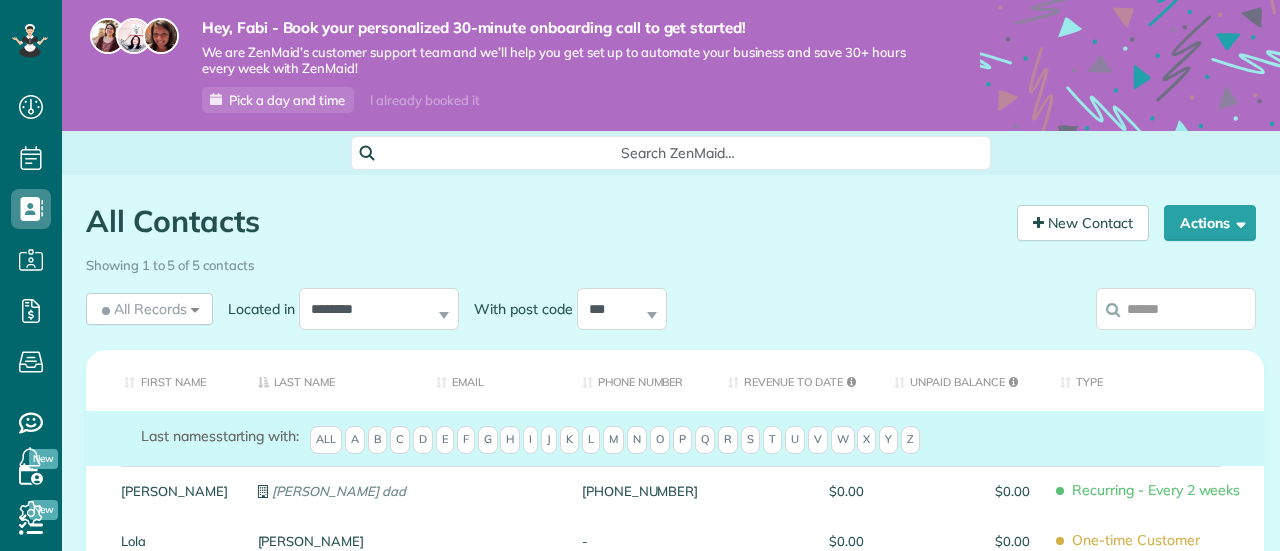 scroll, scrollTop: 0, scrollLeft: 0, axis: both 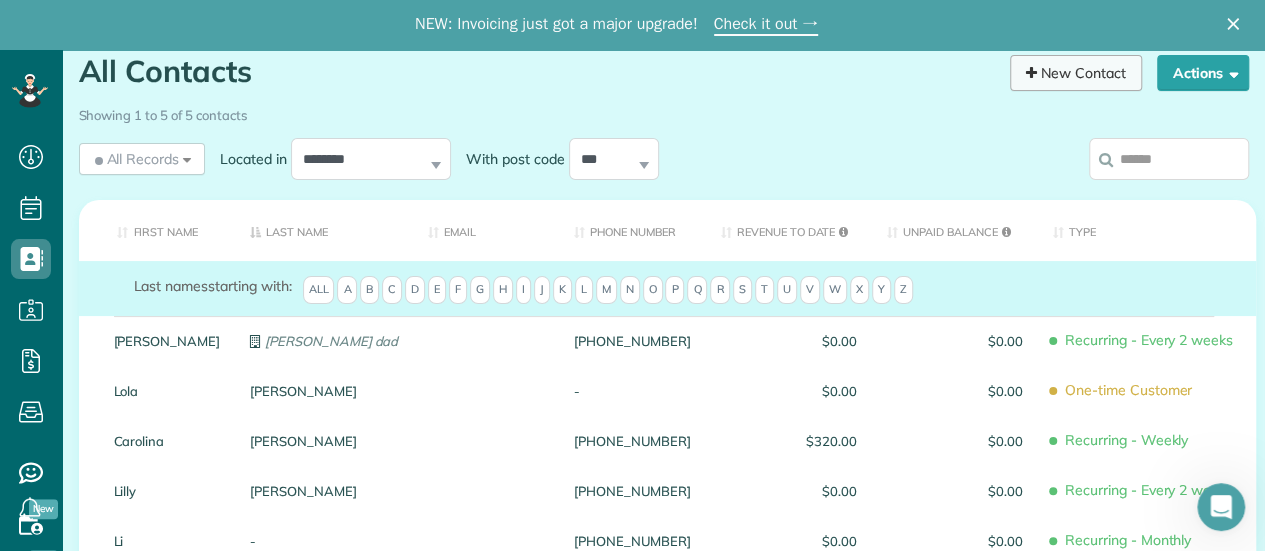 click on "New Contact" at bounding box center [1076, 73] 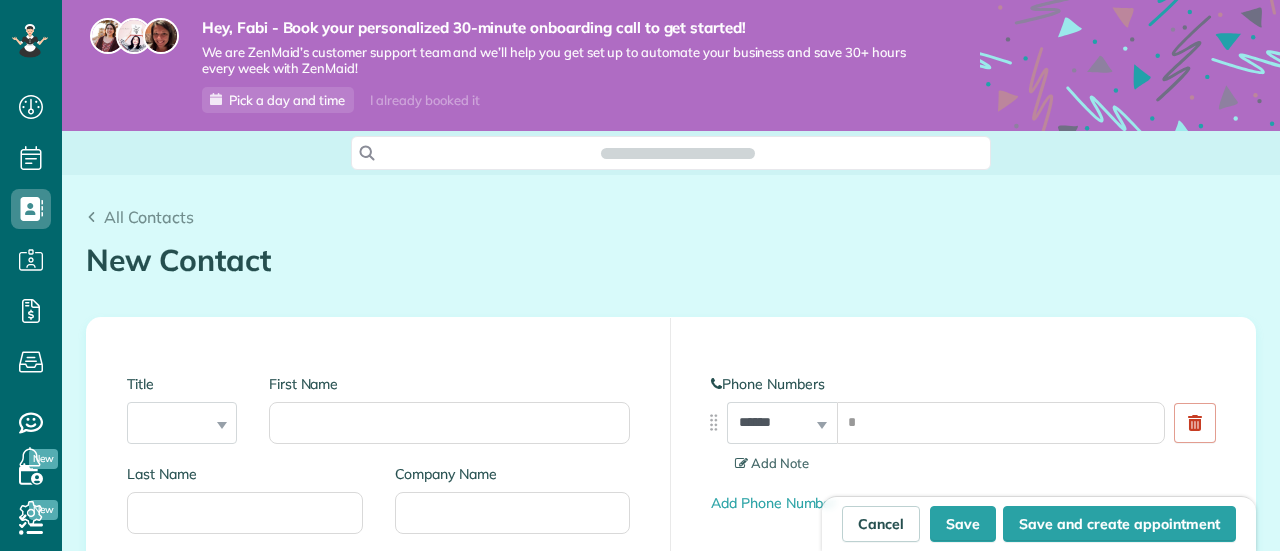 scroll, scrollTop: 0, scrollLeft: 0, axis: both 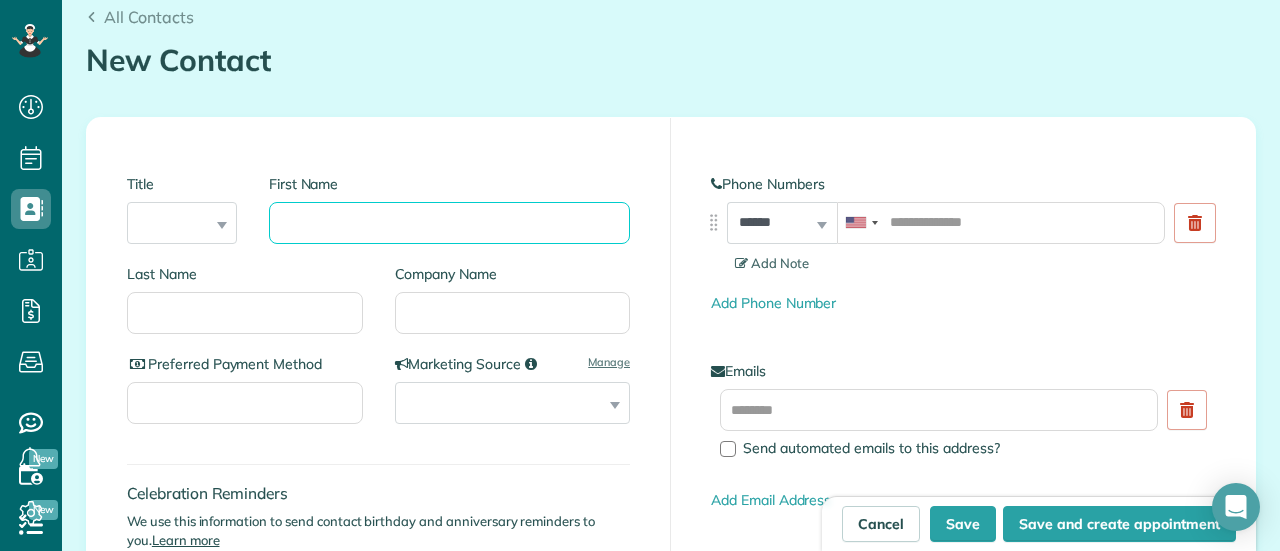 click on "First Name" at bounding box center [449, 223] 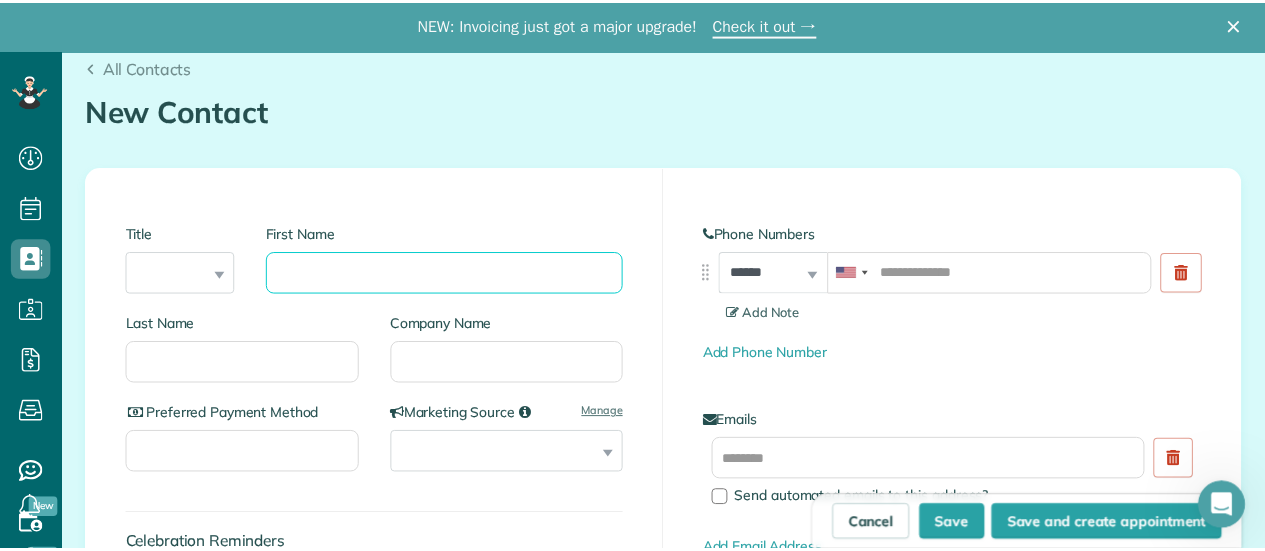 scroll, scrollTop: 0, scrollLeft: 0, axis: both 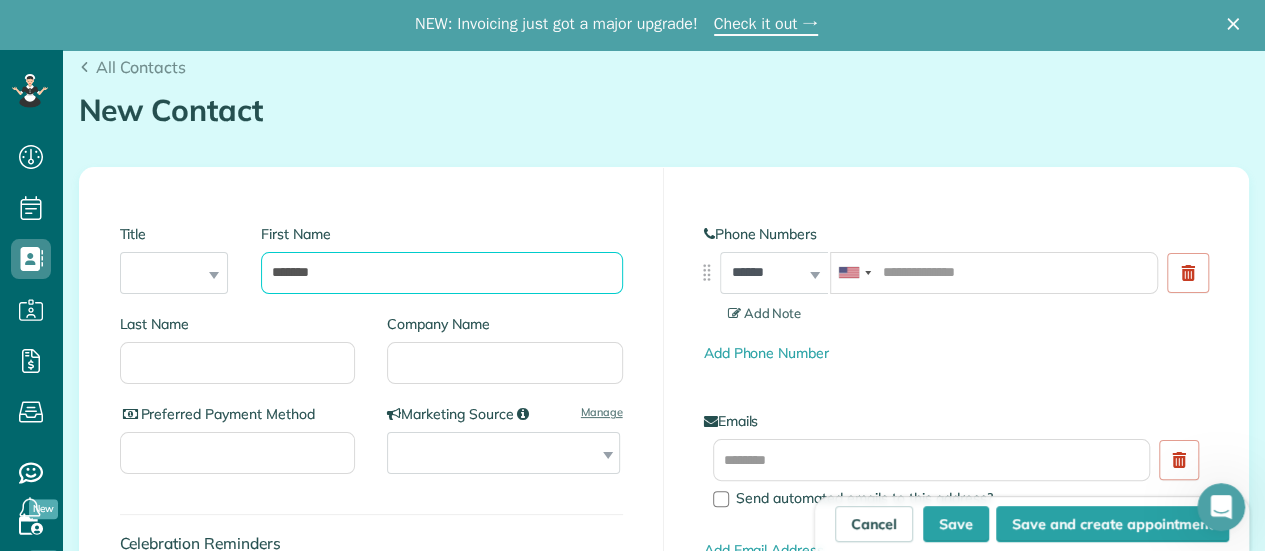 type on "******" 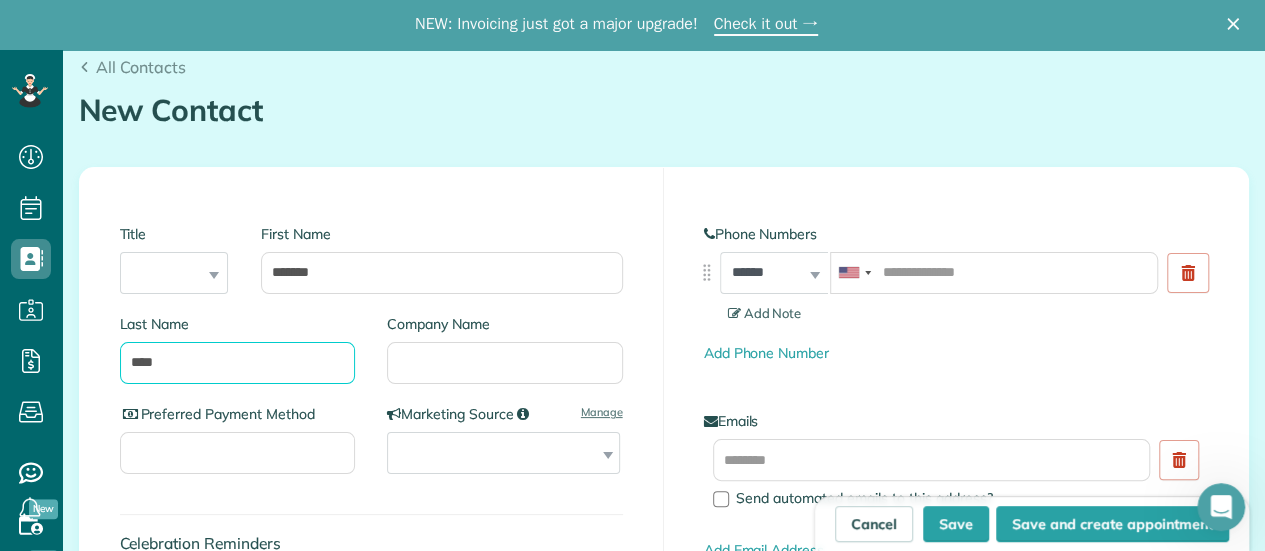 type on "****" 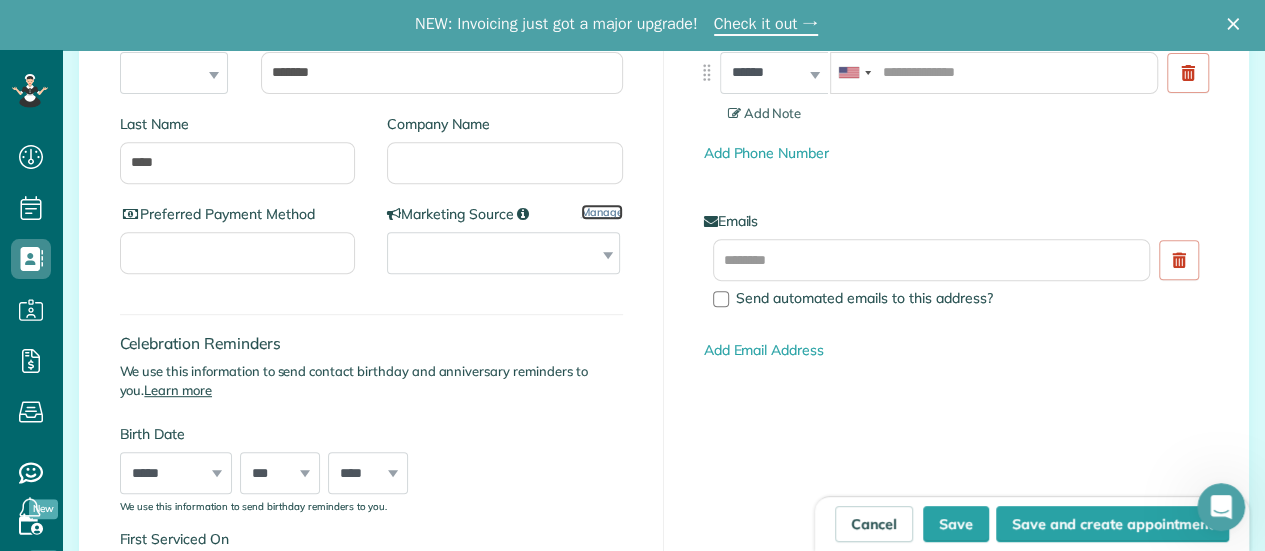 scroll, scrollTop: 1000, scrollLeft: 0, axis: vertical 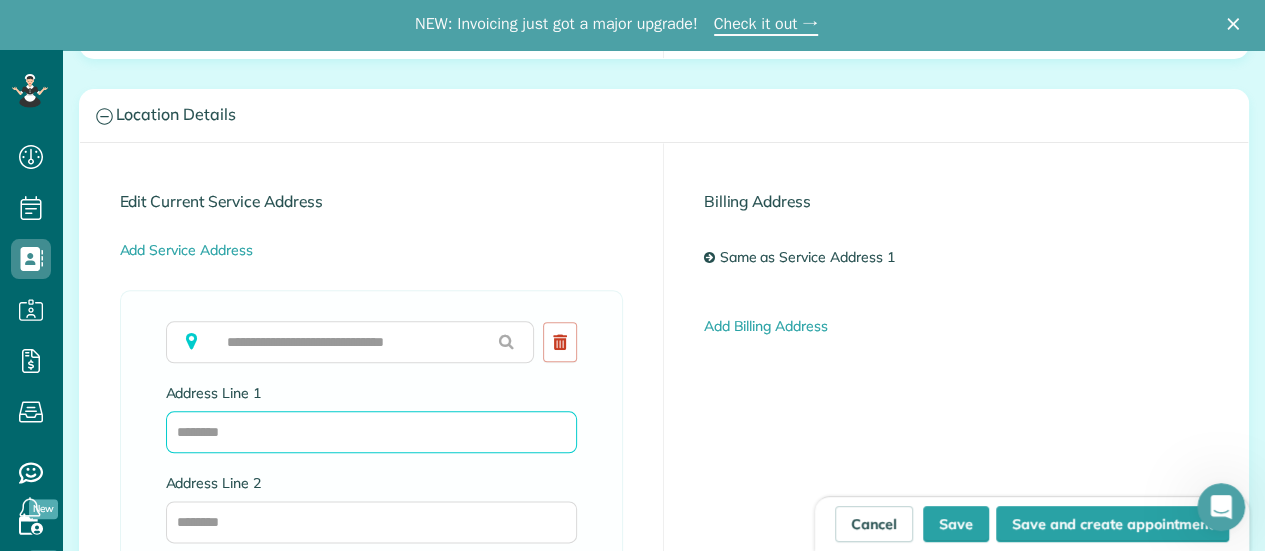 click on "Address Line 1" at bounding box center (371, 432) 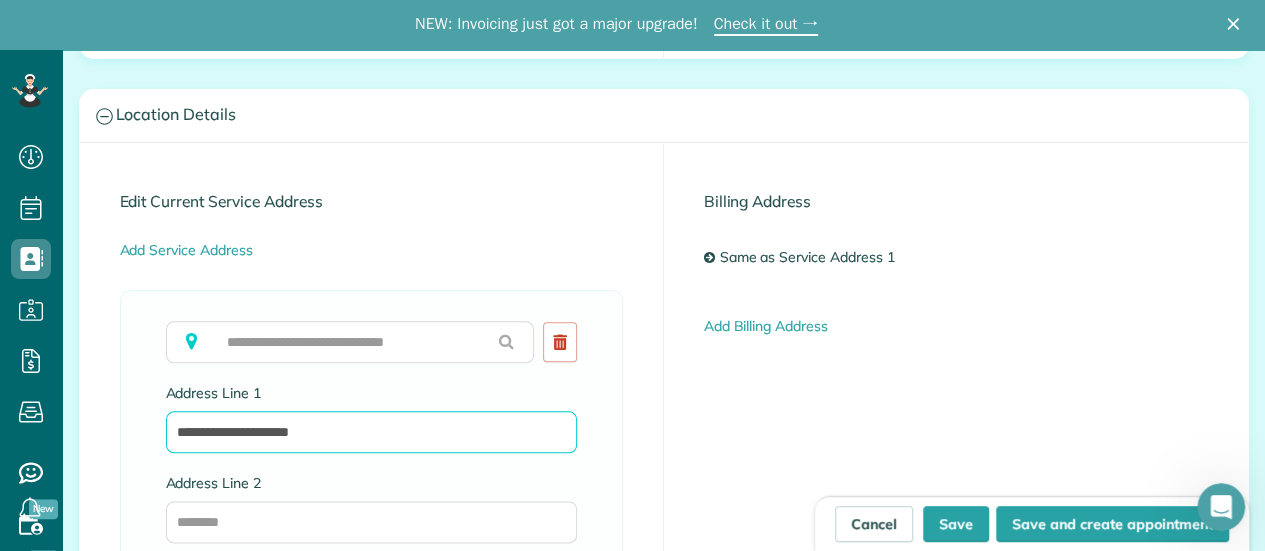 type on "**********" 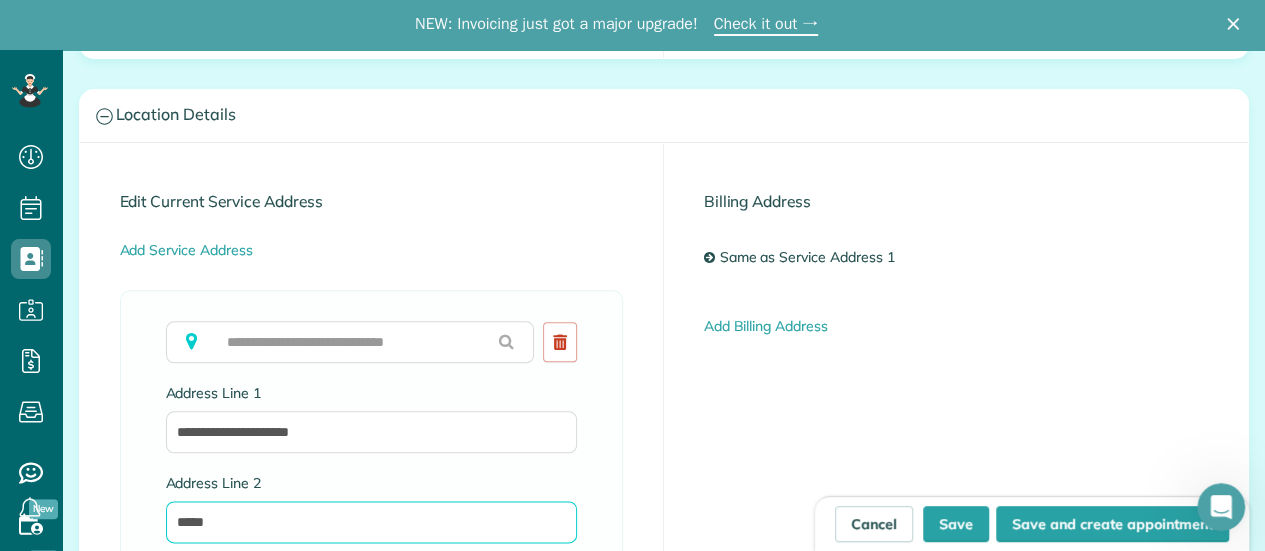 type on "*****" 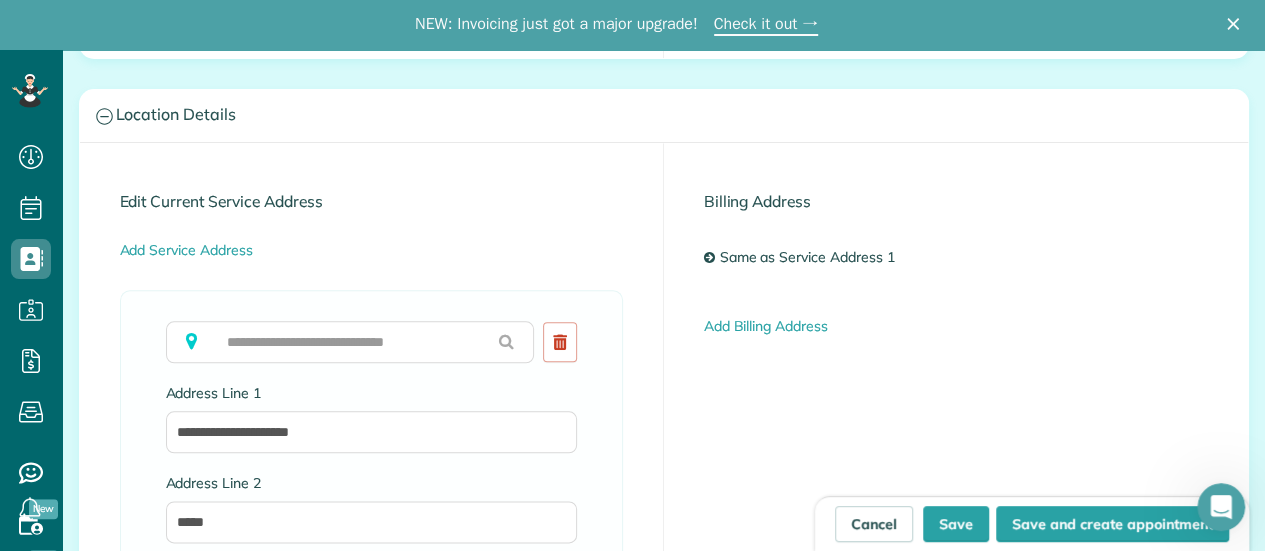 scroll, scrollTop: 1030, scrollLeft: 0, axis: vertical 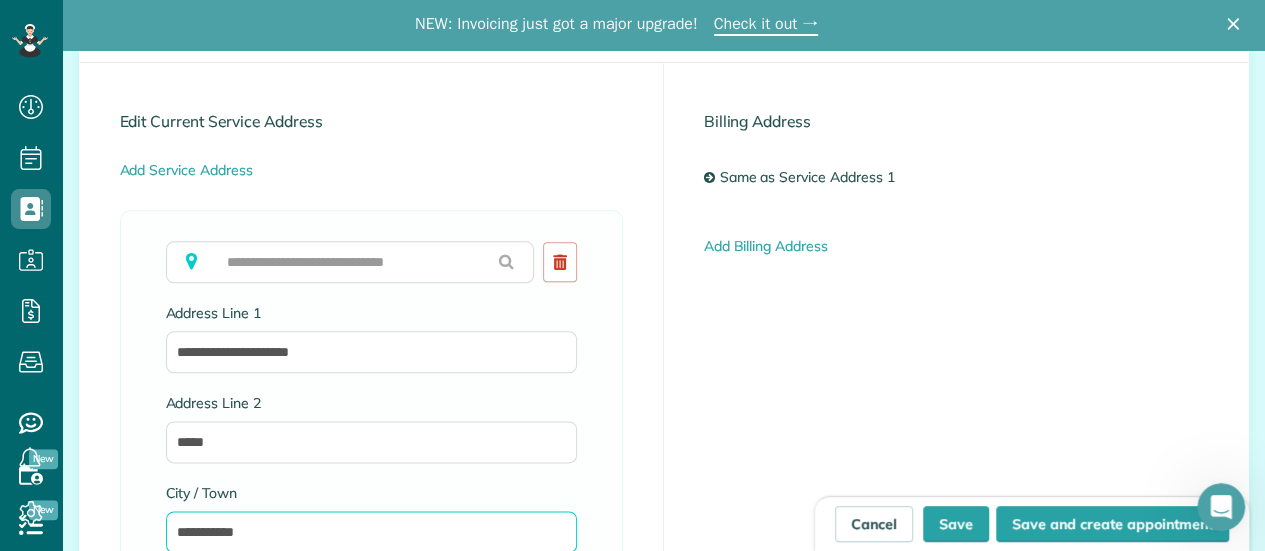 type on "**********" 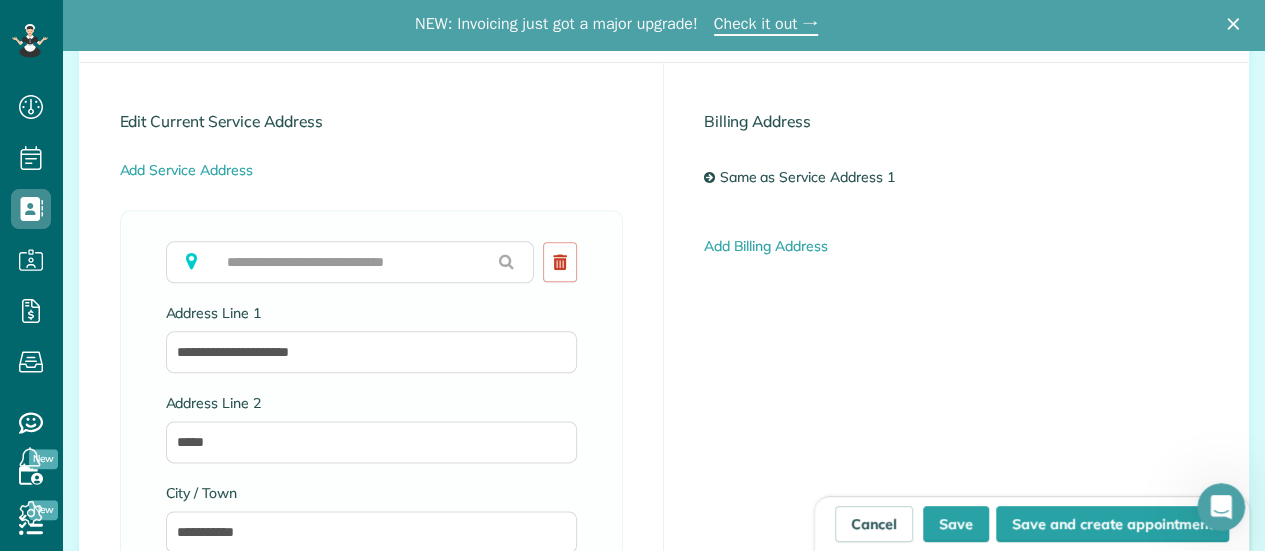 scroll, scrollTop: 1374, scrollLeft: 0, axis: vertical 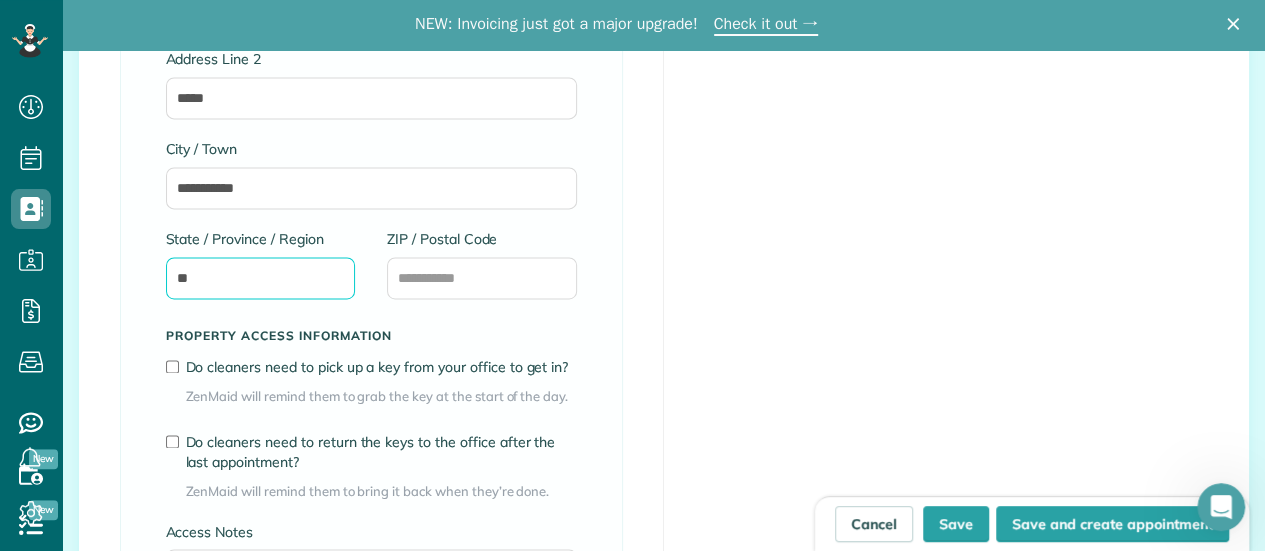 type on "*" 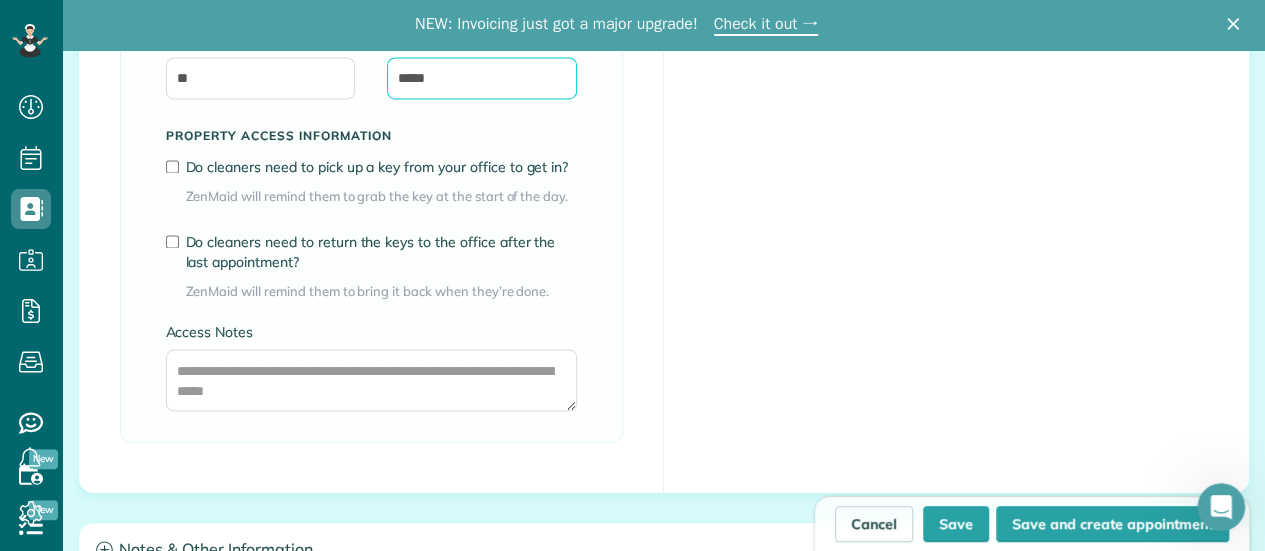 scroll, scrollTop: 1574, scrollLeft: 0, axis: vertical 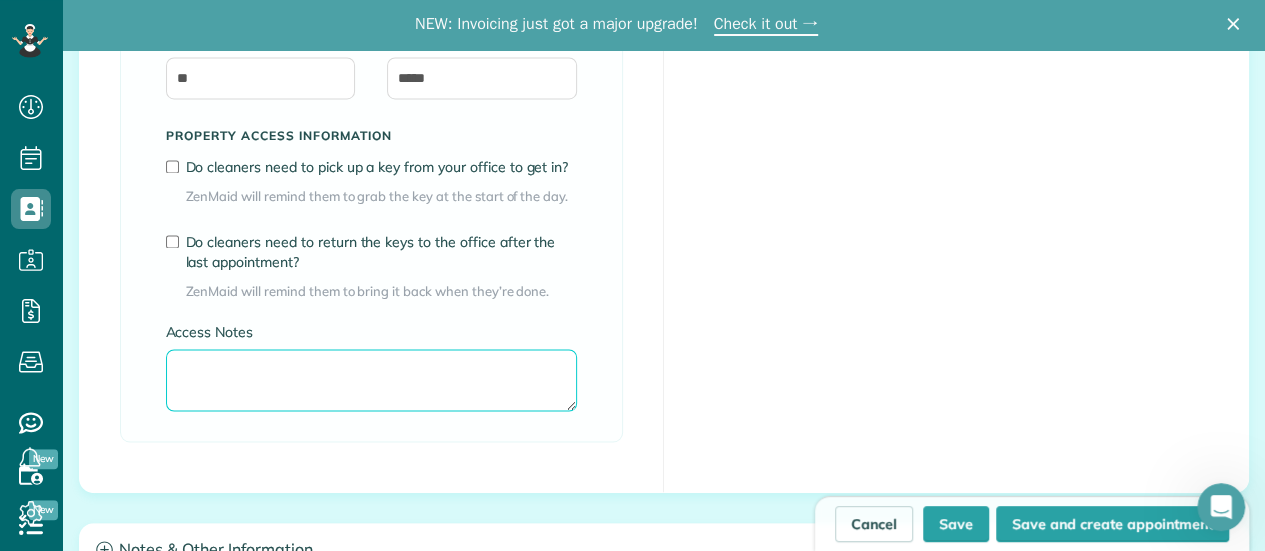 click on "Access Notes" at bounding box center [371, 380] 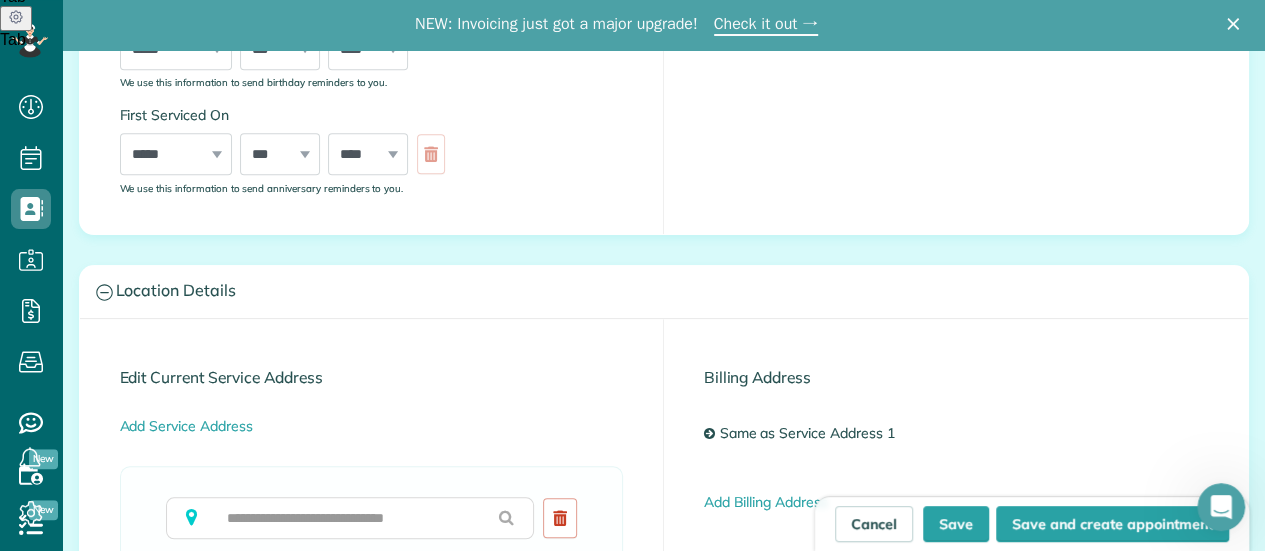 scroll, scrollTop: 1074, scrollLeft: 0, axis: vertical 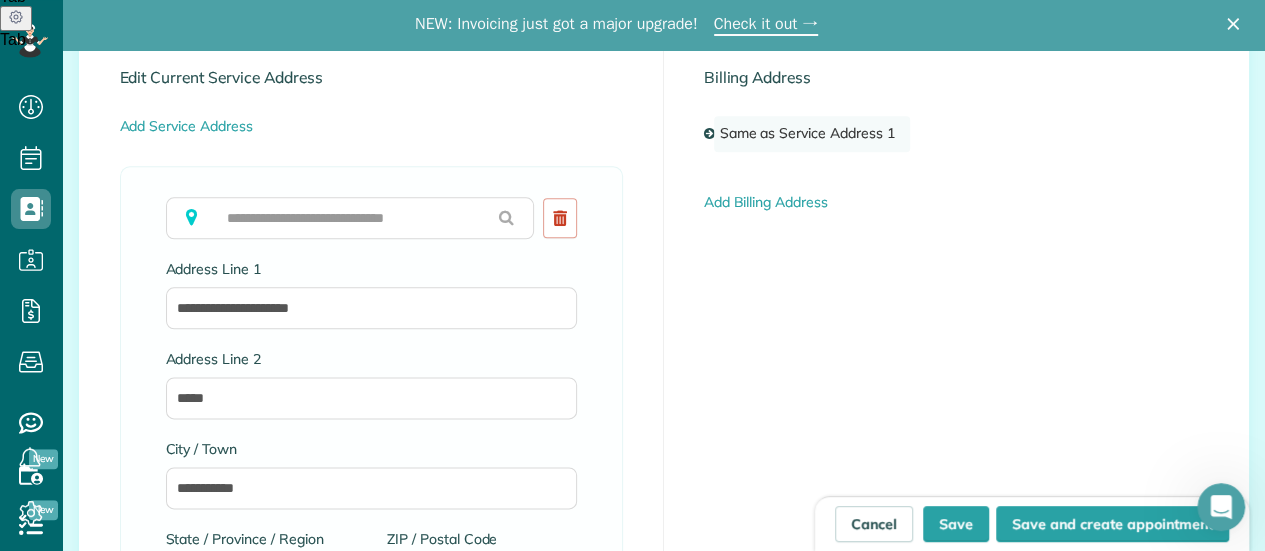 type on "**********" 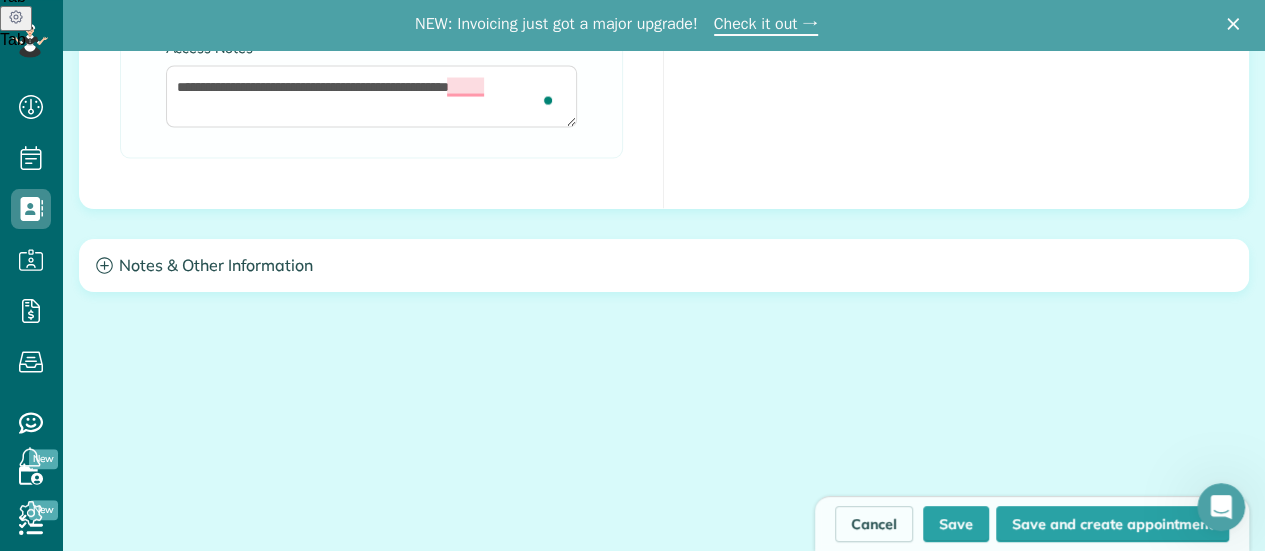 scroll, scrollTop: 1684, scrollLeft: 0, axis: vertical 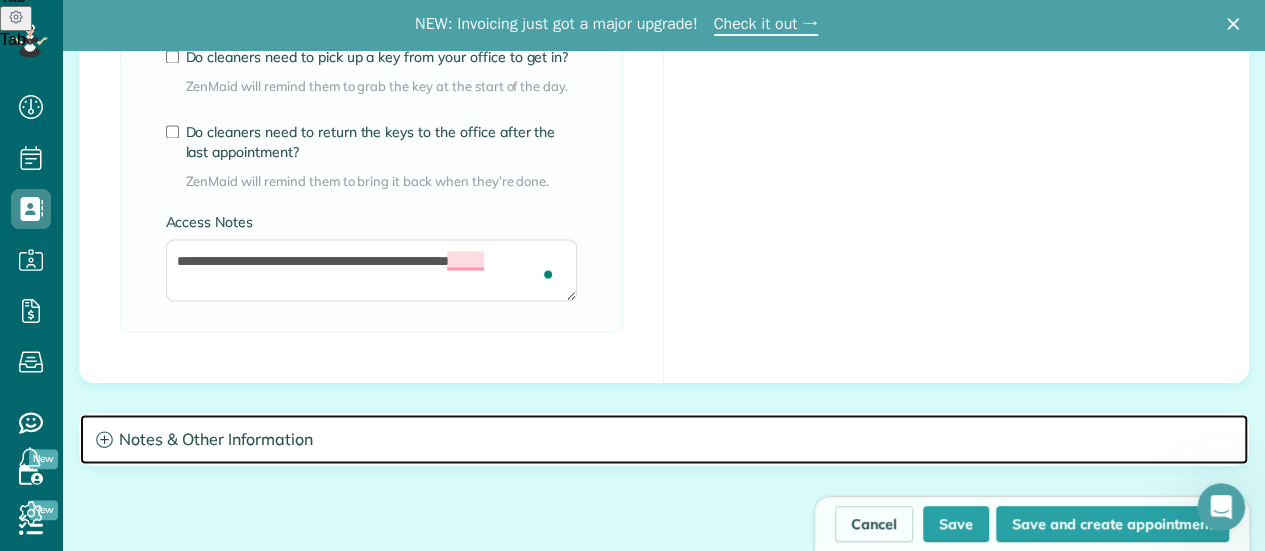 click on "Notes & Other Information" at bounding box center (664, 439) 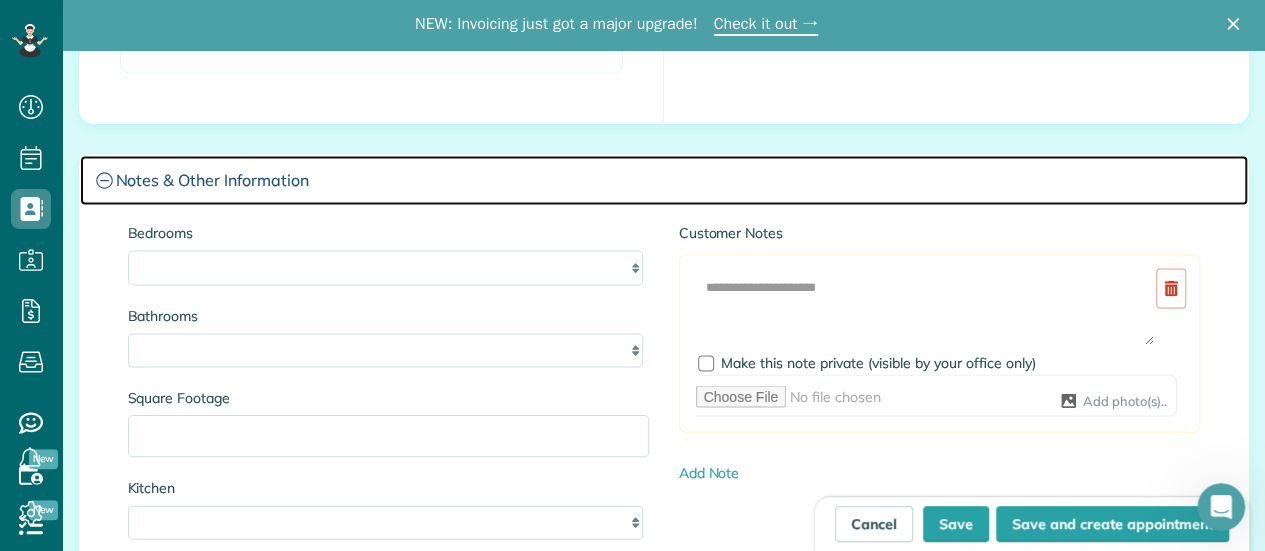 scroll, scrollTop: 1984, scrollLeft: 0, axis: vertical 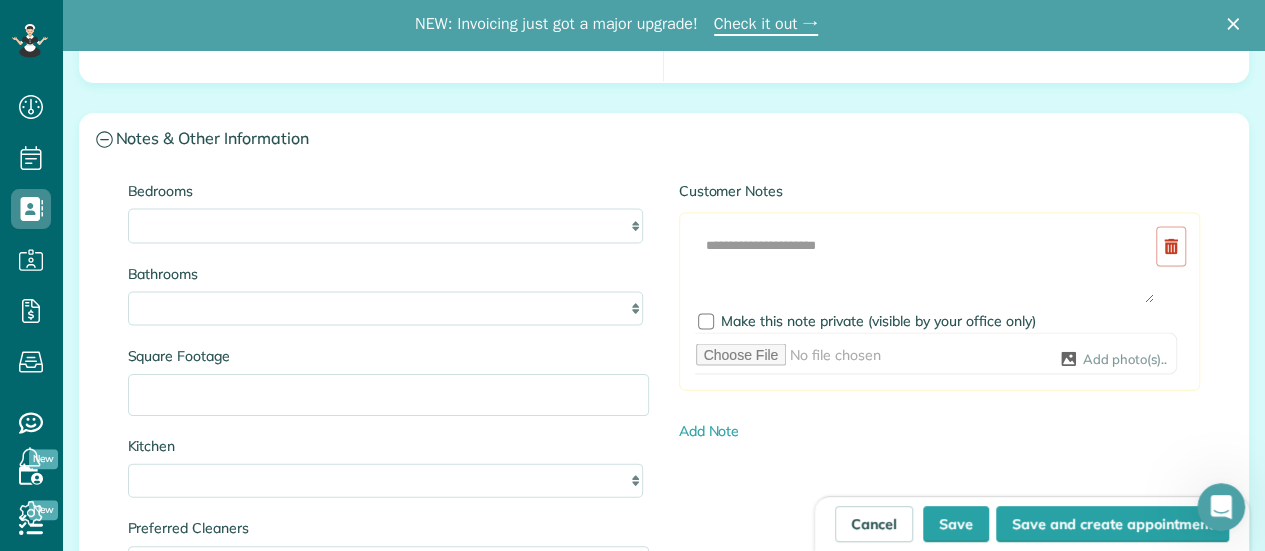 click on "*
*
*
*
**" at bounding box center (388, 226) 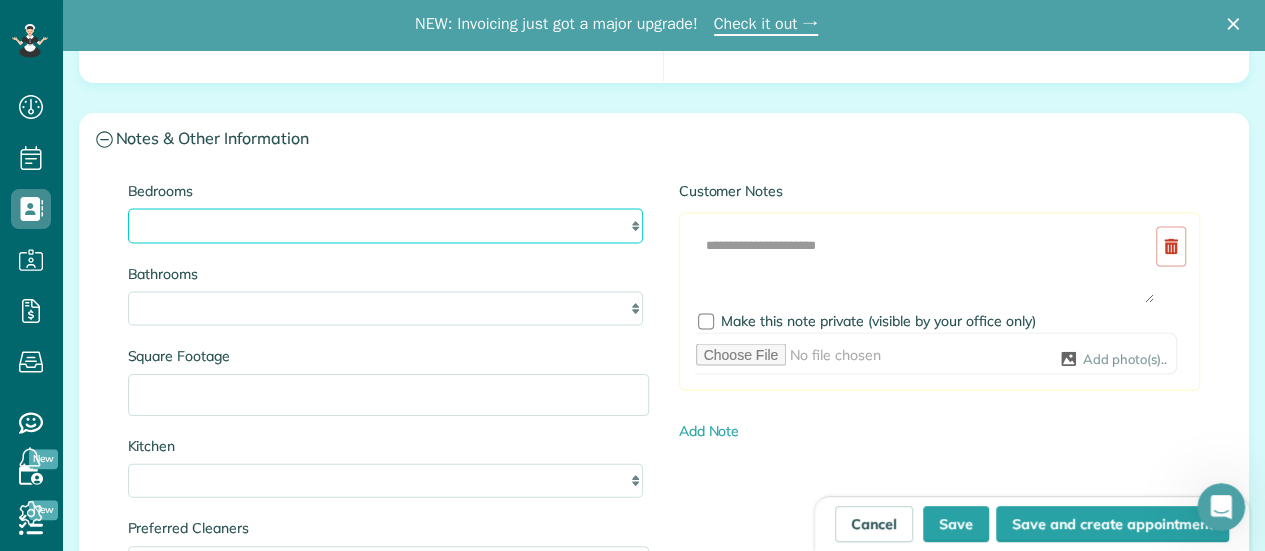 click on "*
*
*
*
**" at bounding box center [385, 226] 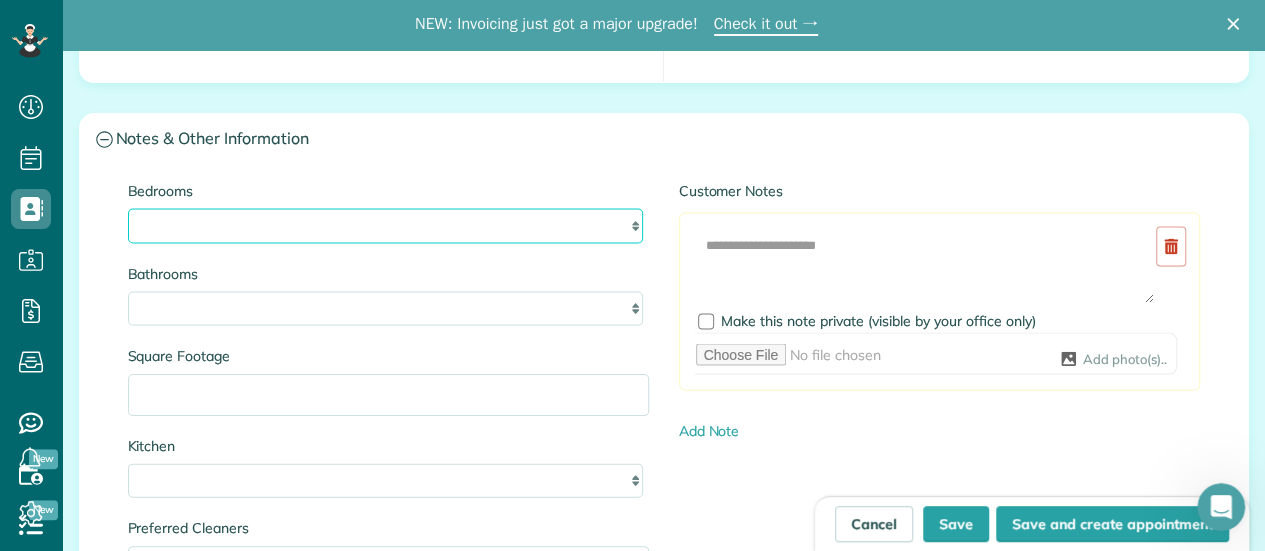 select on "*" 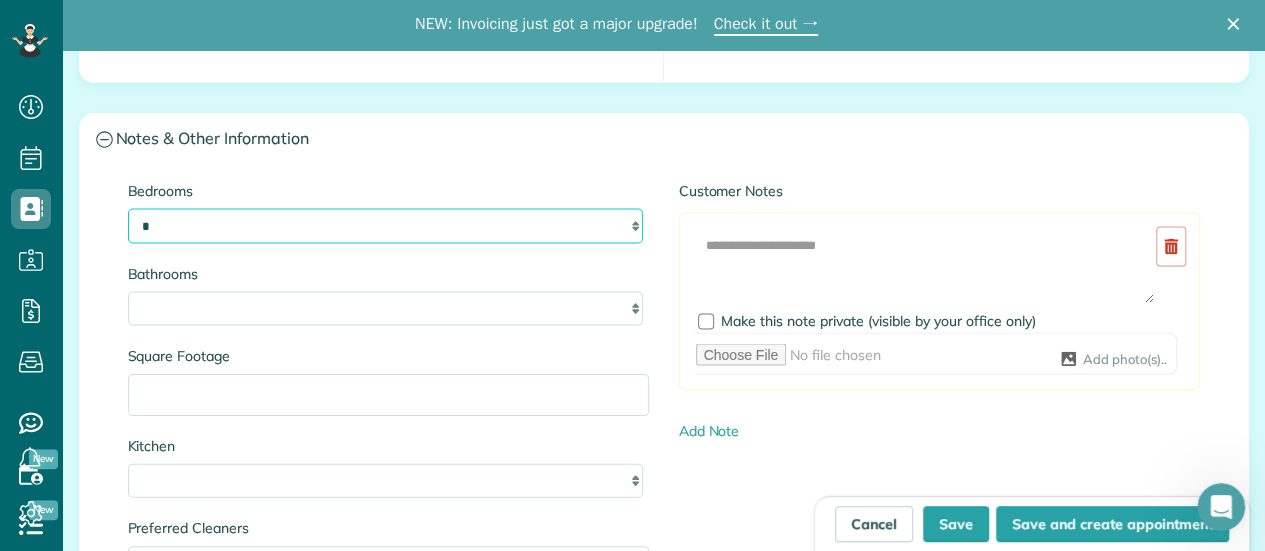 click on "*
*
*
*
**" at bounding box center [385, 226] 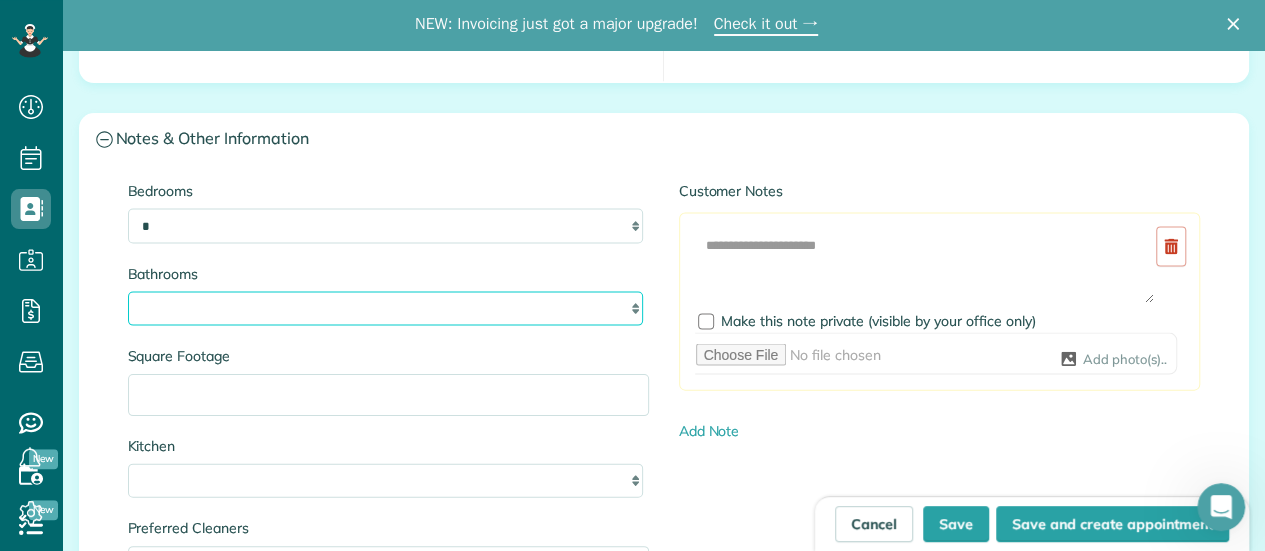 click on "*
***
*
***
*
***
*
***
**" at bounding box center [388, 309] 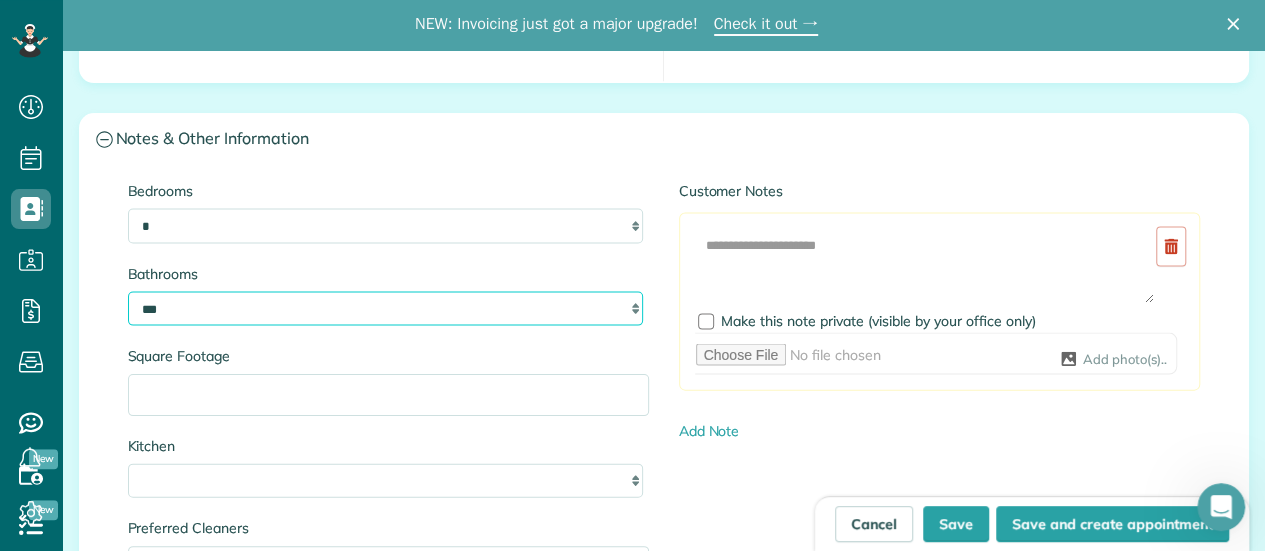 click on "*
***
*
***
*
***
*
***
**" at bounding box center [385, 309] 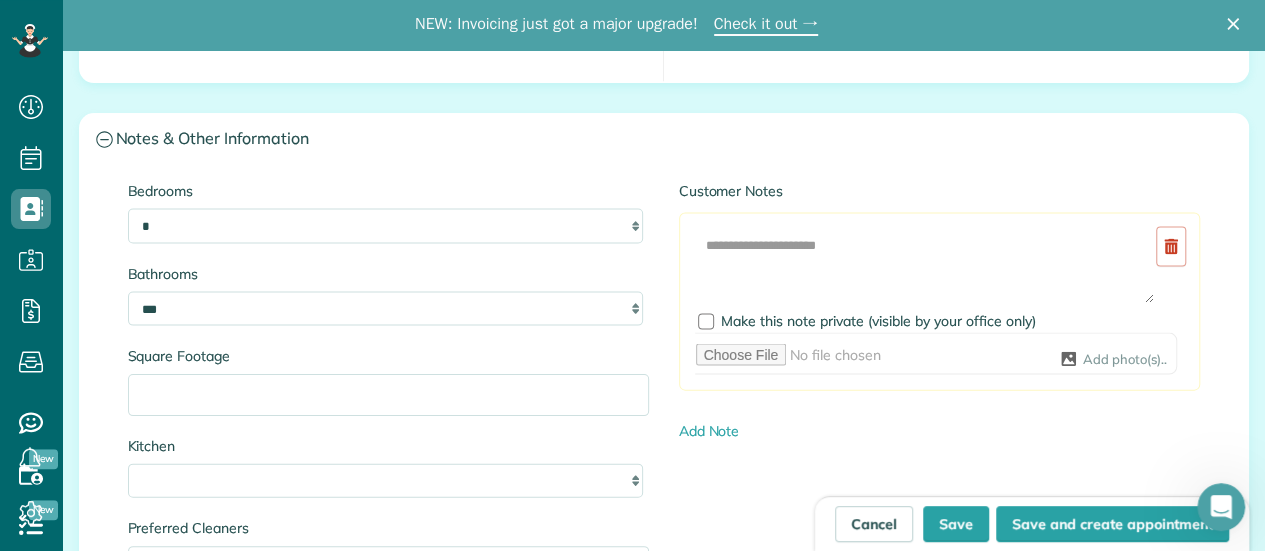 click on "**********" at bounding box center [664, -416] 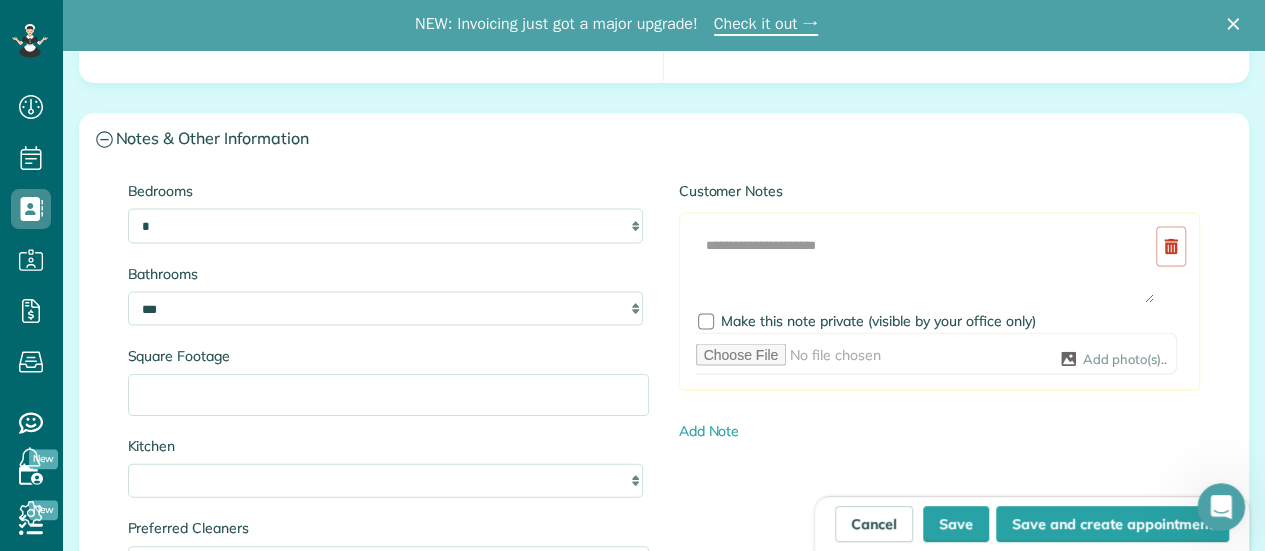 click on "*
***
*
***
*
***
*
***
**" at bounding box center [388, 309] 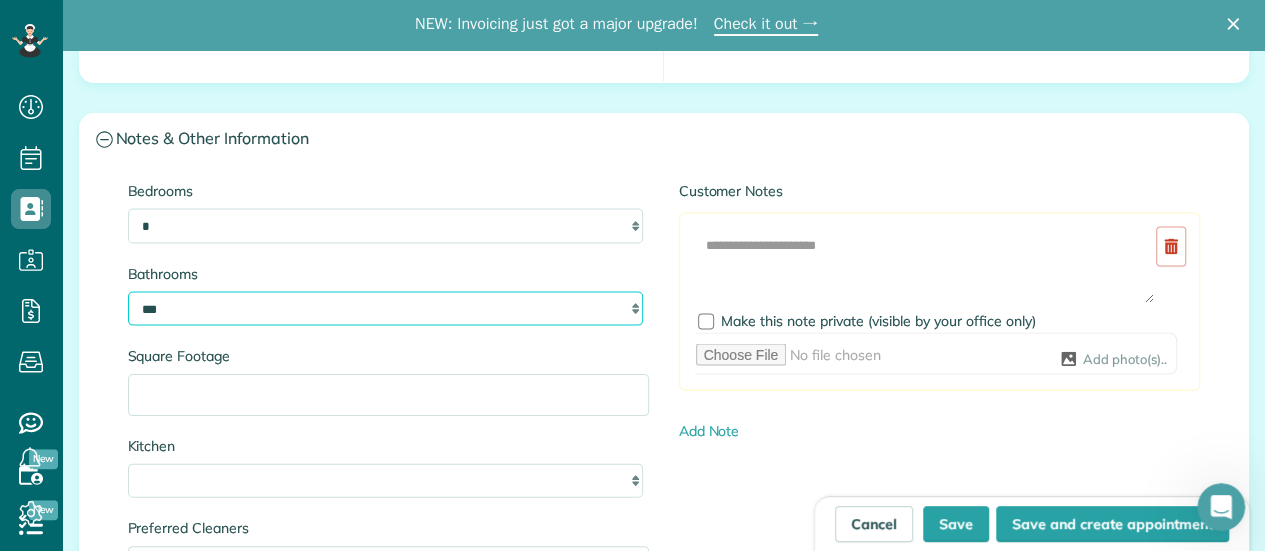click on "*
***
*
***
*
***
*
***
**" at bounding box center (385, 309) 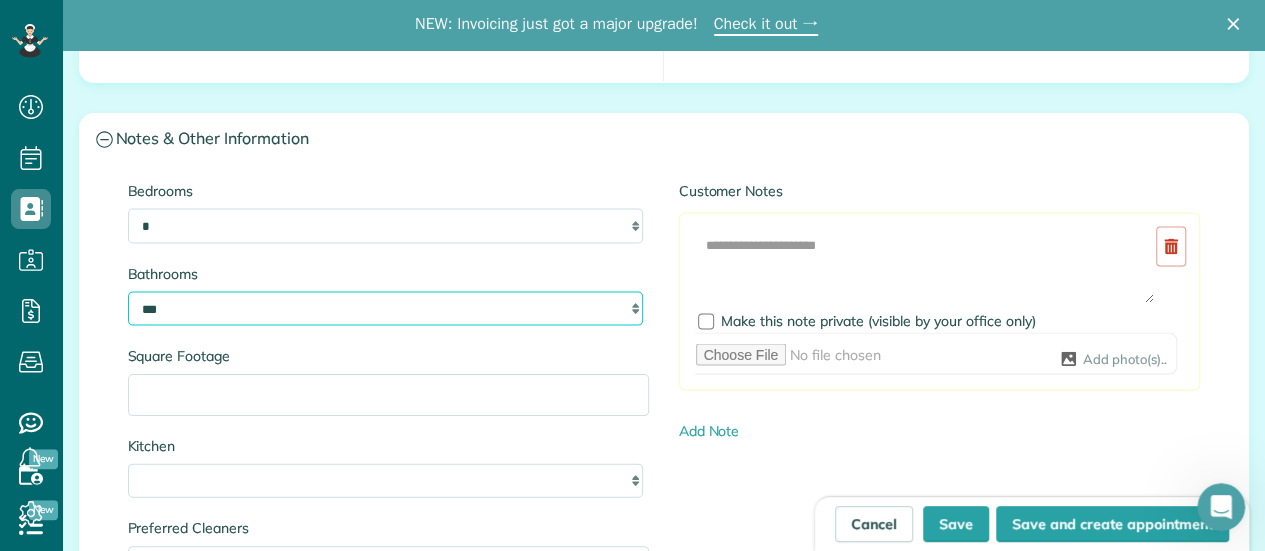 select on "*" 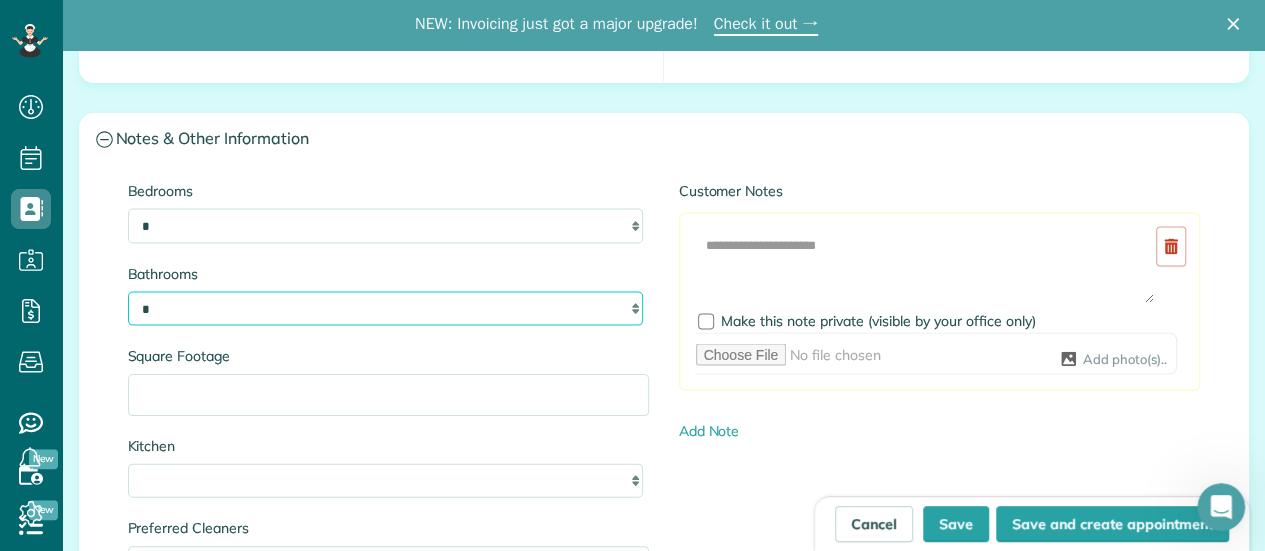click on "*
***
*
***
*
***
*
***
**" at bounding box center [385, 309] 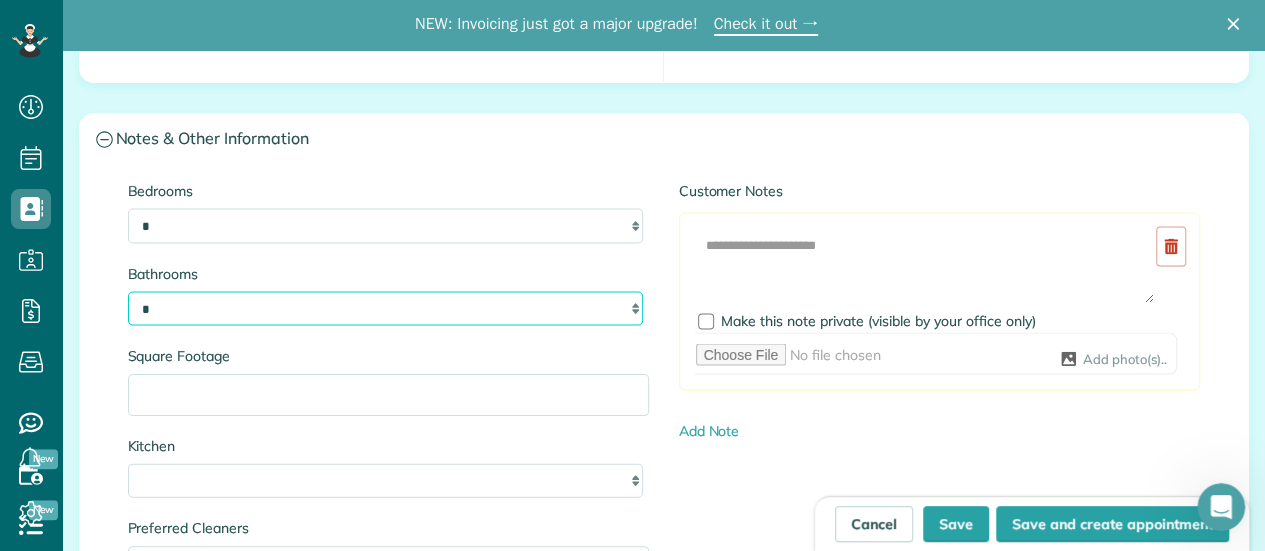 scroll, scrollTop: 2184, scrollLeft: 0, axis: vertical 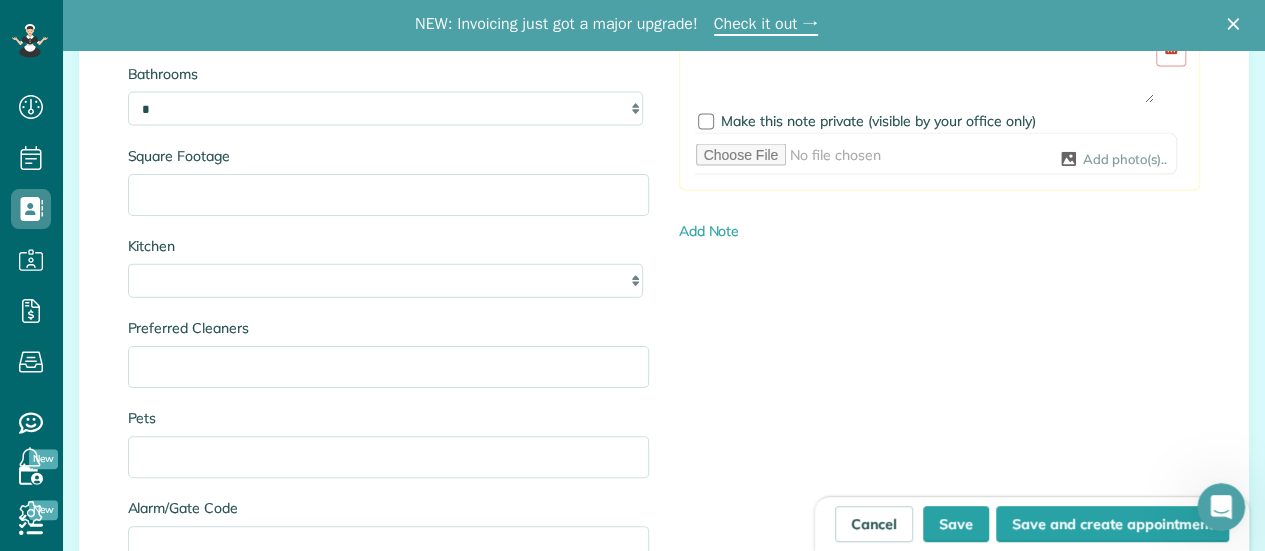 click on "*
*
*
*" at bounding box center (388, 281) 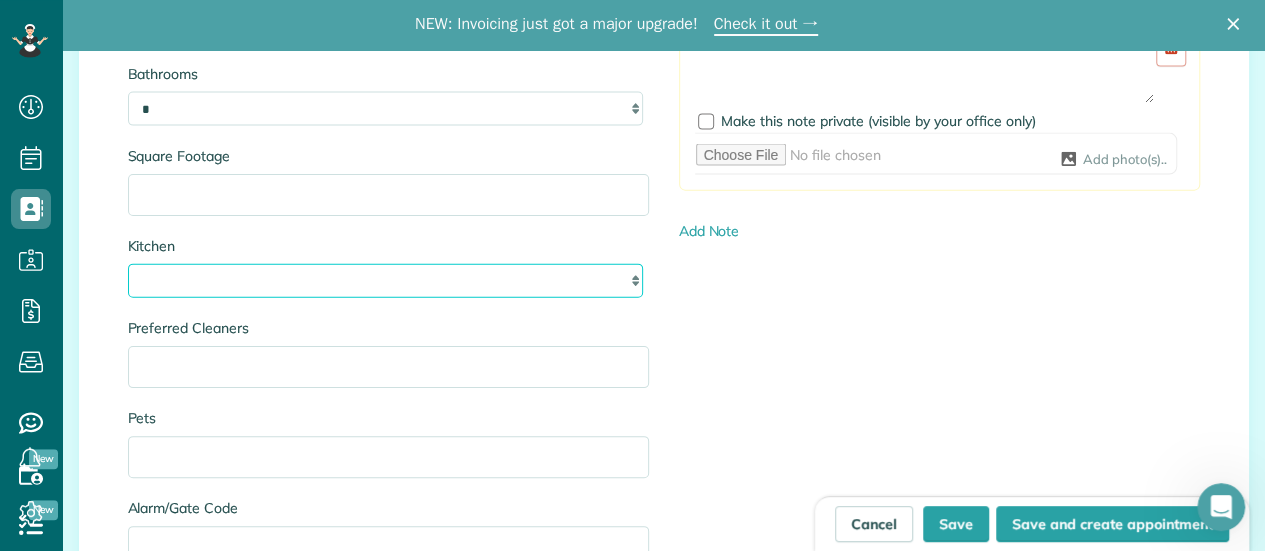 click on "*
*
*
*" at bounding box center [385, 281] 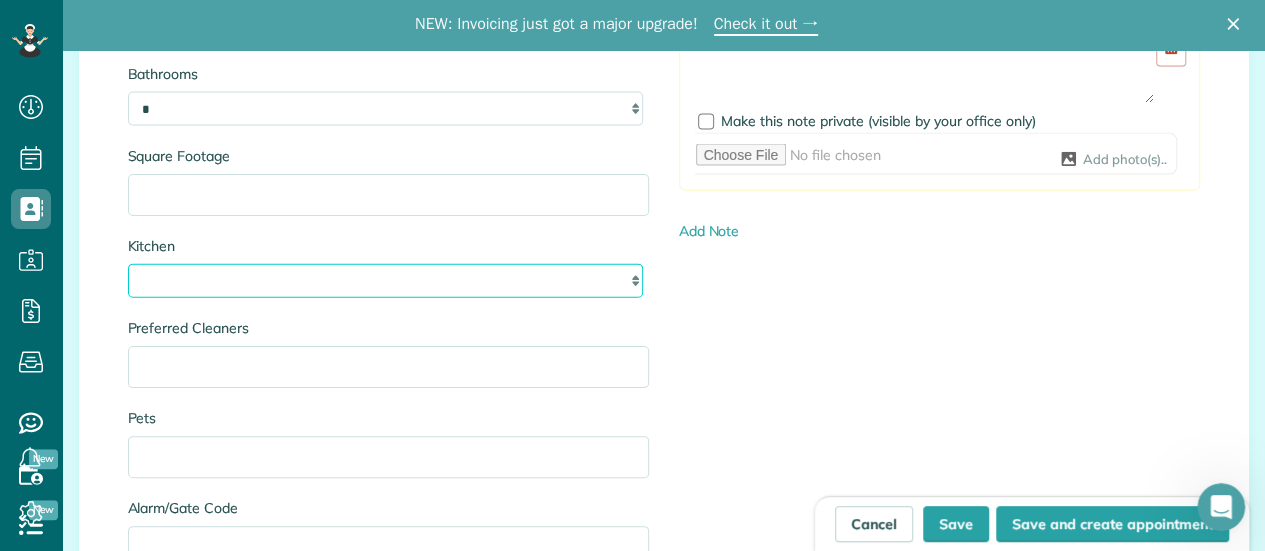 select on "*" 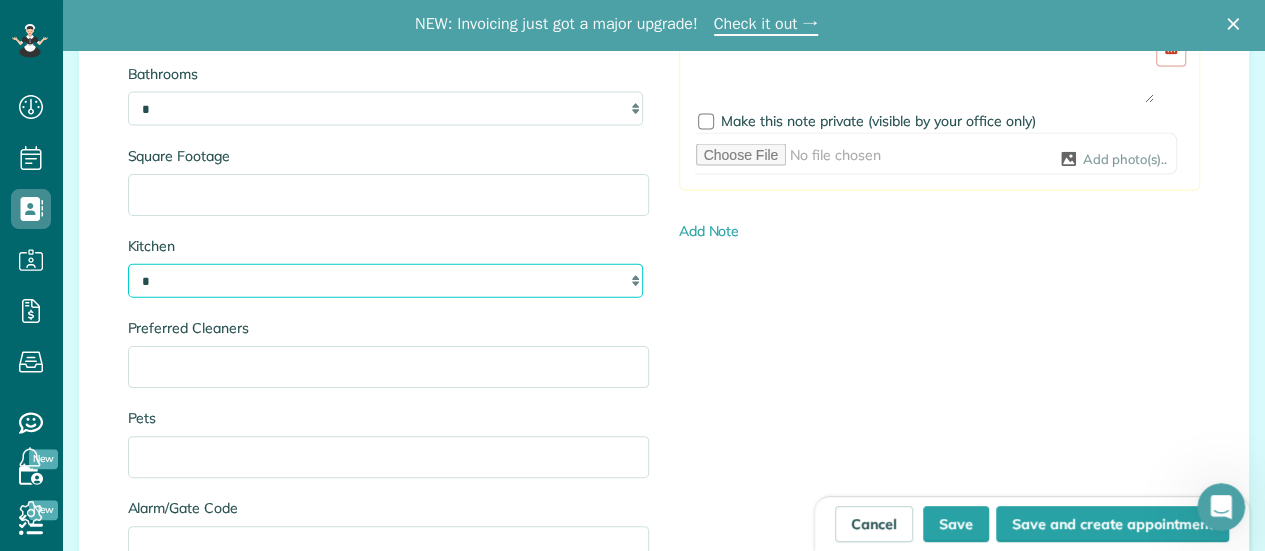 click on "*
*
*
*" at bounding box center (385, 281) 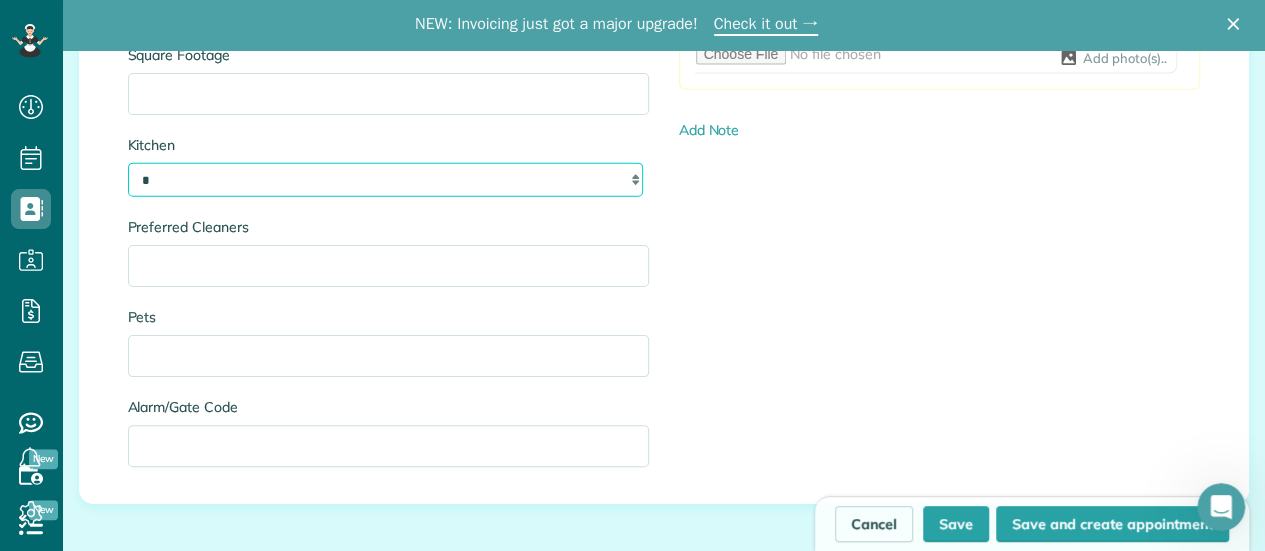 scroll, scrollTop: 2284, scrollLeft: 0, axis: vertical 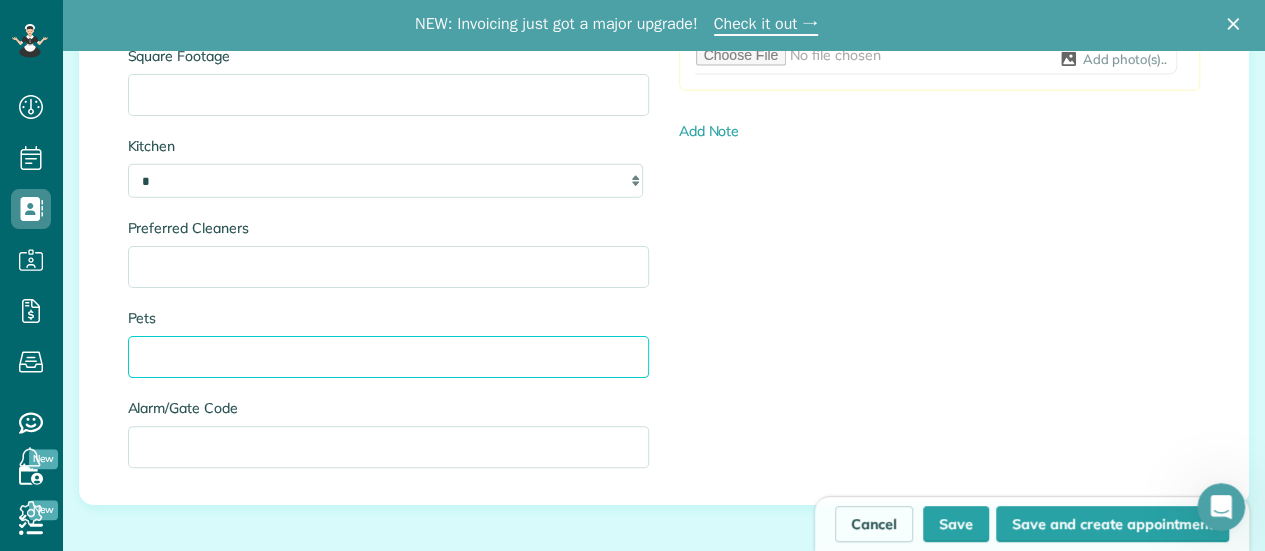 click on "Pets" at bounding box center [388, 357] 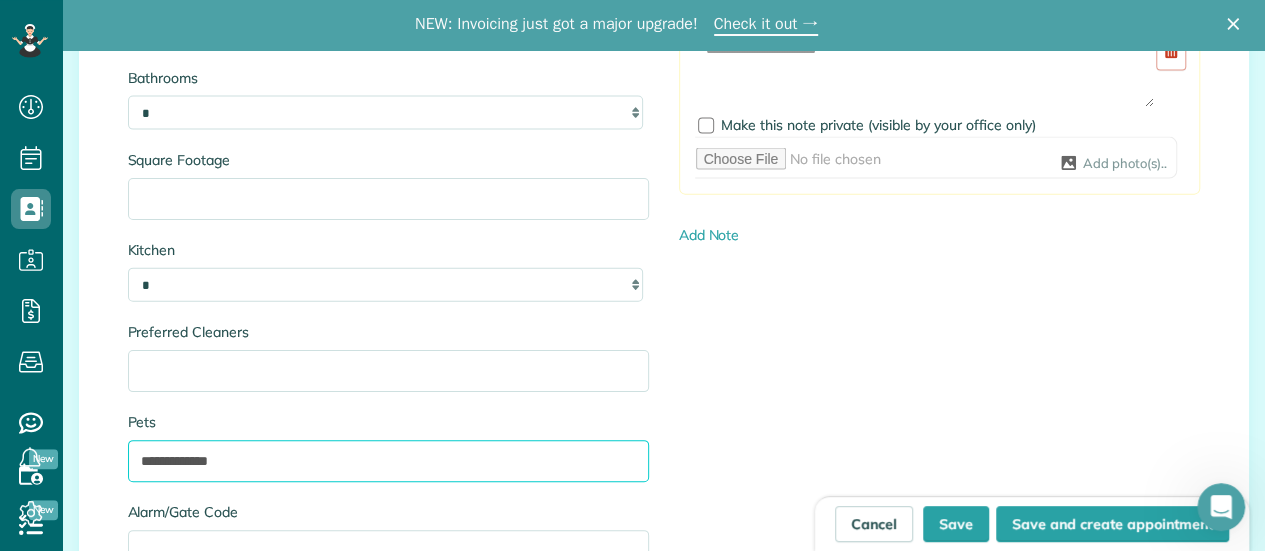 scroll, scrollTop: 2084, scrollLeft: 0, axis: vertical 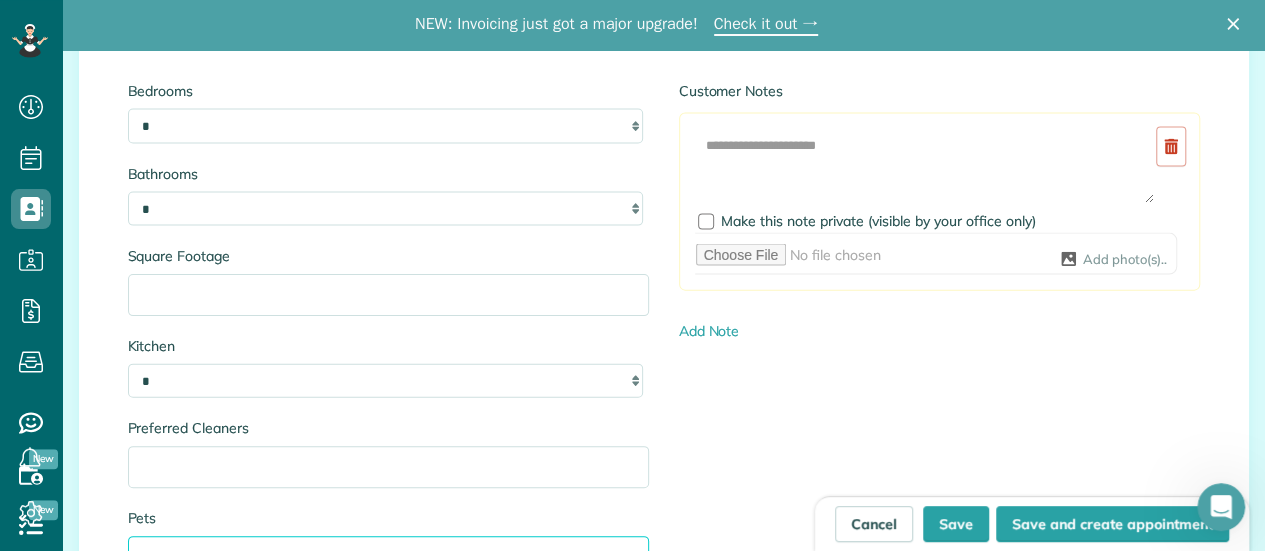 type on "**********" 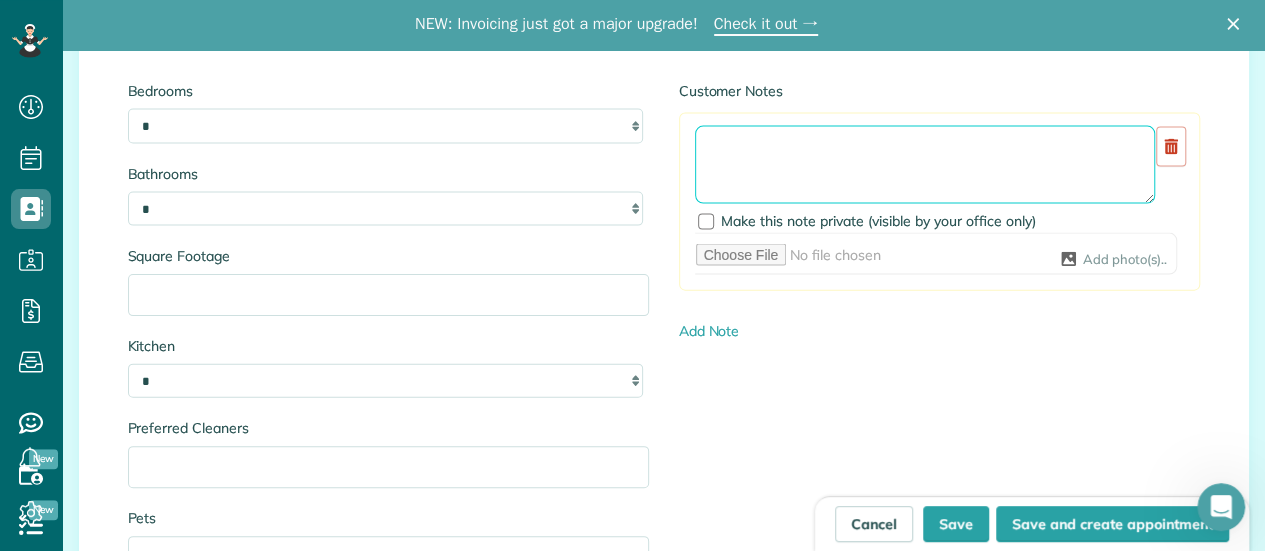 click at bounding box center [925, 165] 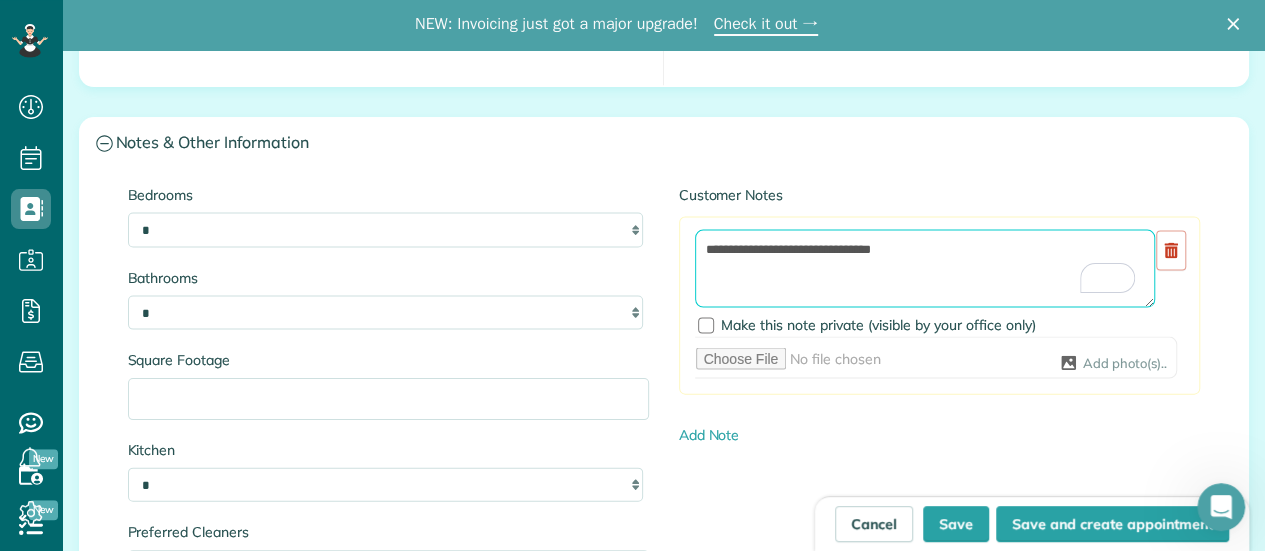 scroll, scrollTop: 2084, scrollLeft: 0, axis: vertical 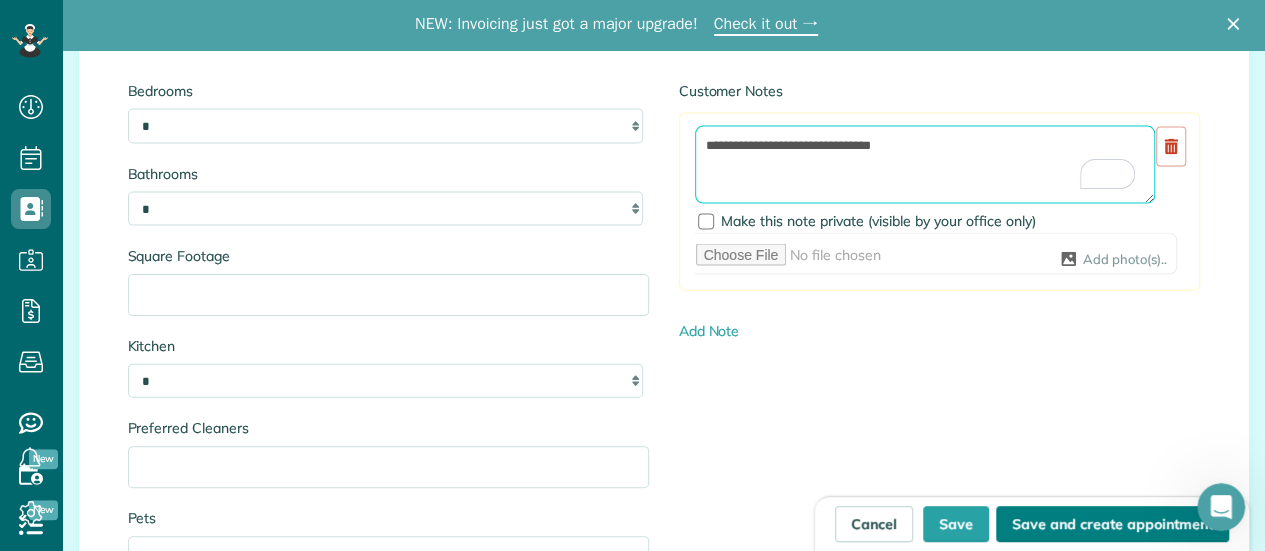 type on "**********" 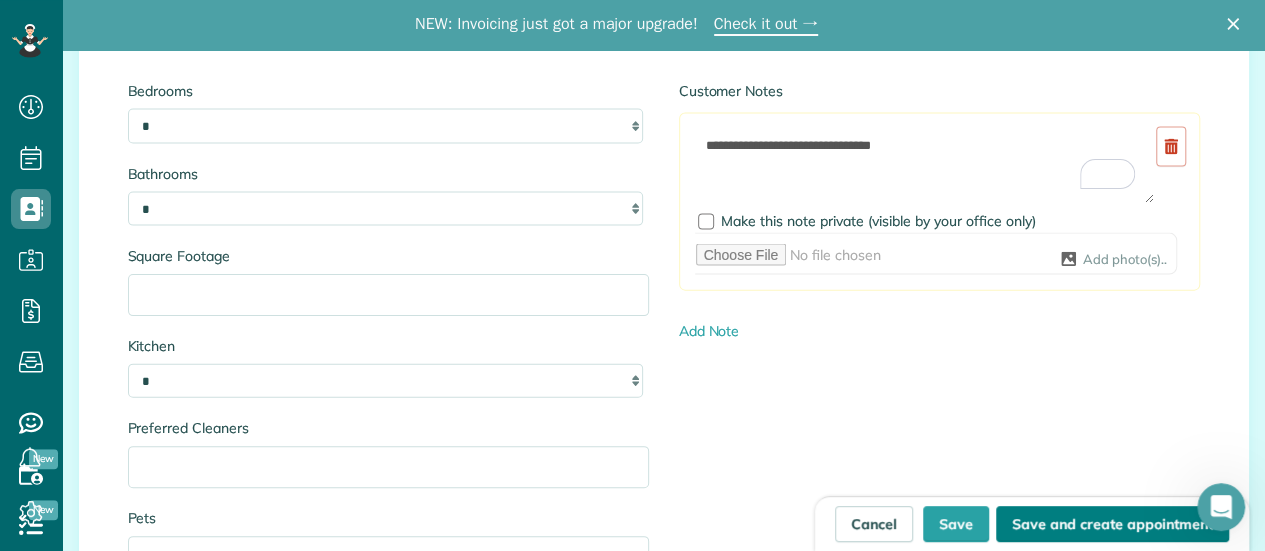 click on "Save and create appointment" at bounding box center (1112, 524) 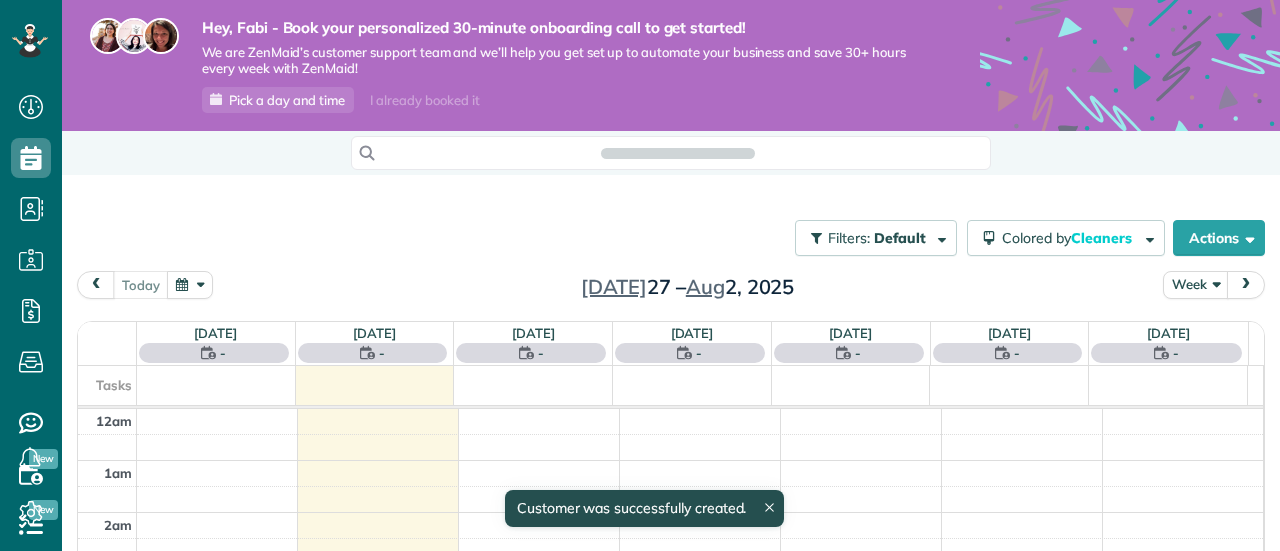 scroll, scrollTop: 0, scrollLeft: 0, axis: both 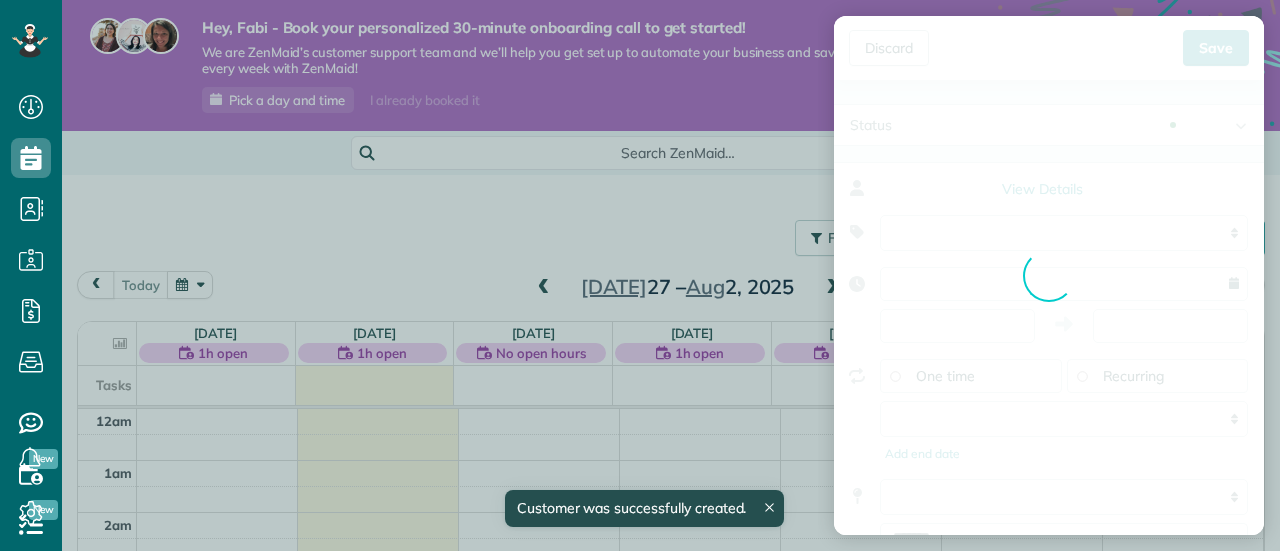 type on "**********" 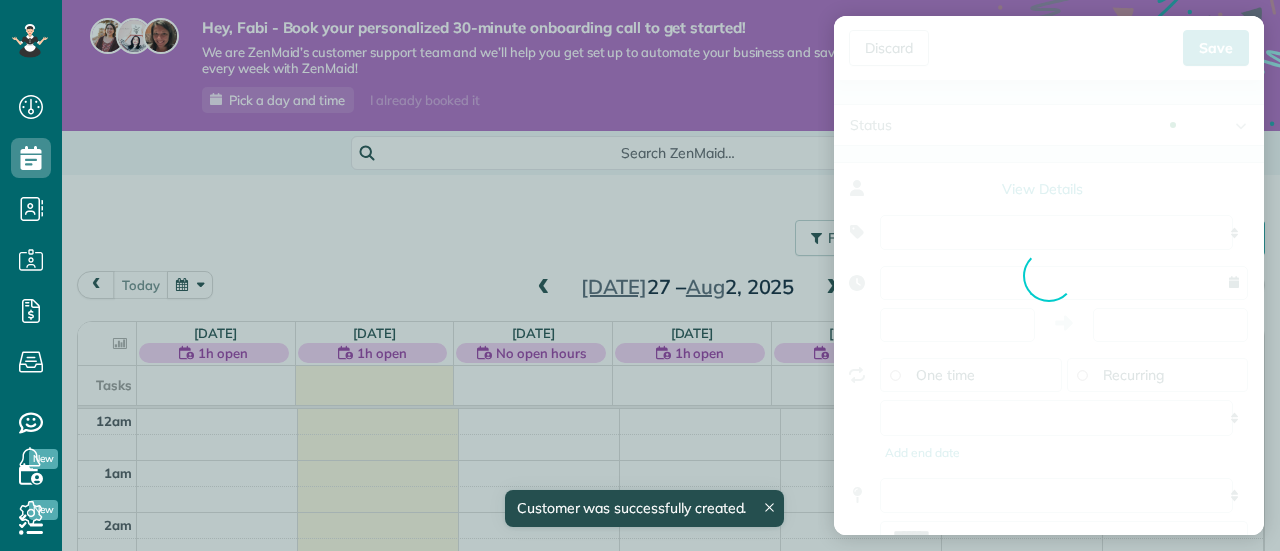 scroll, scrollTop: 551, scrollLeft: 62, axis: both 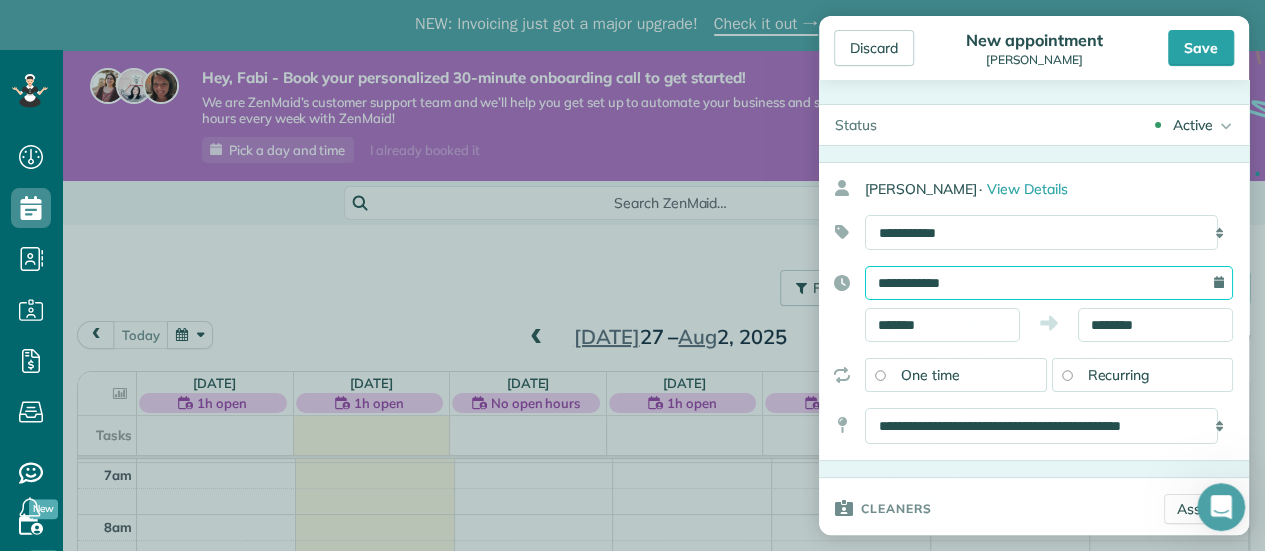 click on "**********" at bounding box center [1049, 283] 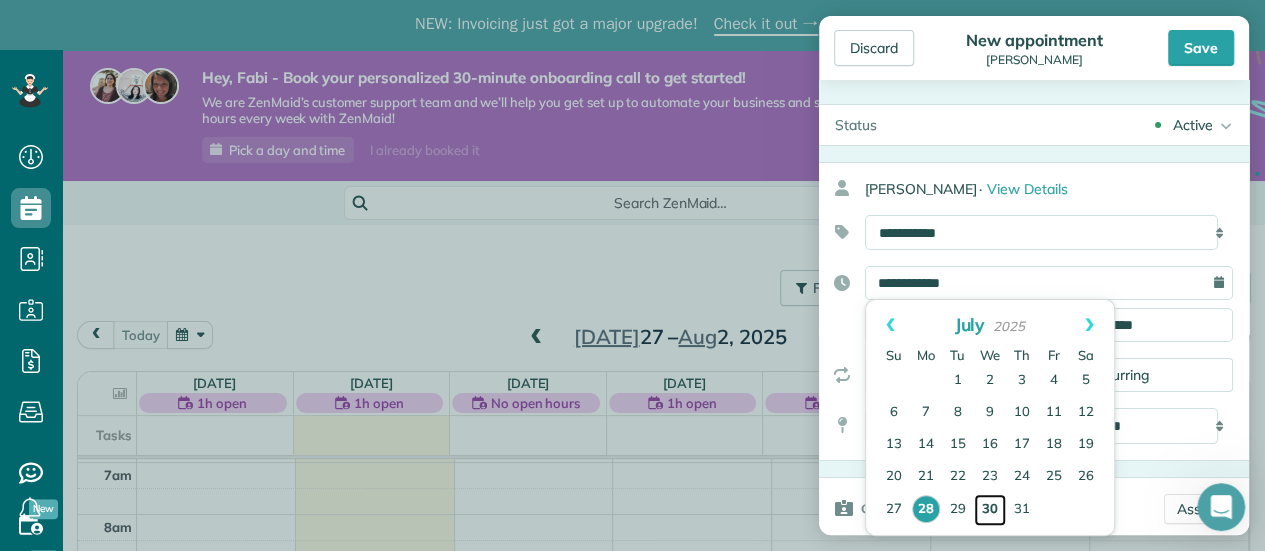 click on "30" at bounding box center [990, 510] 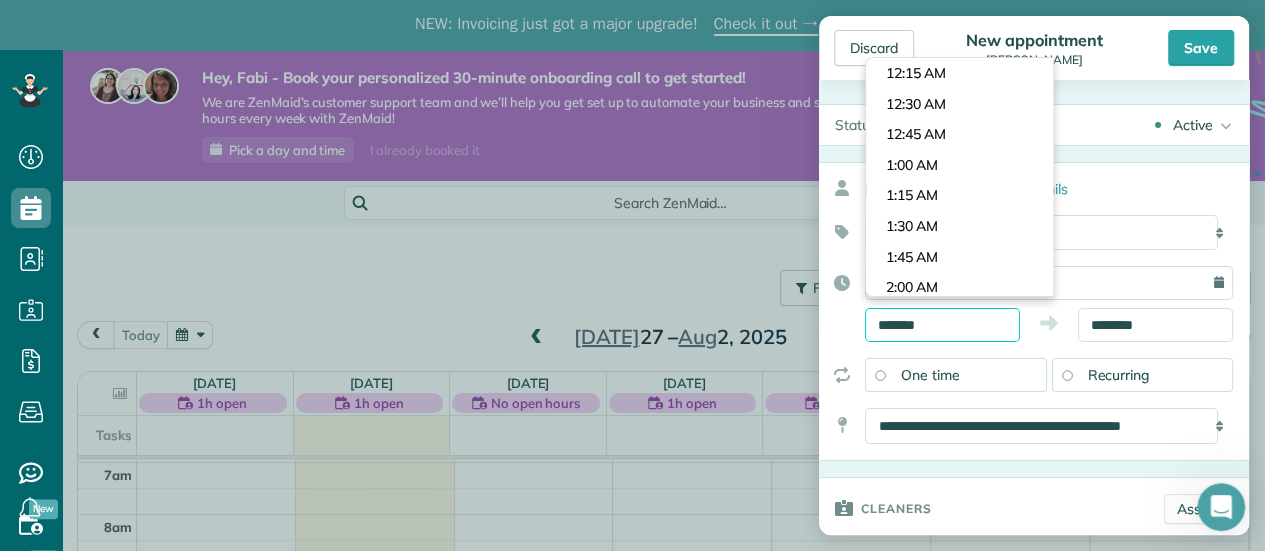 click on "*******" at bounding box center (942, 325) 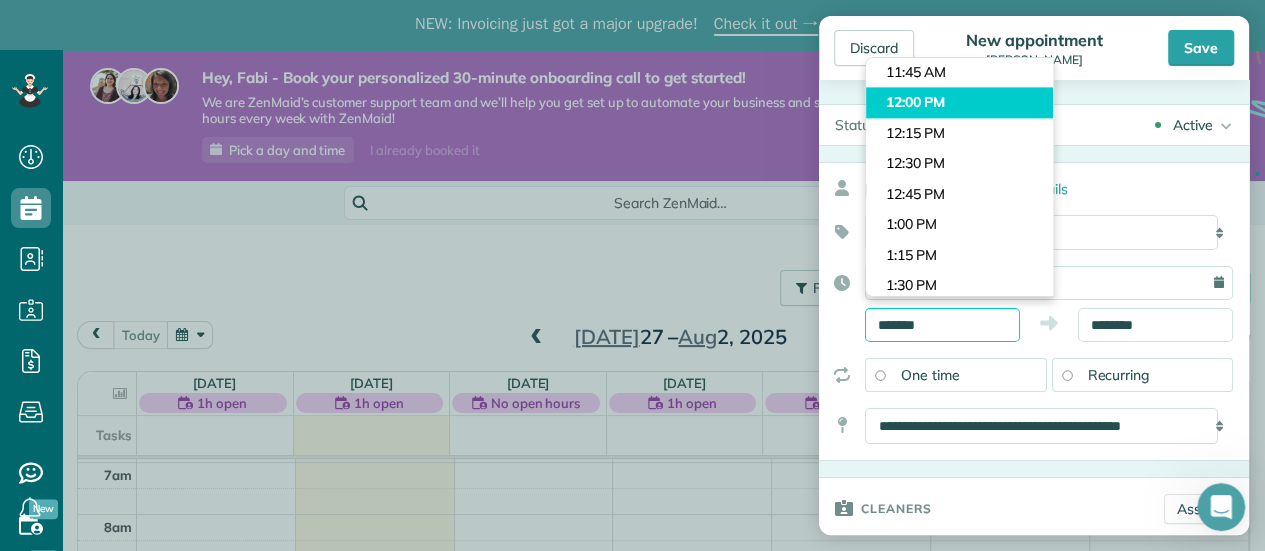 scroll, scrollTop: 1438, scrollLeft: 0, axis: vertical 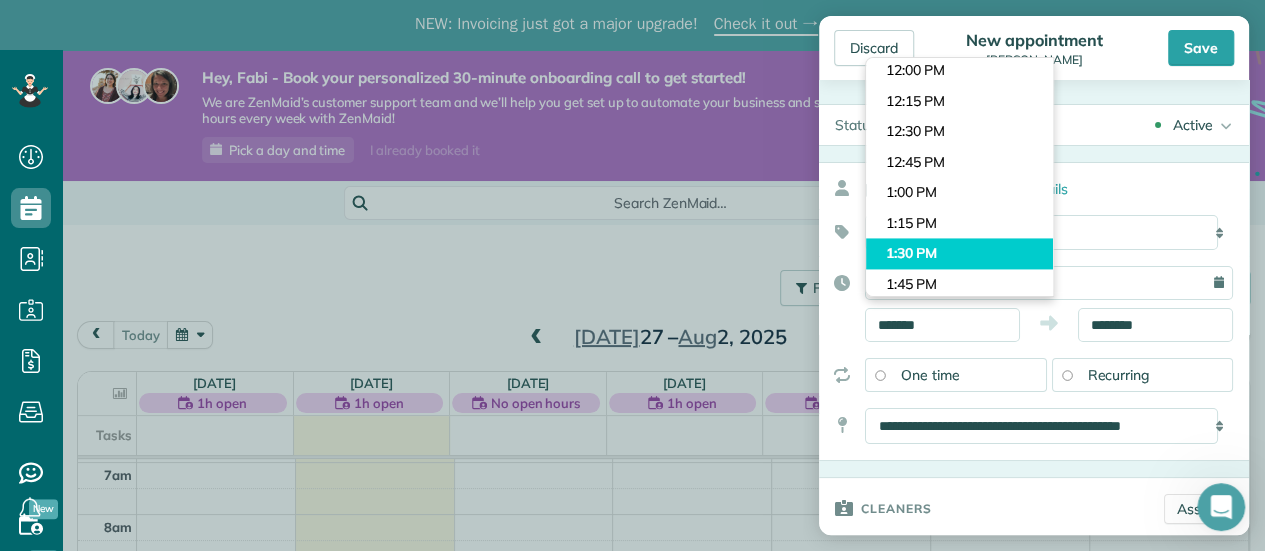 type on "*******" 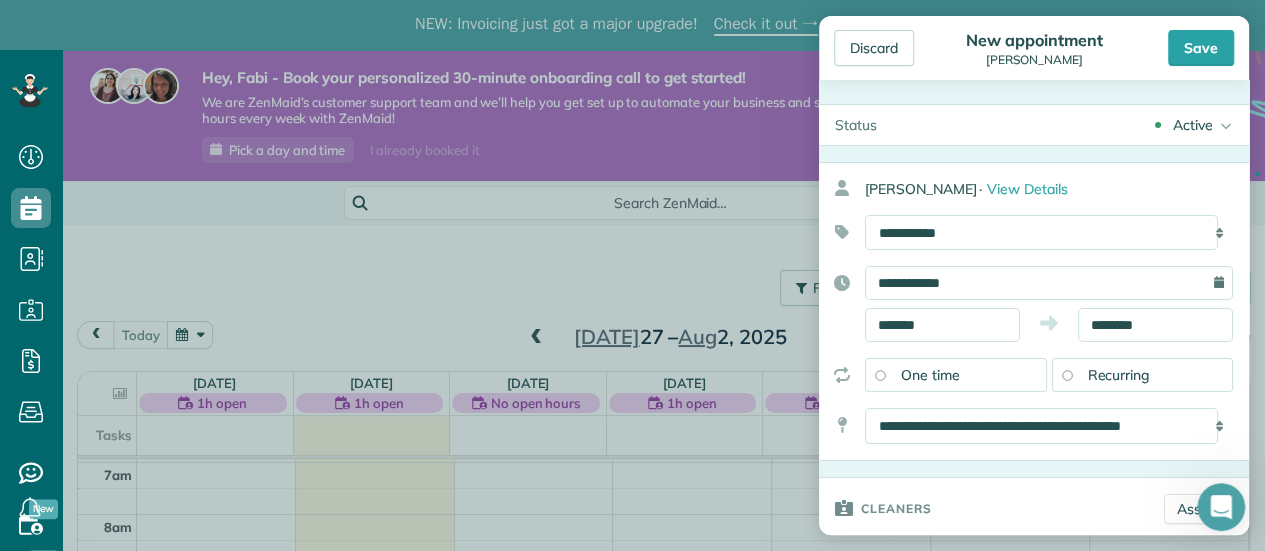 click on "Dashboard
Scheduling
Calendar View
List View
Dispatch View - Weekly scheduling (Beta)" at bounding box center [632, 325] 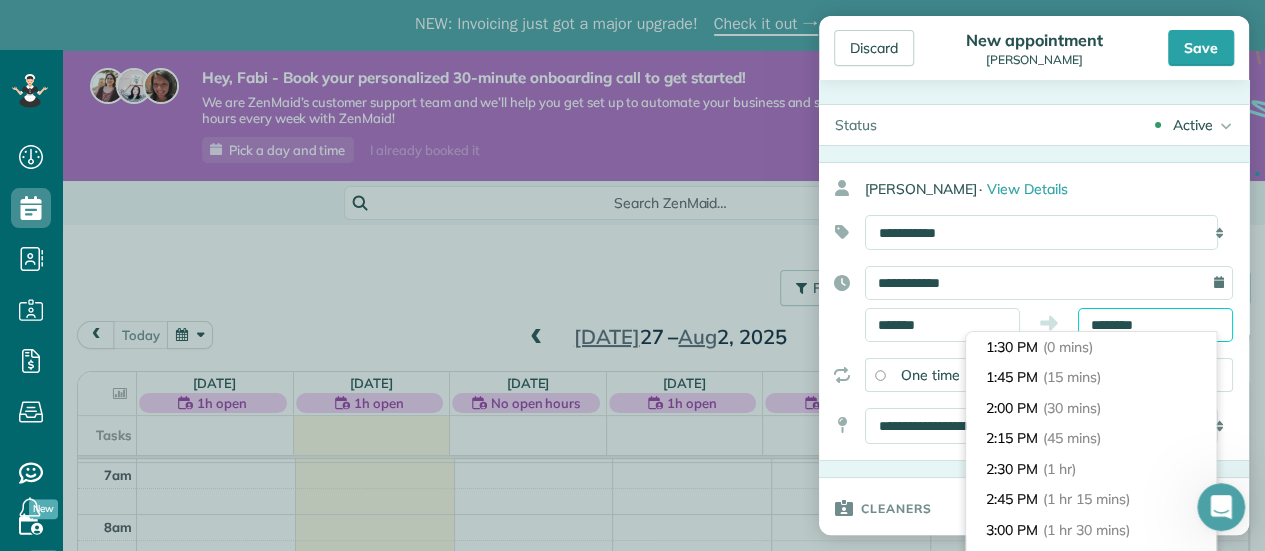 click on "********" at bounding box center [1155, 325] 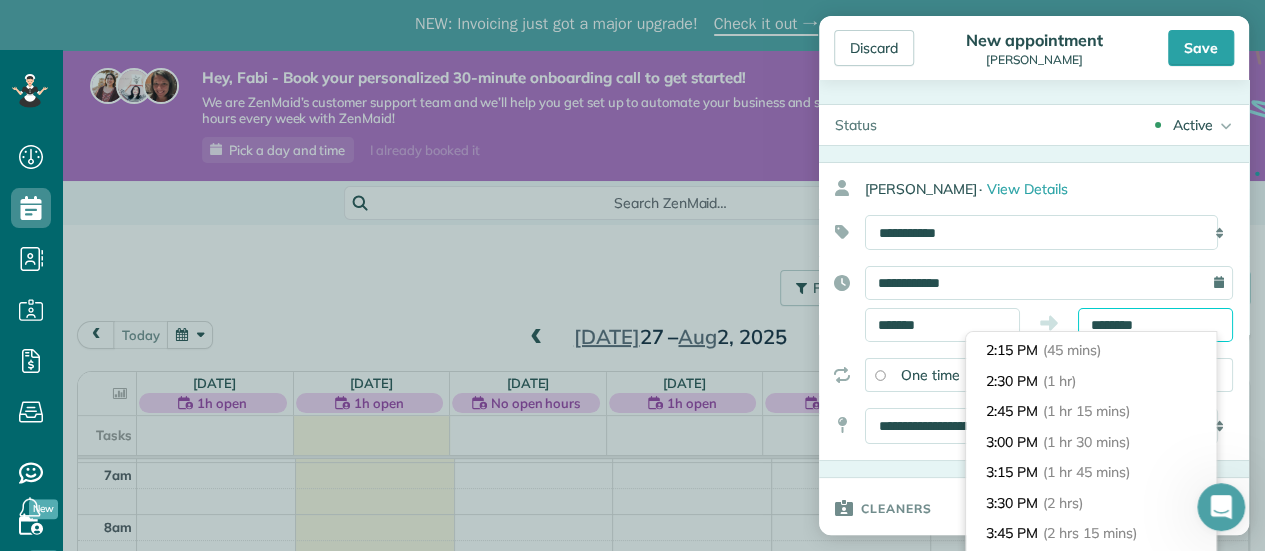 scroll, scrollTop: 300, scrollLeft: 0, axis: vertical 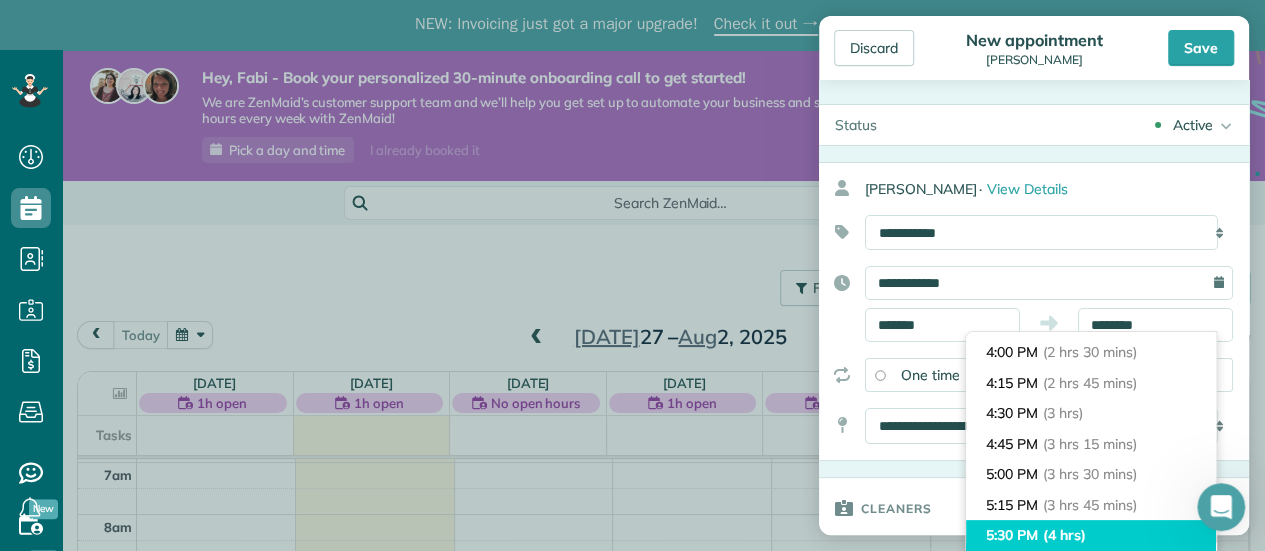 type on "*******" 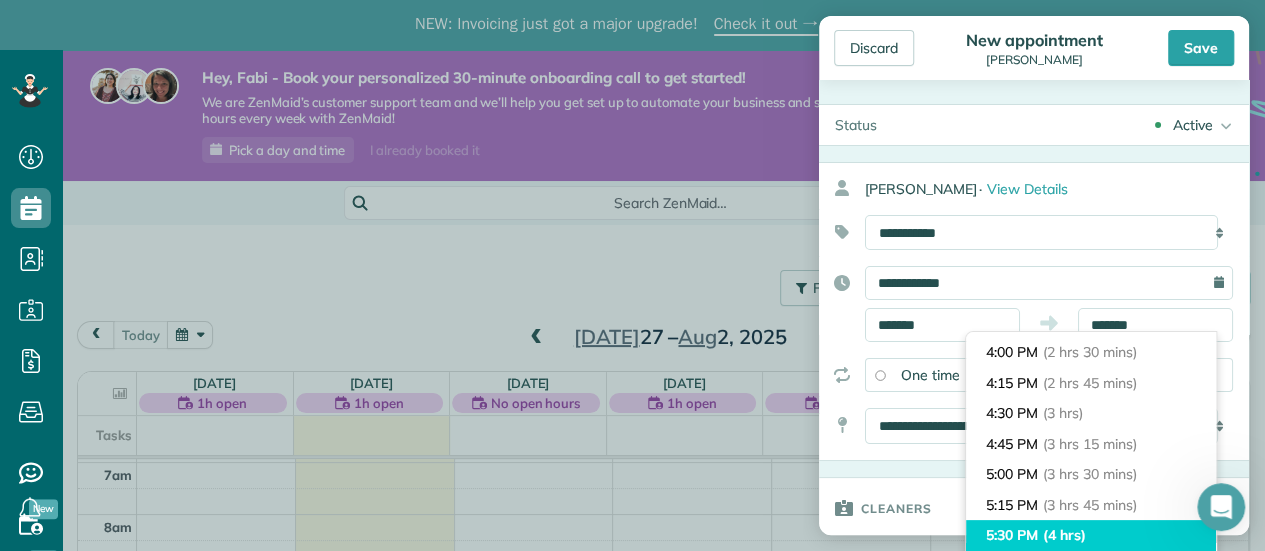click on "5:30 PM  (4 hrs)" at bounding box center [1091, 535] 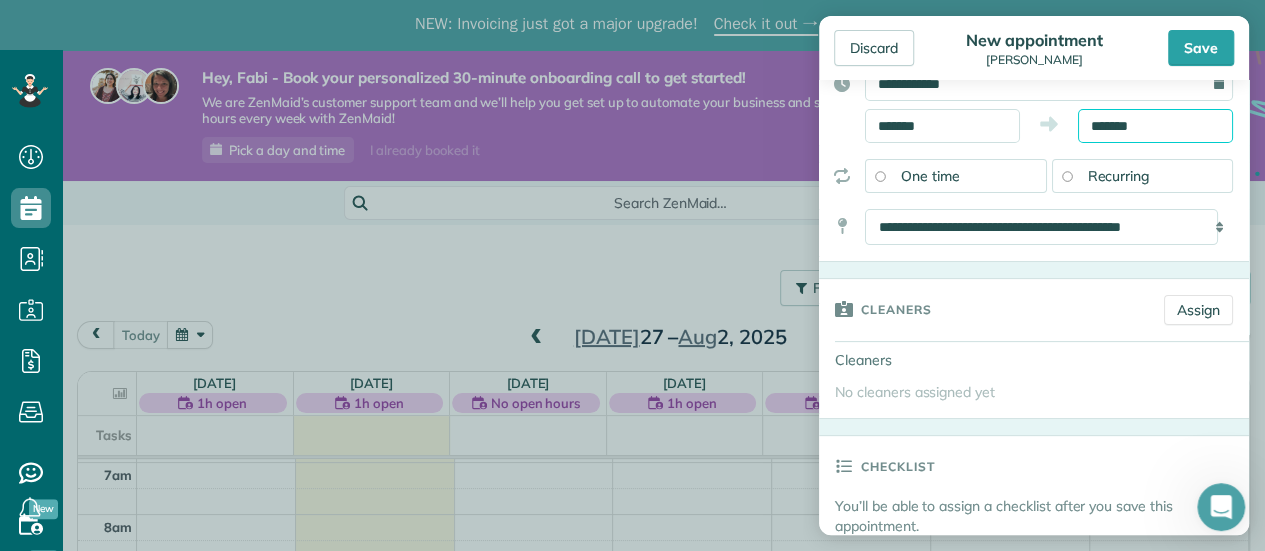 scroll, scrollTop: 200, scrollLeft: 0, axis: vertical 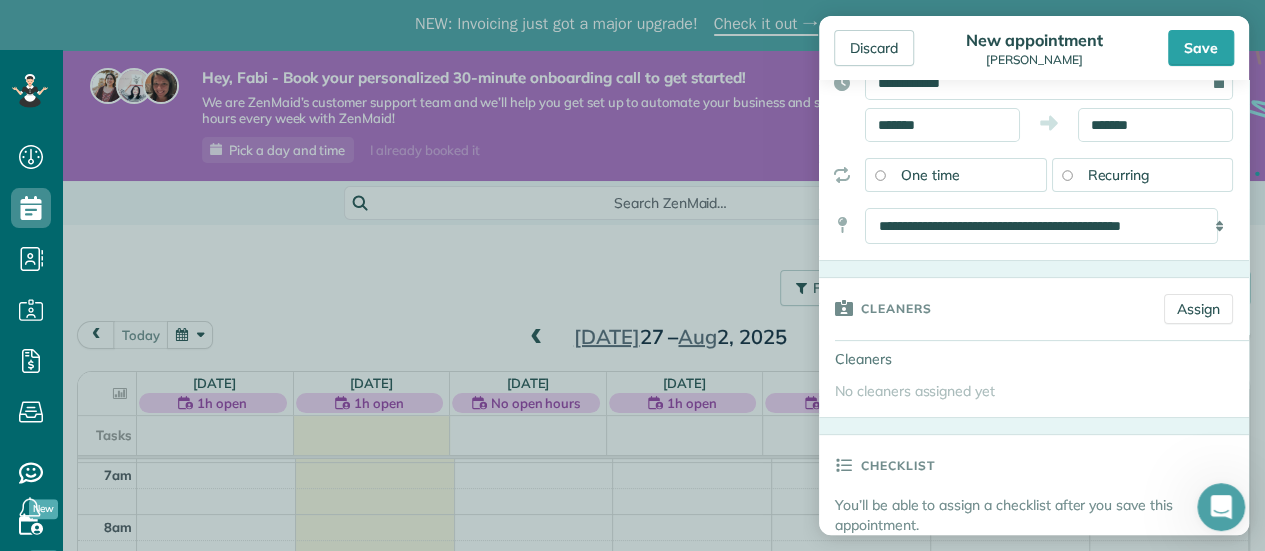 click on "Recurring" at bounding box center [1143, 175] 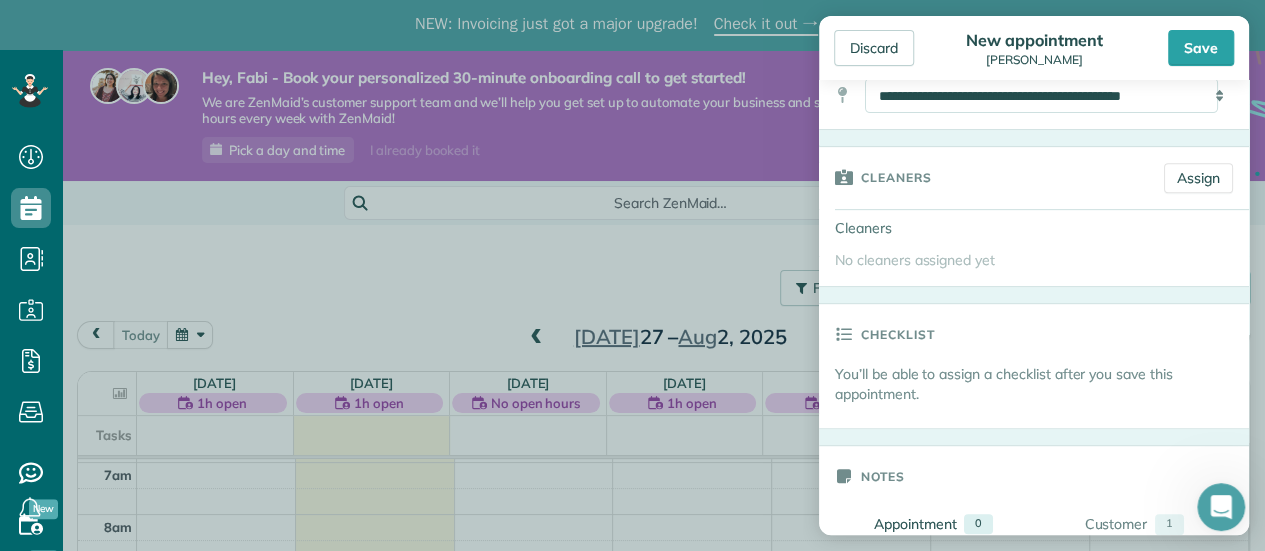 scroll, scrollTop: 200, scrollLeft: 0, axis: vertical 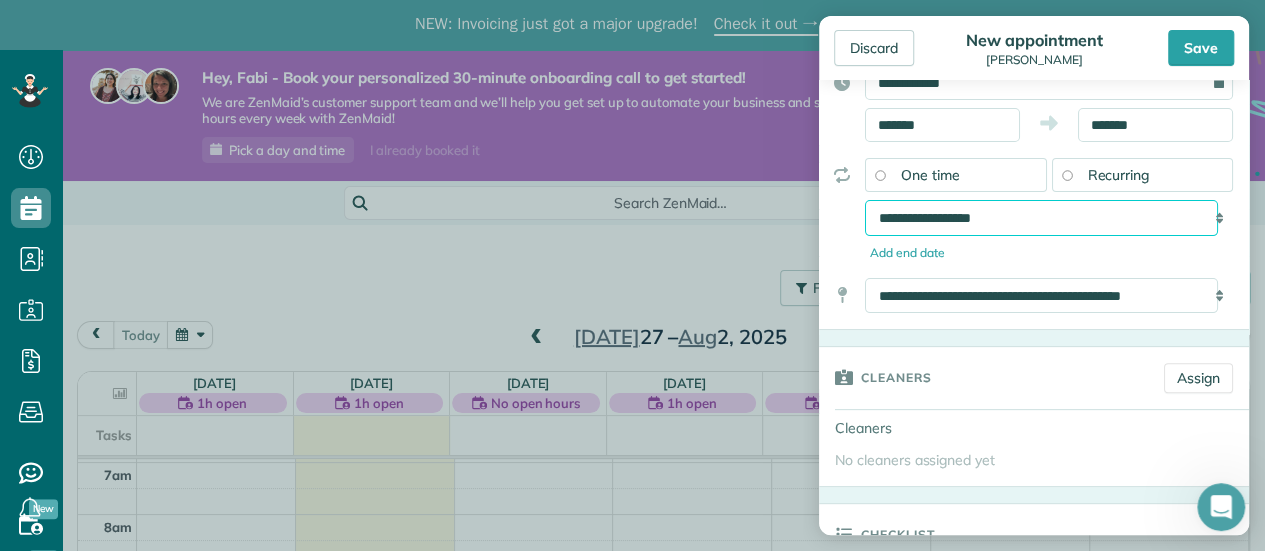 click on "**********" at bounding box center (1041, 217) 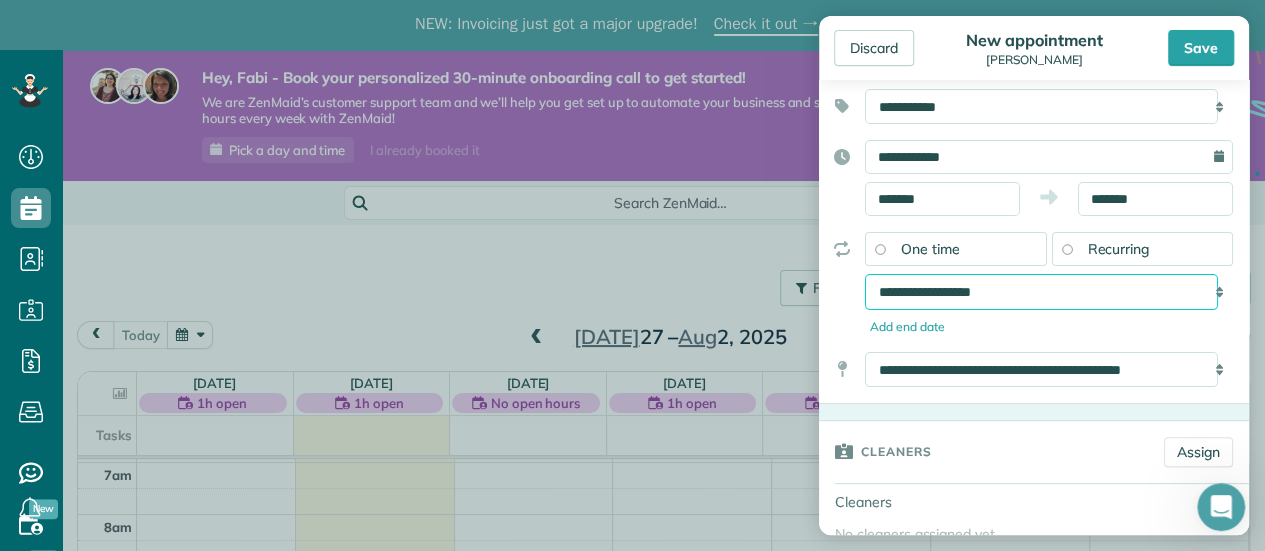 scroll, scrollTop: 100, scrollLeft: 0, axis: vertical 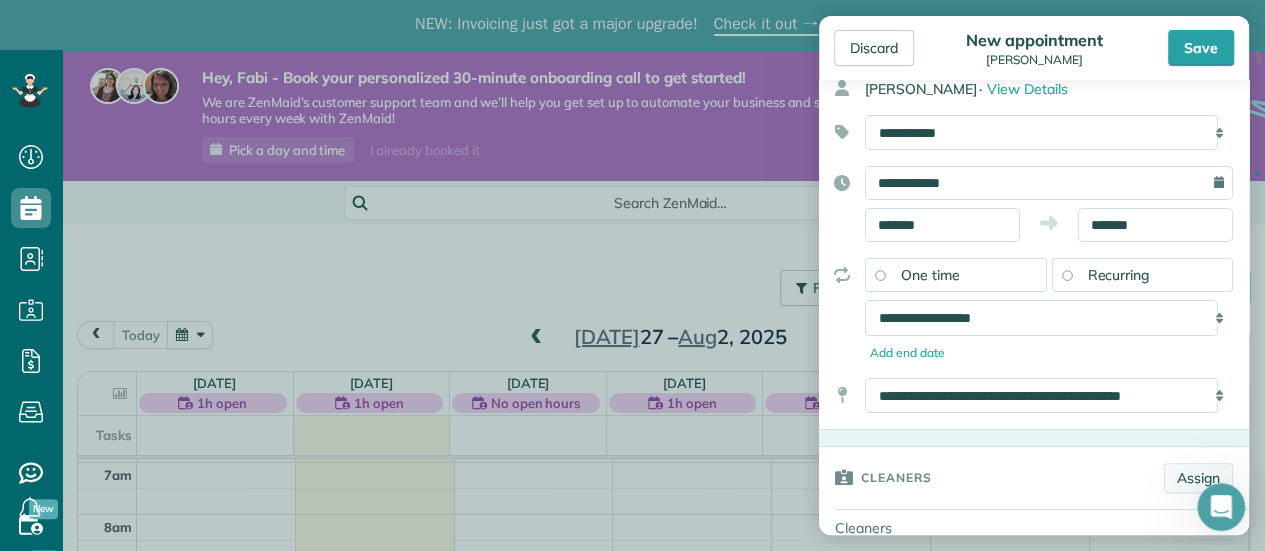 click on "Assign" at bounding box center [1198, 478] 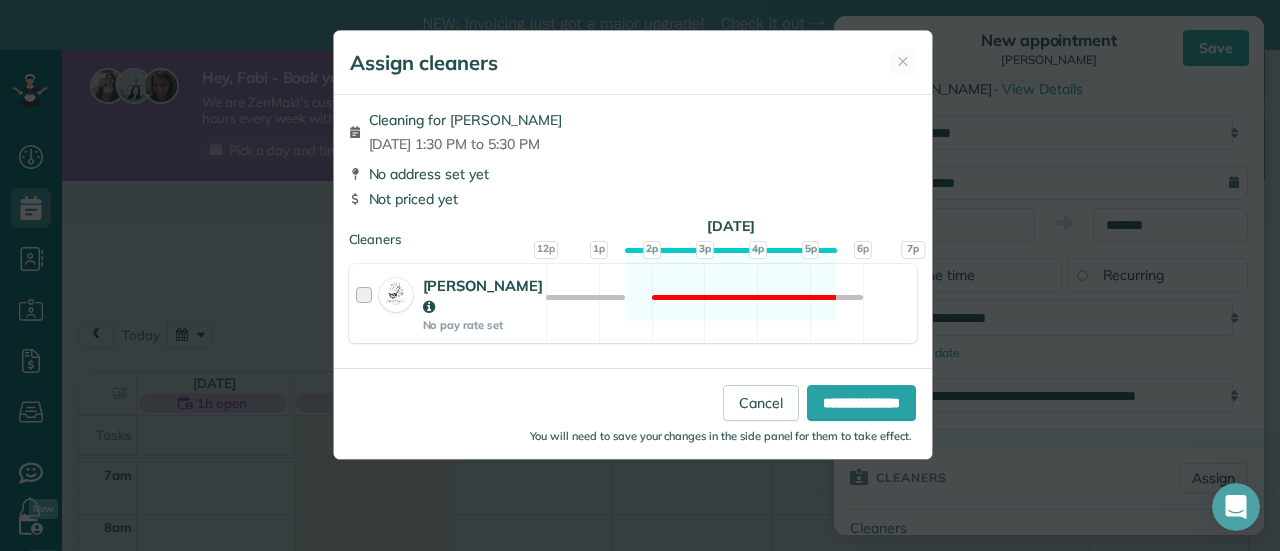 click at bounding box center (367, 303) 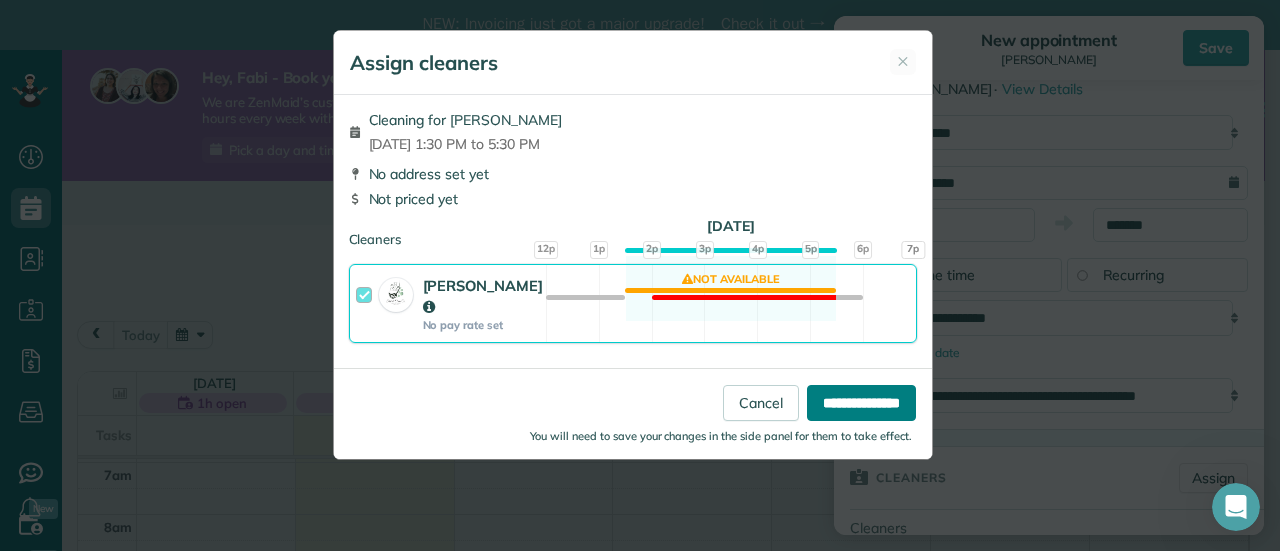 click on "**********" at bounding box center (861, 403) 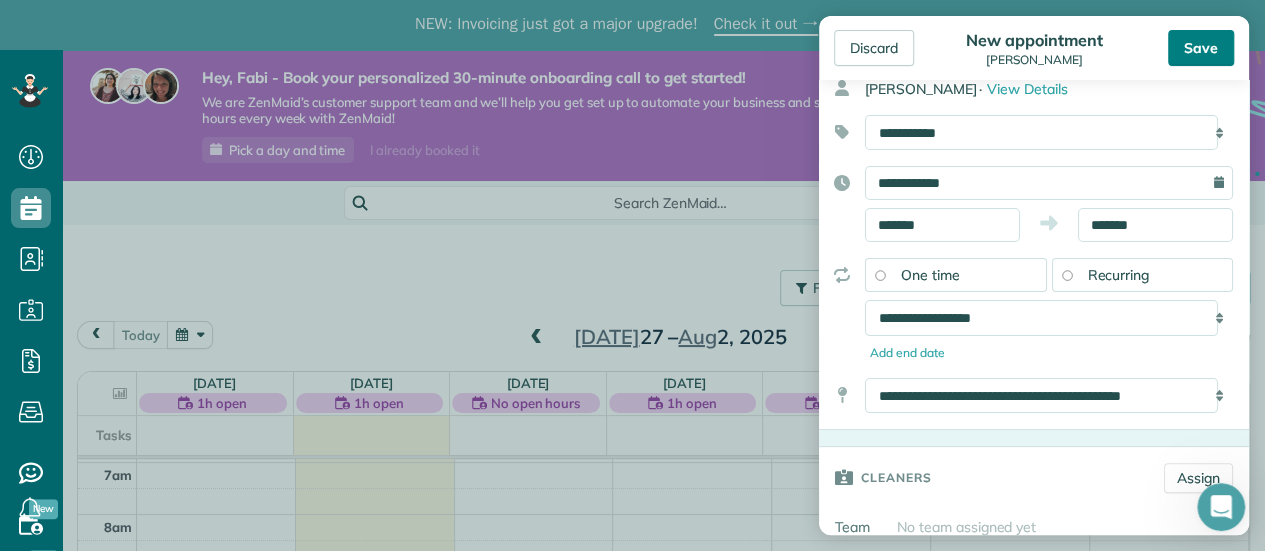 click on "Save" at bounding box center [1201, 48] 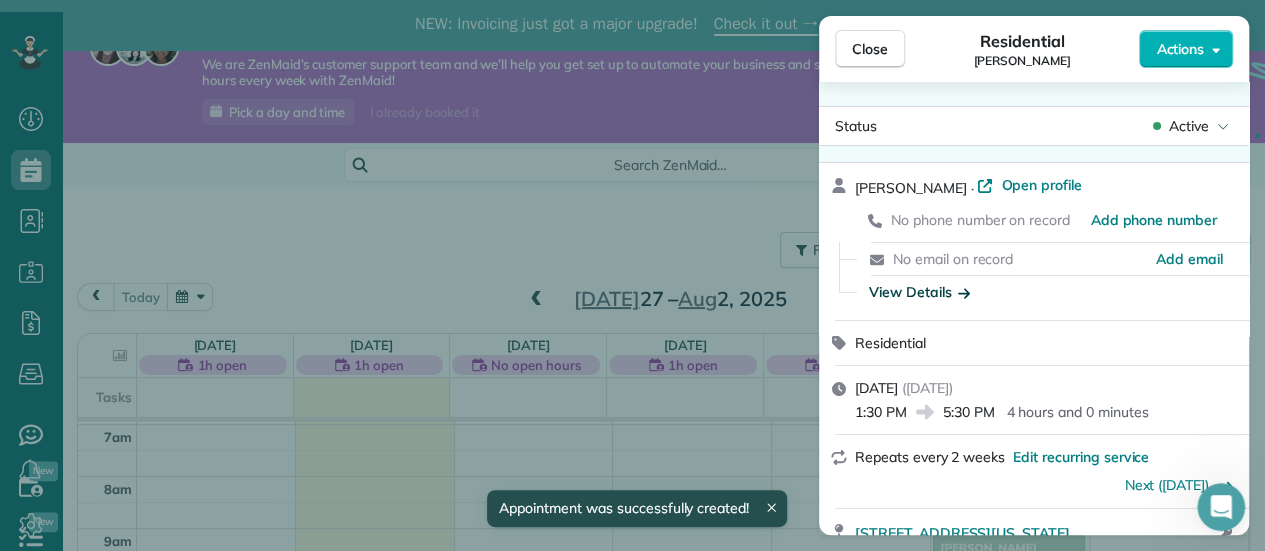 scroll, scrollTop: 50, scrollLeft: 0, axis: vertical 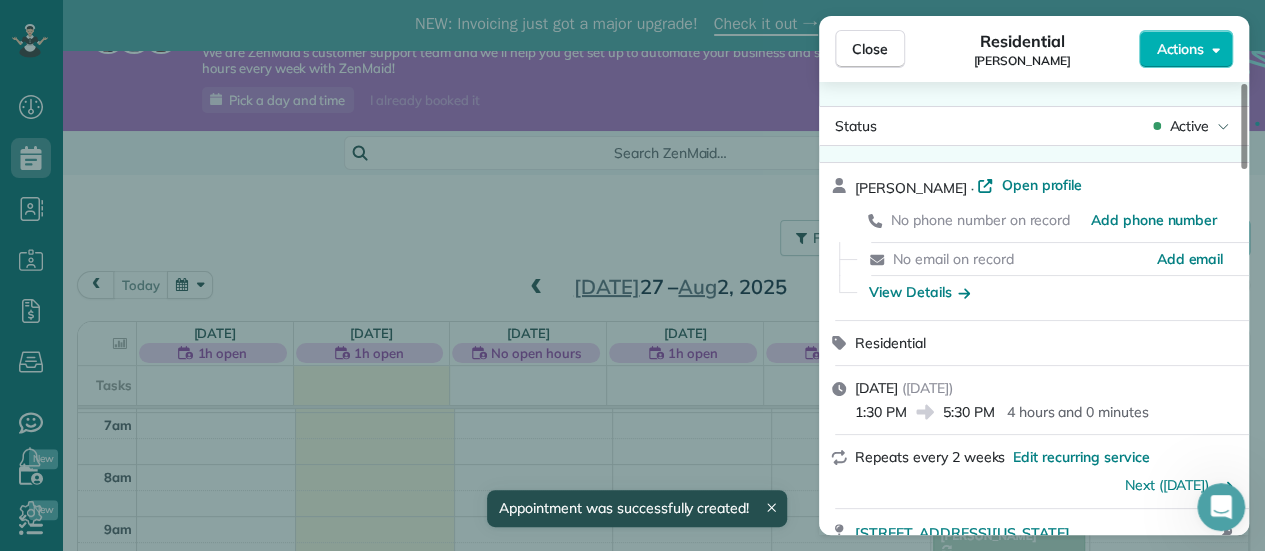 drag, startPoint x: 883, startPoint y: 50, endPoint x: 918, endPoint y: 155, distance: 110.67972 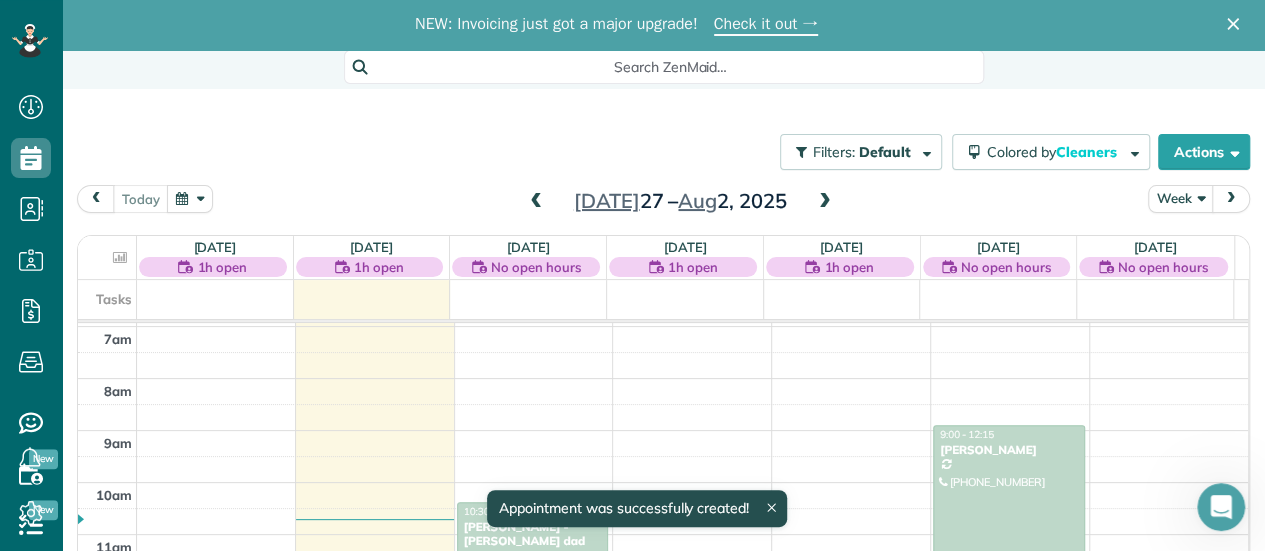 scroll, scrollTop: 187, scrollLeft: 0, axis: vertical 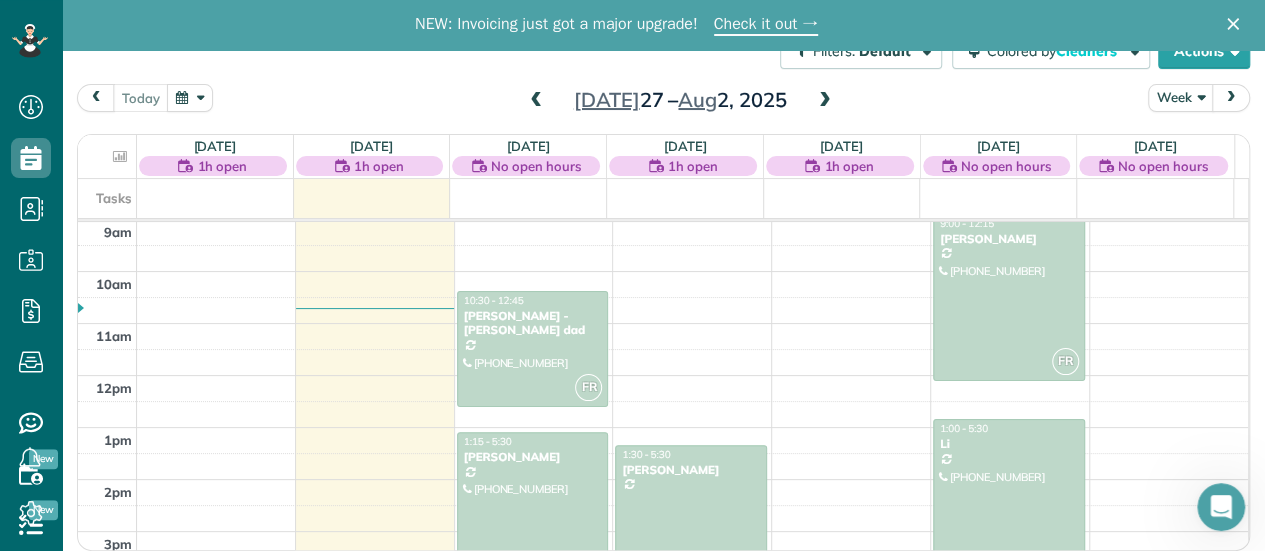 click 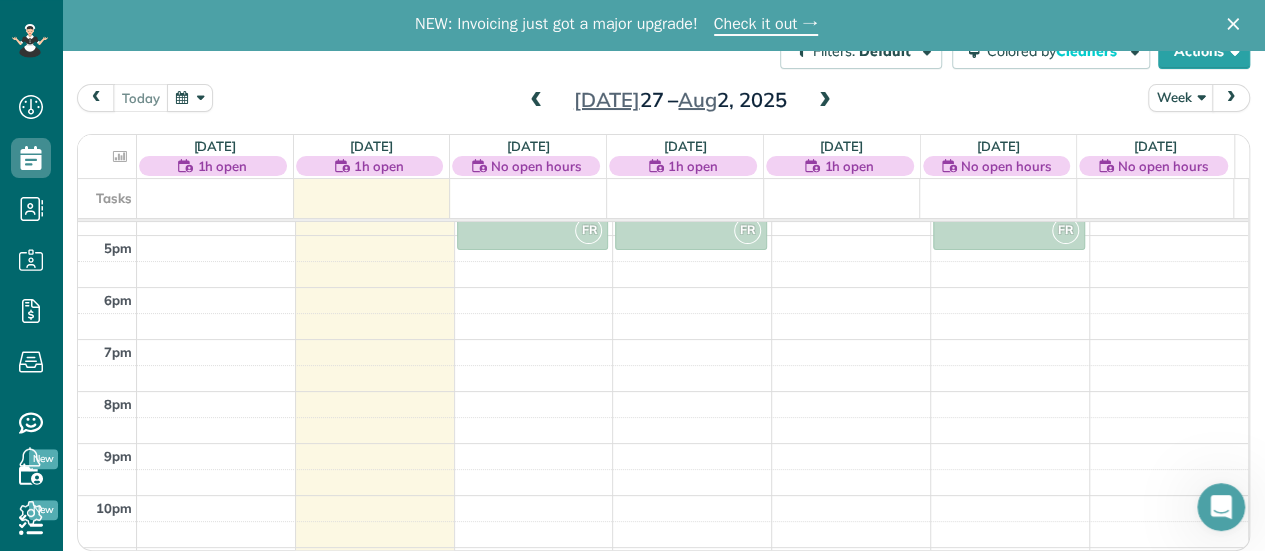 scroll, scrollTop: 470, scrollLeft: 0, axis: vertical 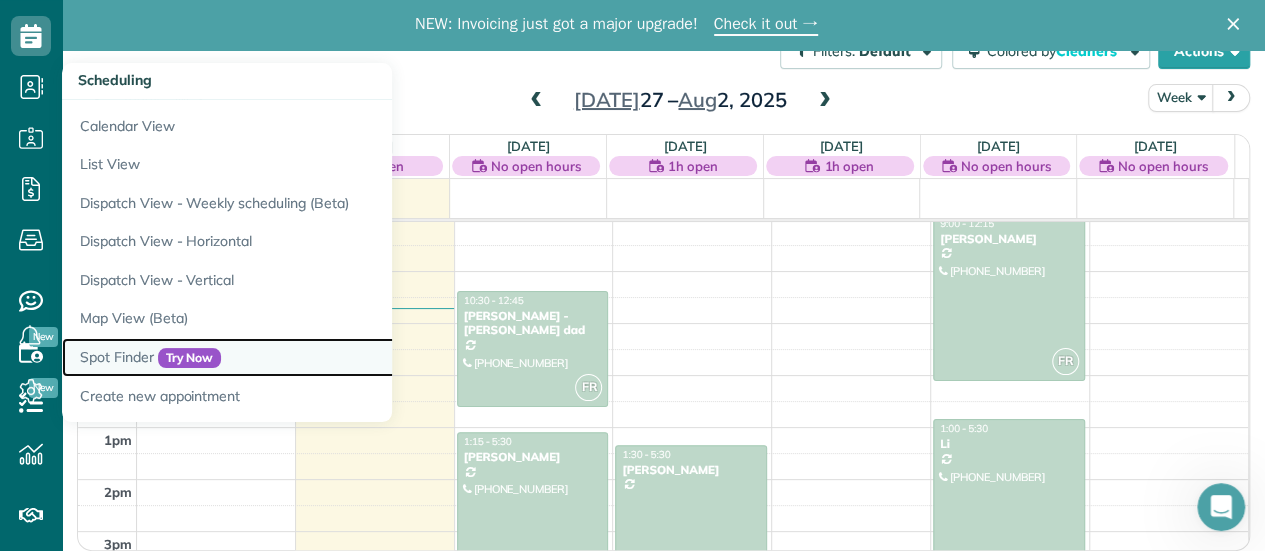 click on "Spot Finder
Try Now" at bounding box center (312, 357) 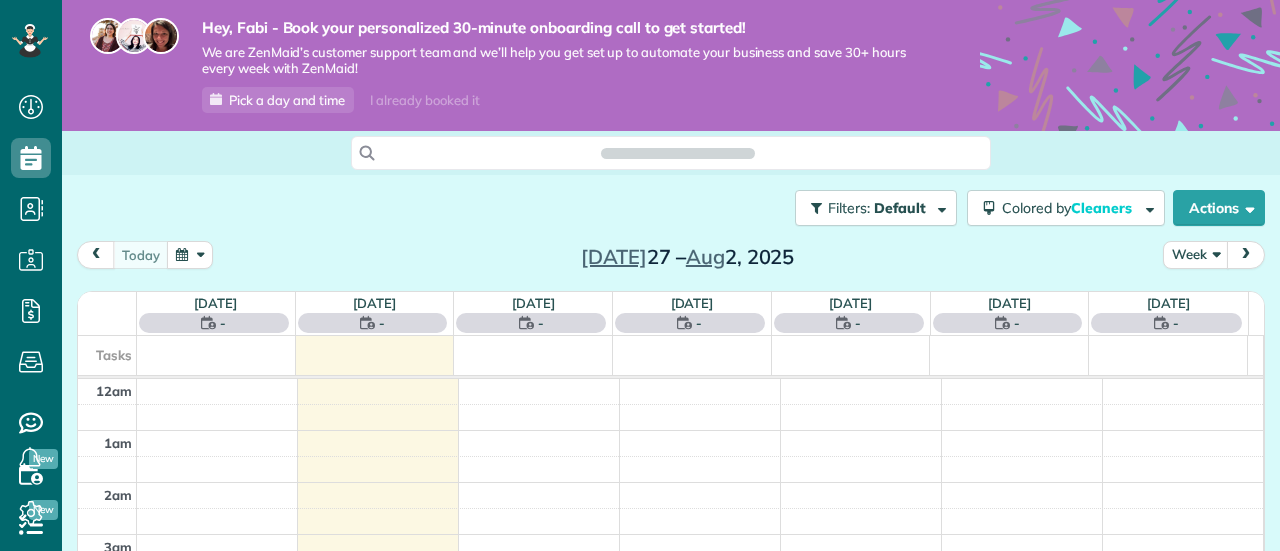 scroll, scrollTop: 0, scrollLeft: 0, axis: both 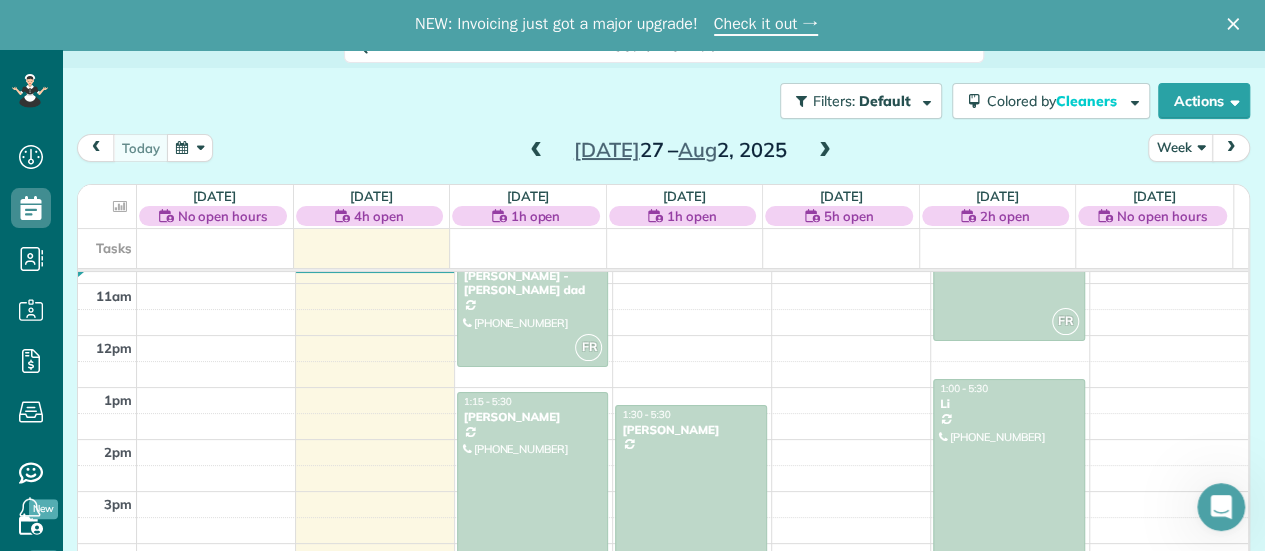 click at bounding box center (825, 151) 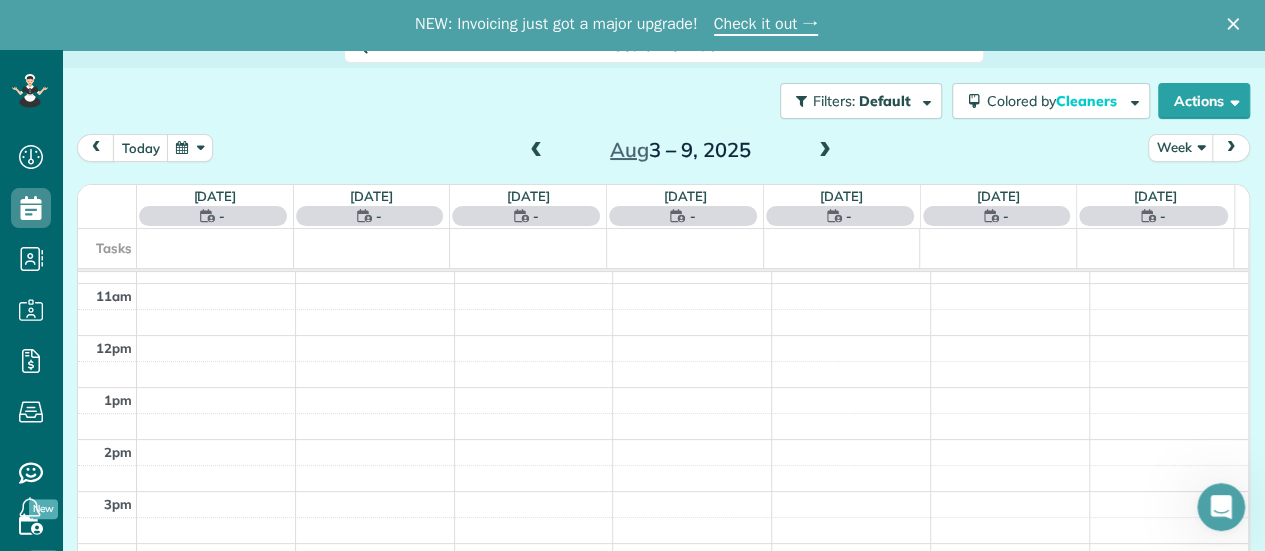 scroll, scrollTop: 360, scrollLeft: 0, axis: vertical 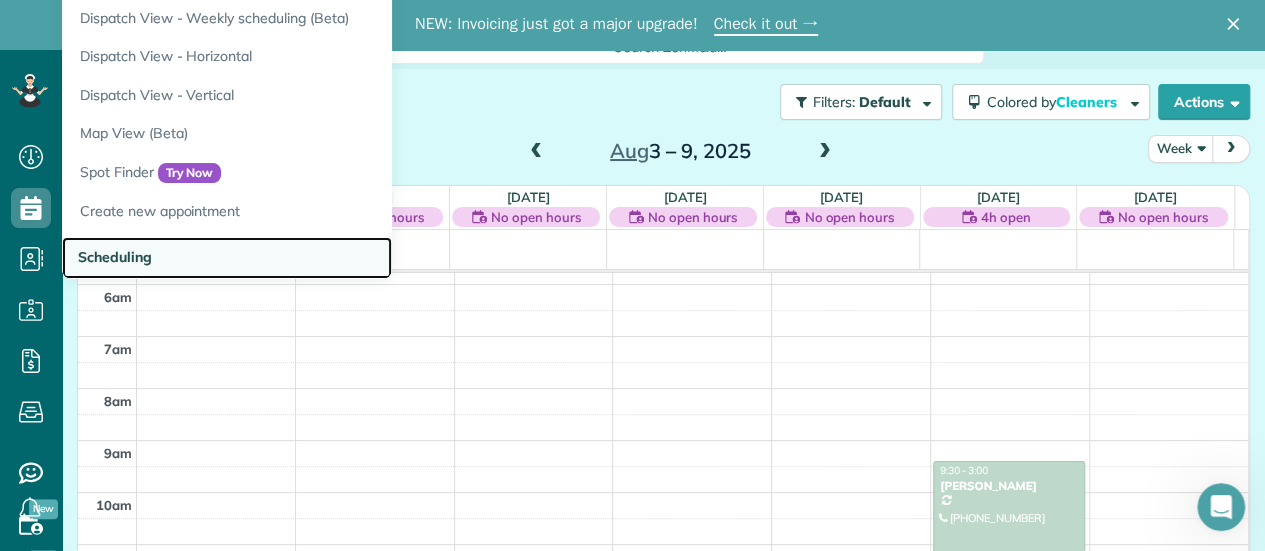 click on "Scheduling" at bounding box center (115, 257) 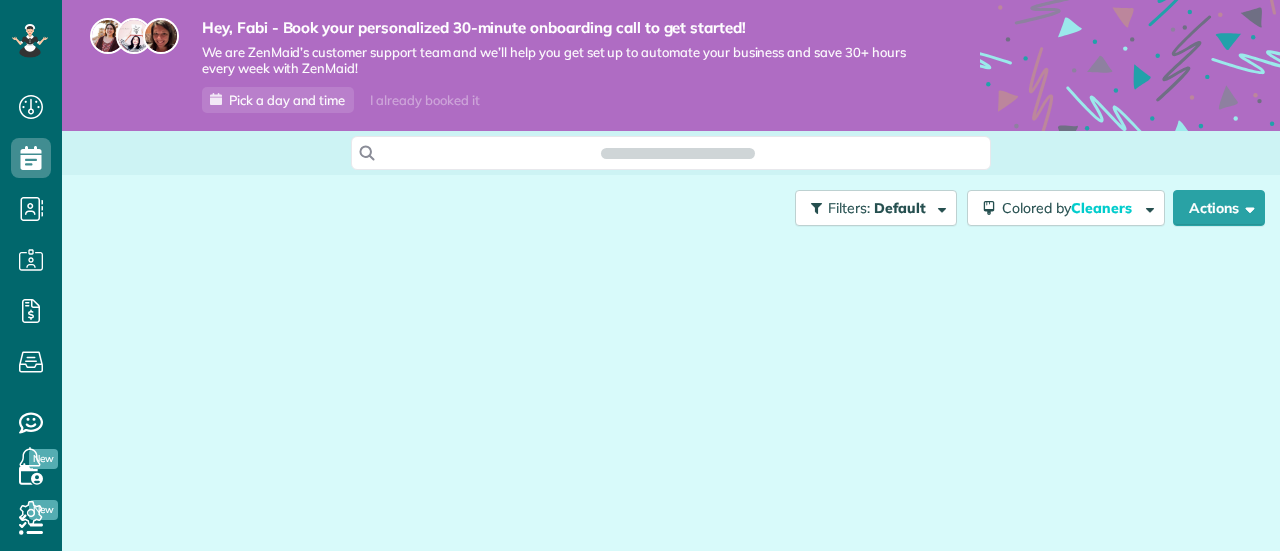 scroll, scrollTop: 0, scrollLeft: 0, axis: both 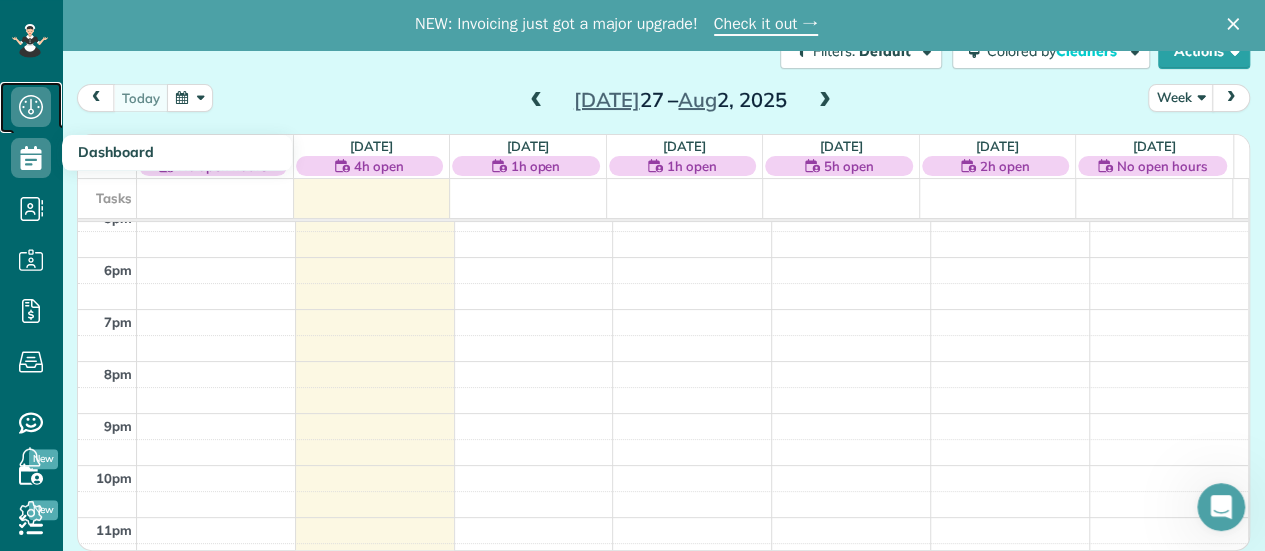 click 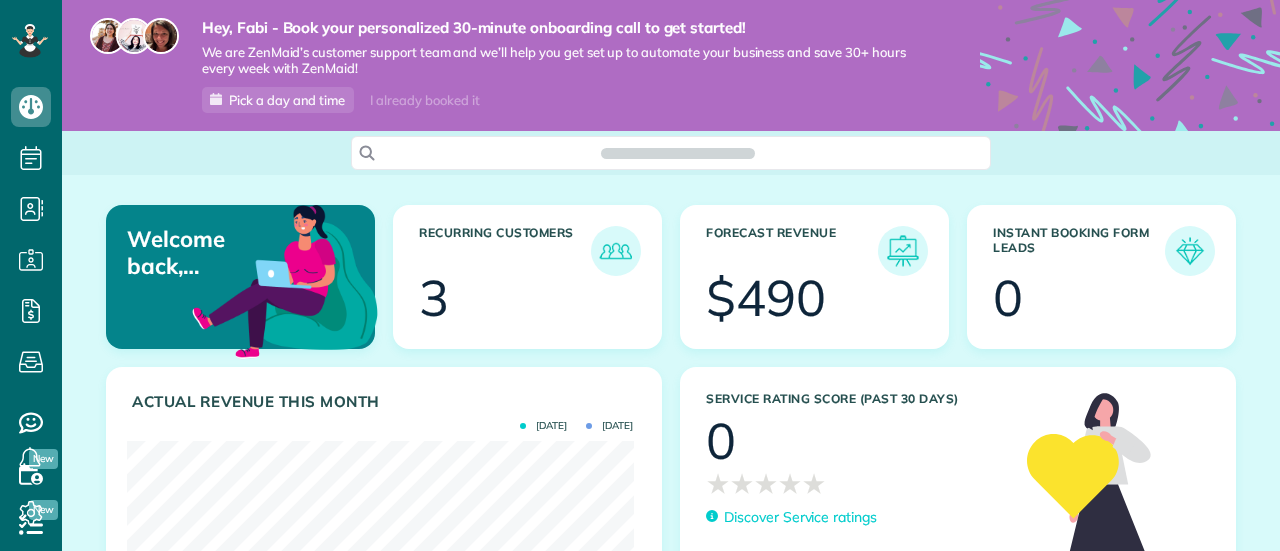 scroll, scrollTop: 0, scrollLeft: 0, axis: both 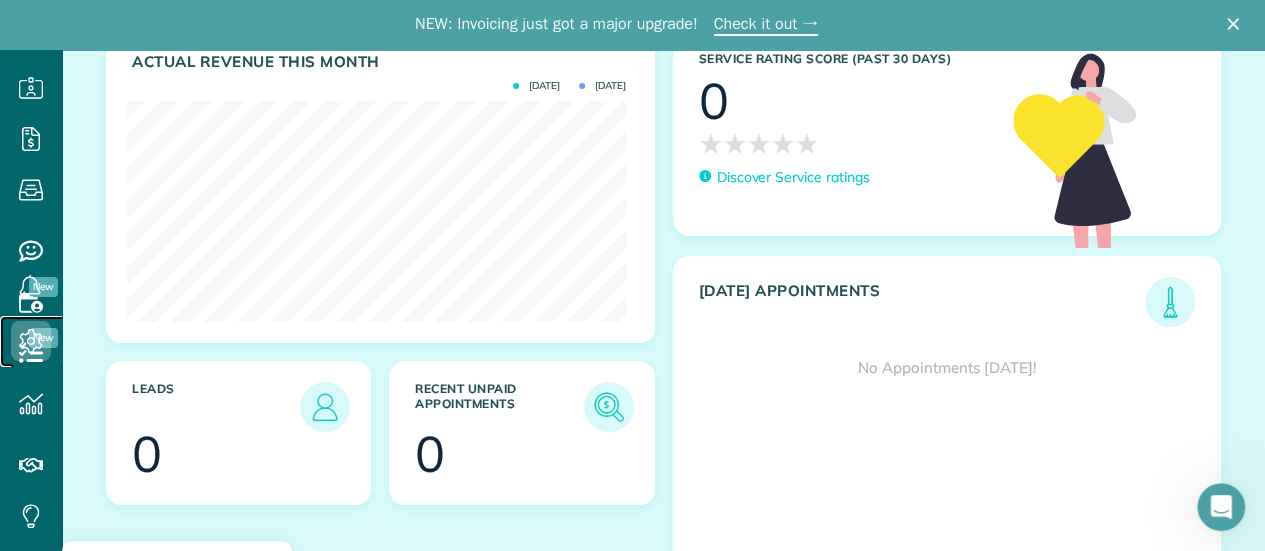 click on "Settings" at bounding box center [37, 341] 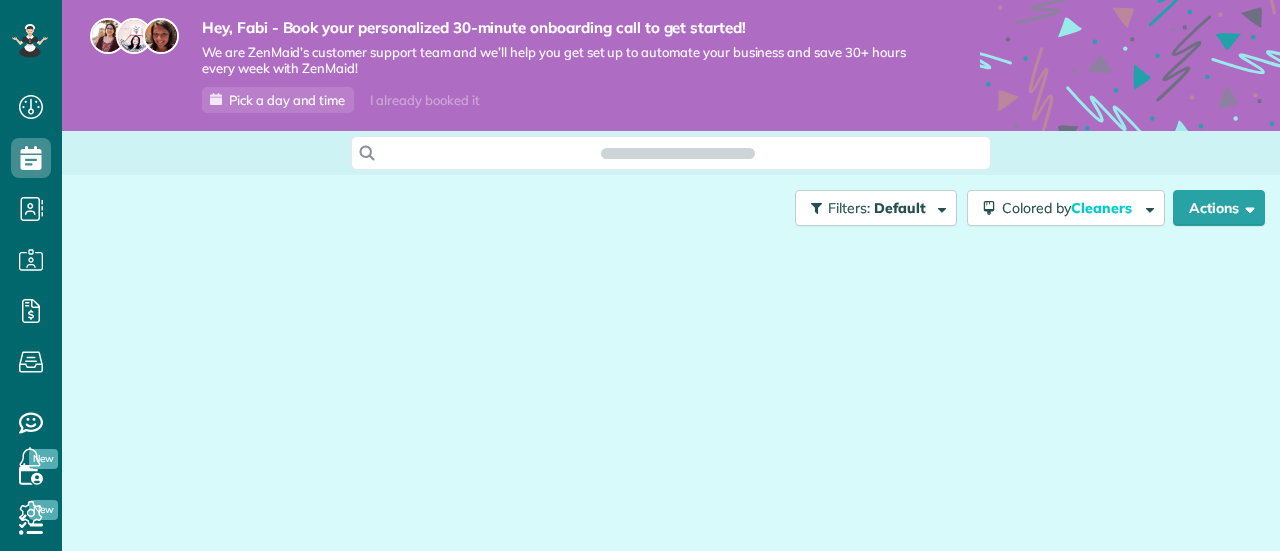 scroll, scrollTop: 0, scrollLeft: 0, axis: both 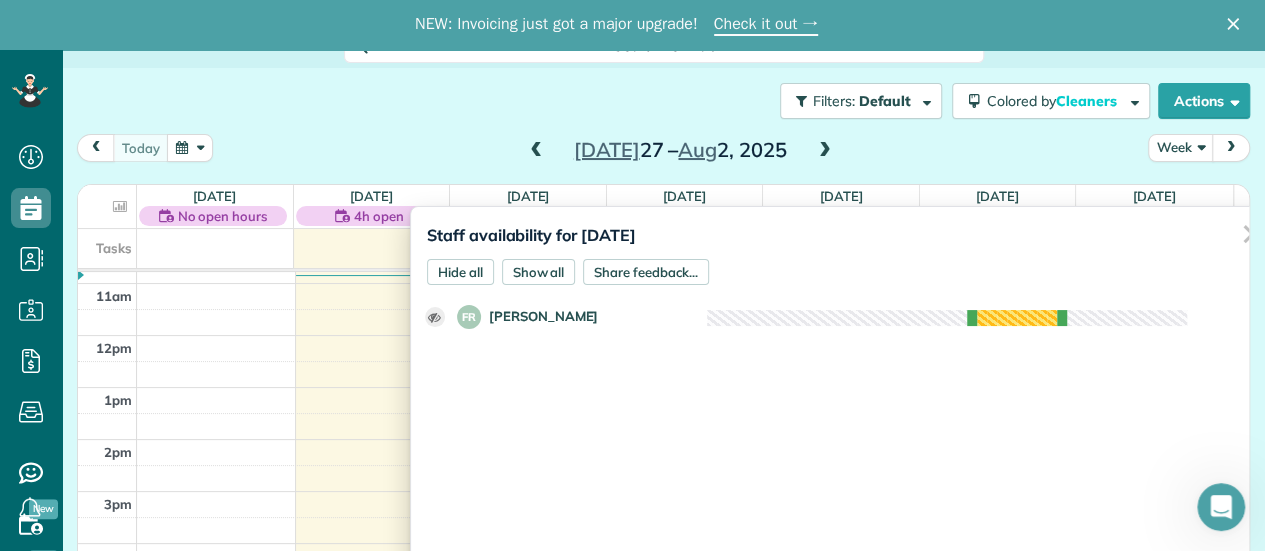 click on "✕" at bounding box center (1252, 234) 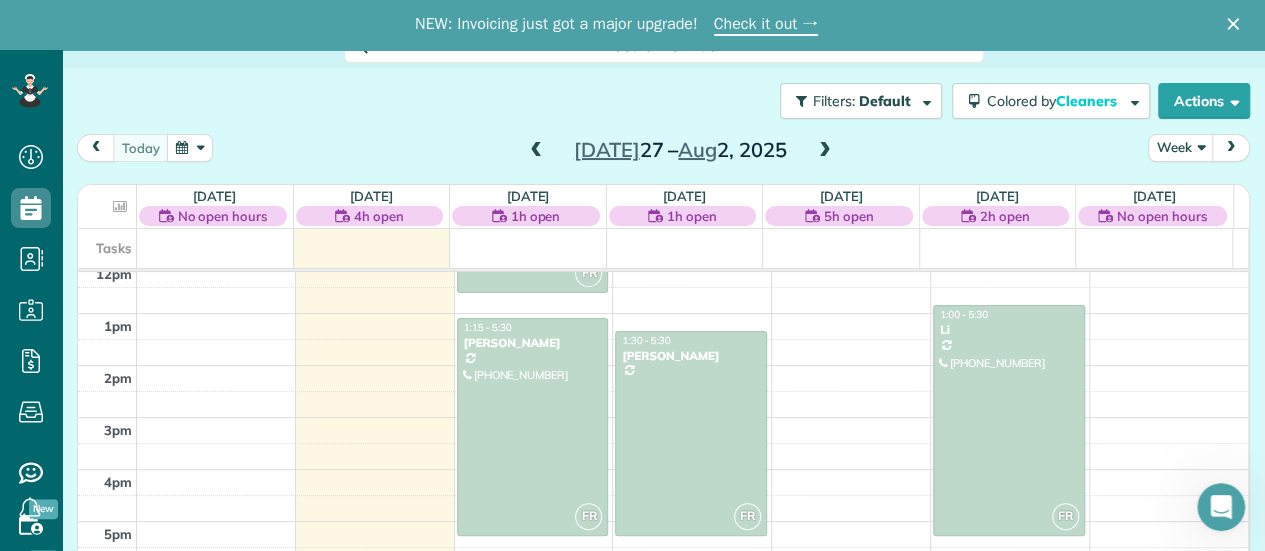 scroll, scrollTop: 660, scrollLeft: 0, axis: vertical 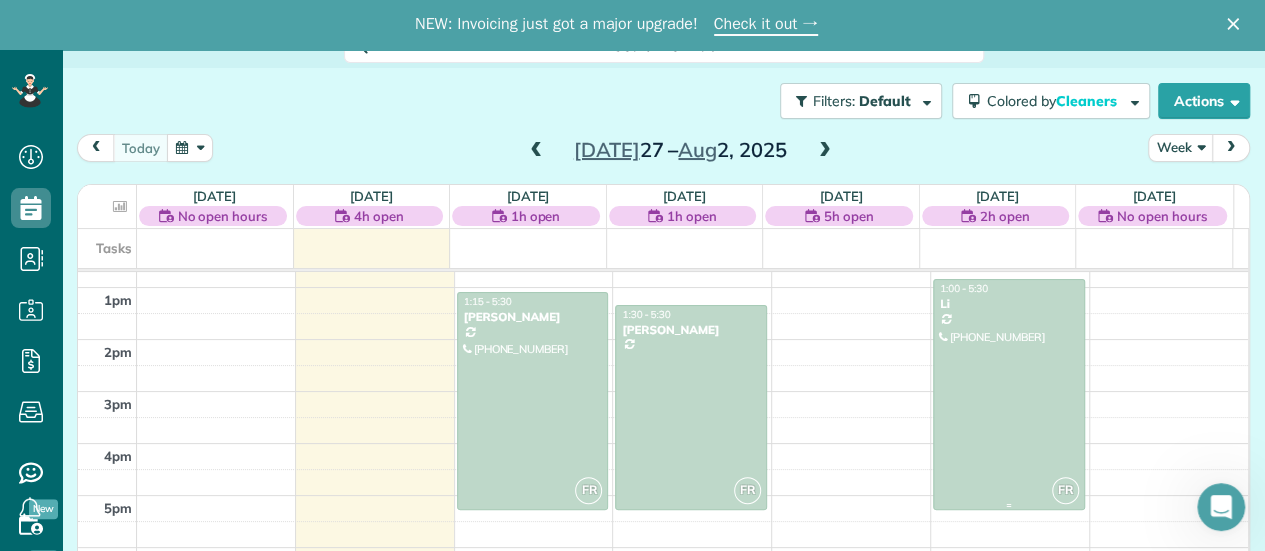 click at bounding box center (1009, 394) 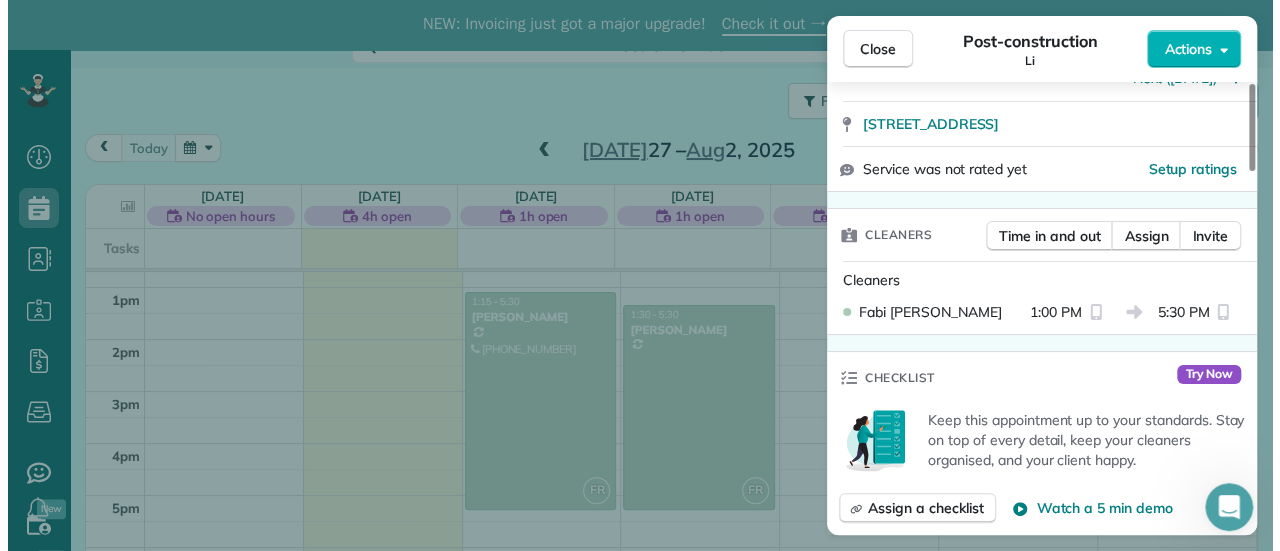 scroll, scrollTop: 500, scrollLeft: 0, axis: vertical 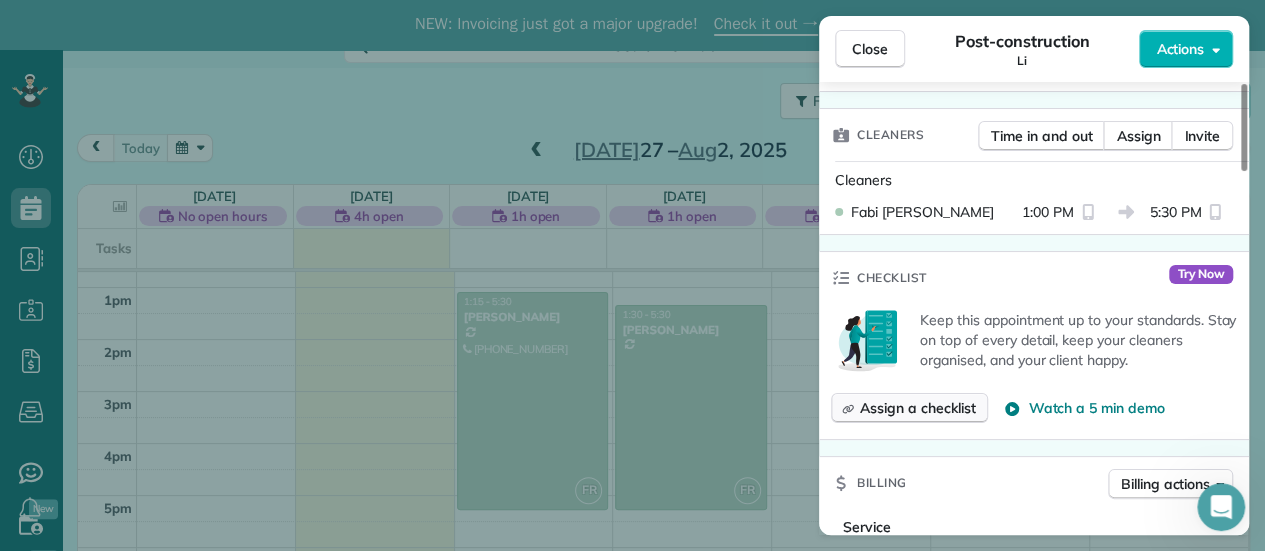 click on "Assign a checklist" at bounding box center [917, 408] 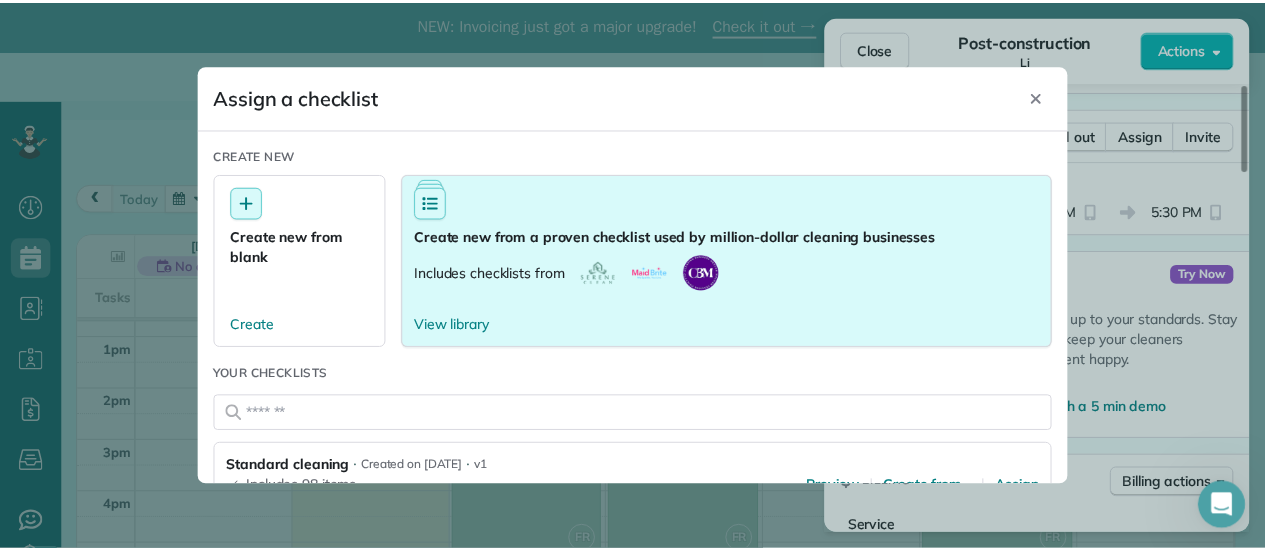 scroll, scrollTop: 196, scrollLeft: 0, axis: vertical 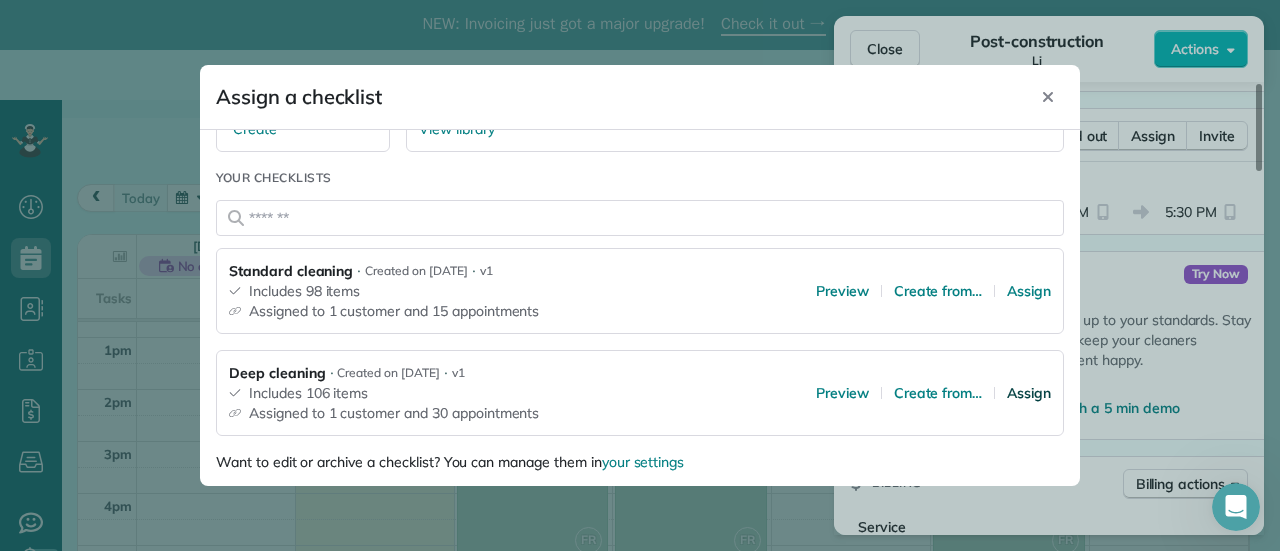 click on "Assign" at bounding box center [1029, 393] 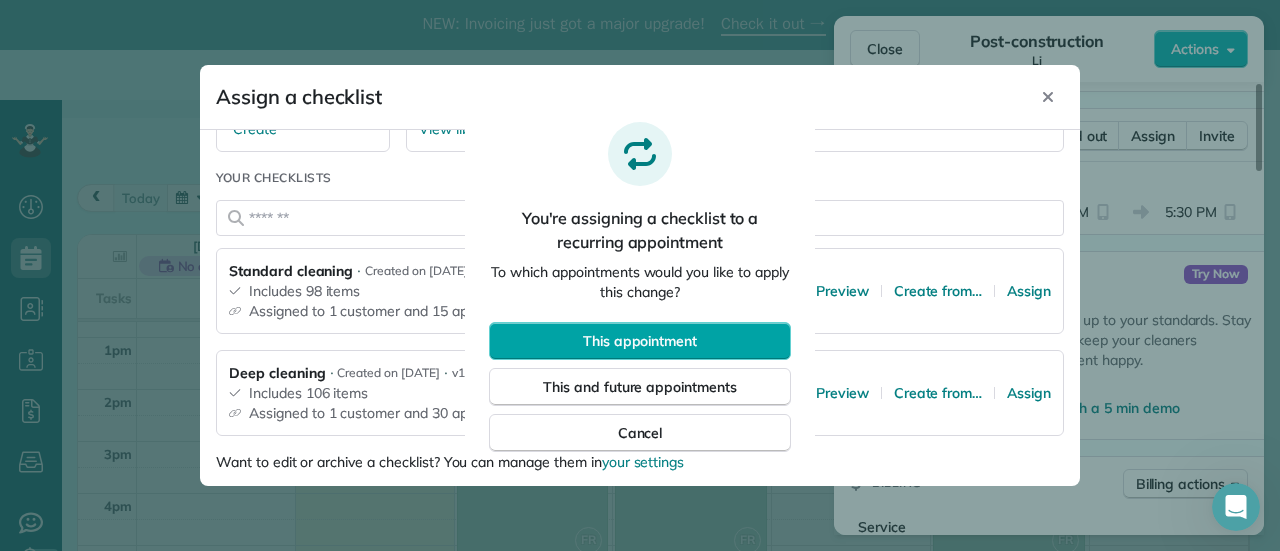 click on "This appointment" at bounding box center (640, 341) 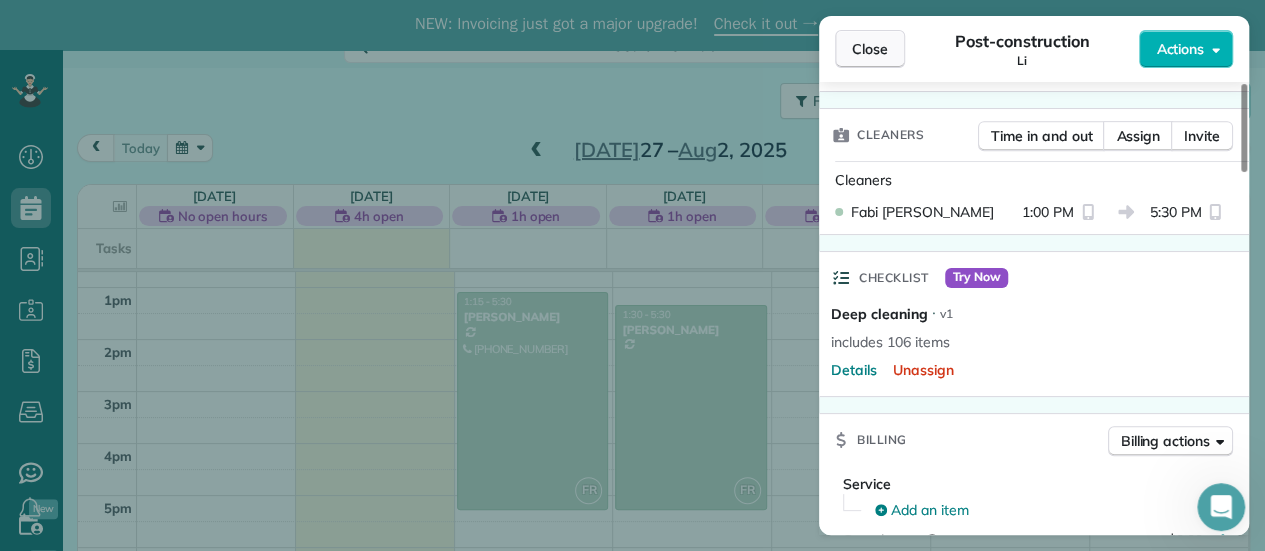 click on "Close" at bounding box center [870, 49] 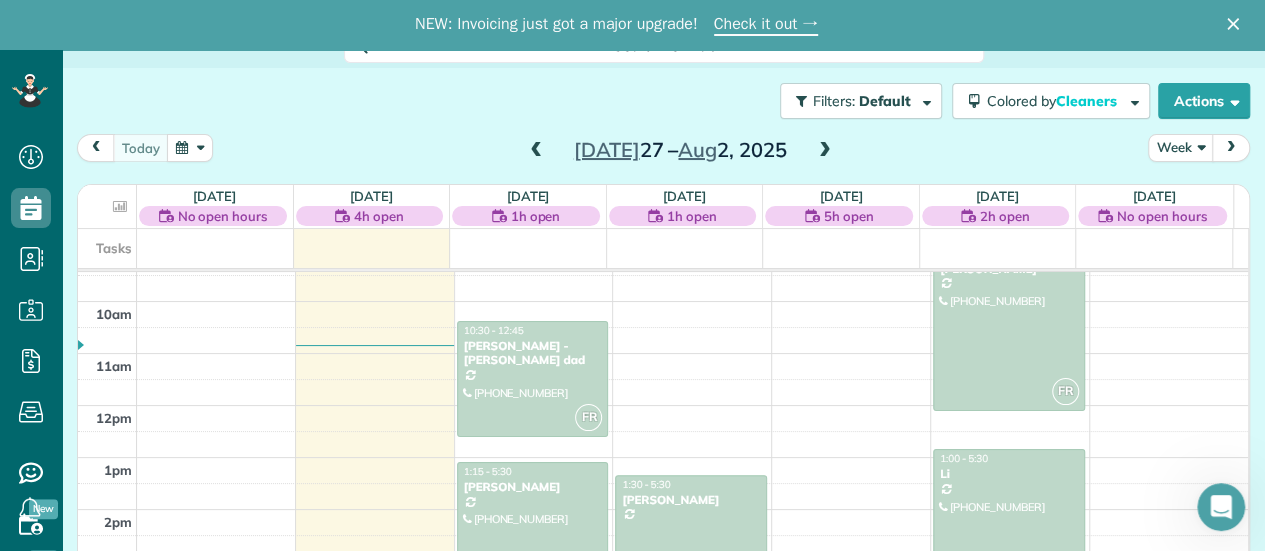 scroll, scrollTop: 460, scrollLeft: 0, axis: vertical 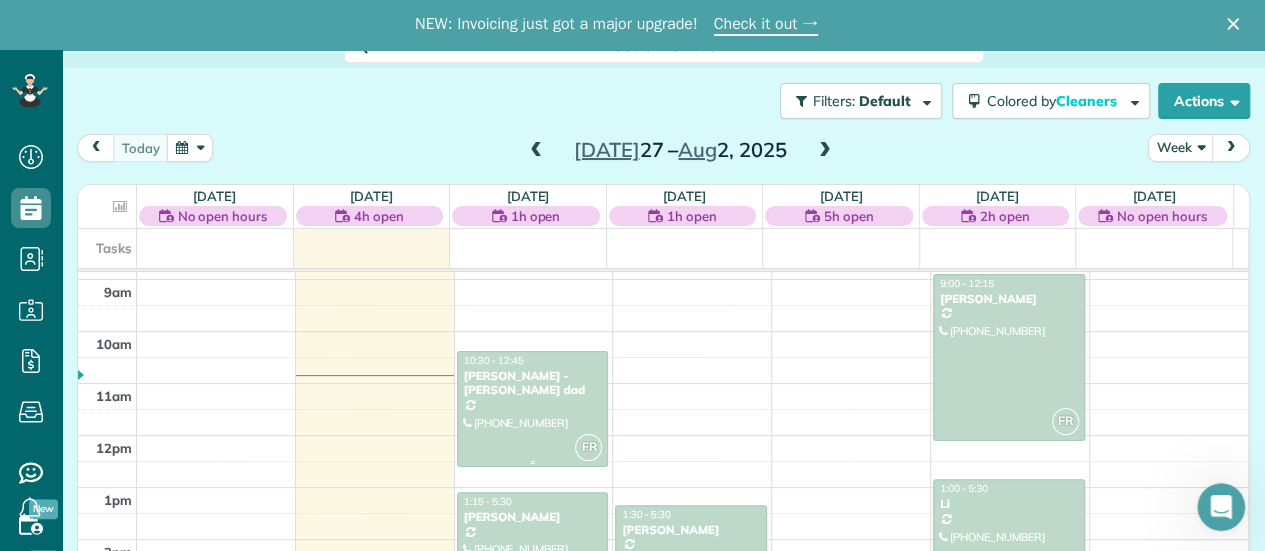 click at bounding box center (533, 409) 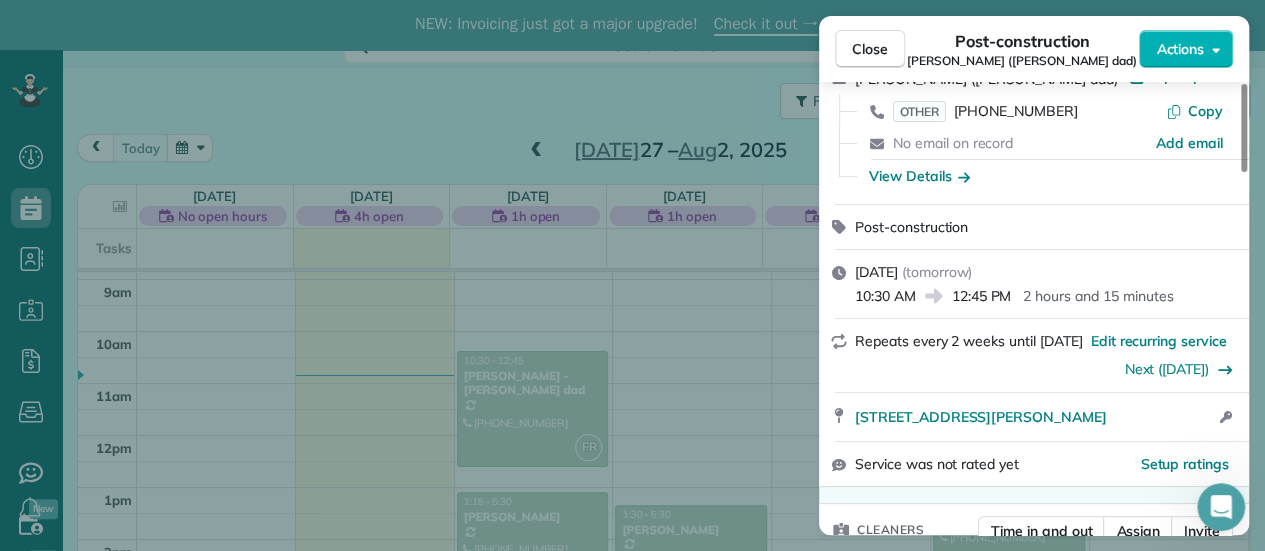 scroll, scrollTop: 100, scrollLeft: 0, axis: vertical 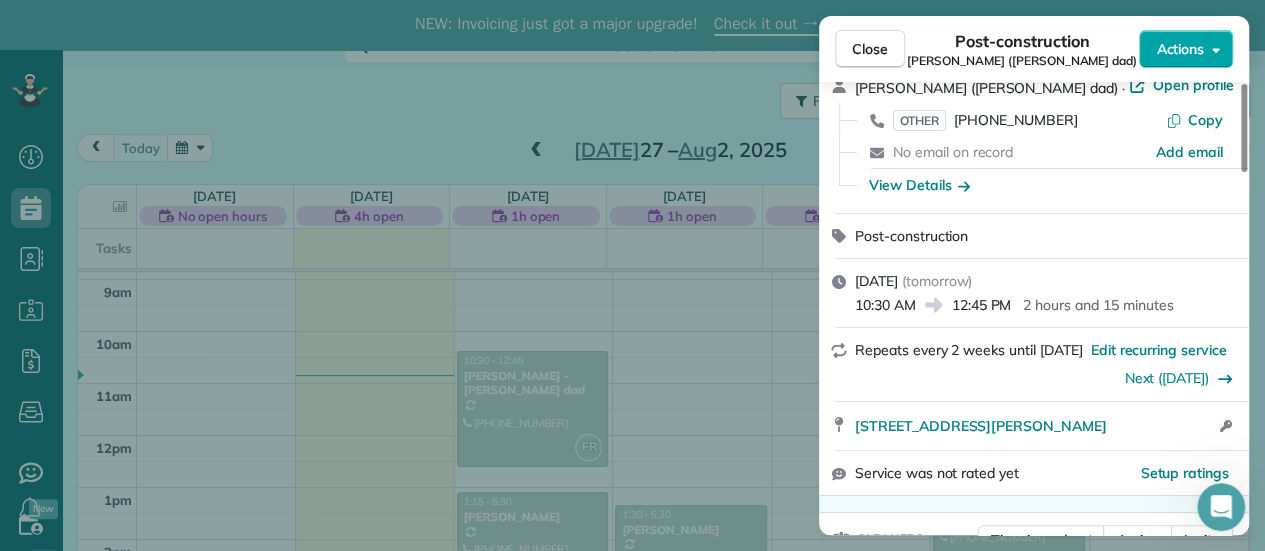 click 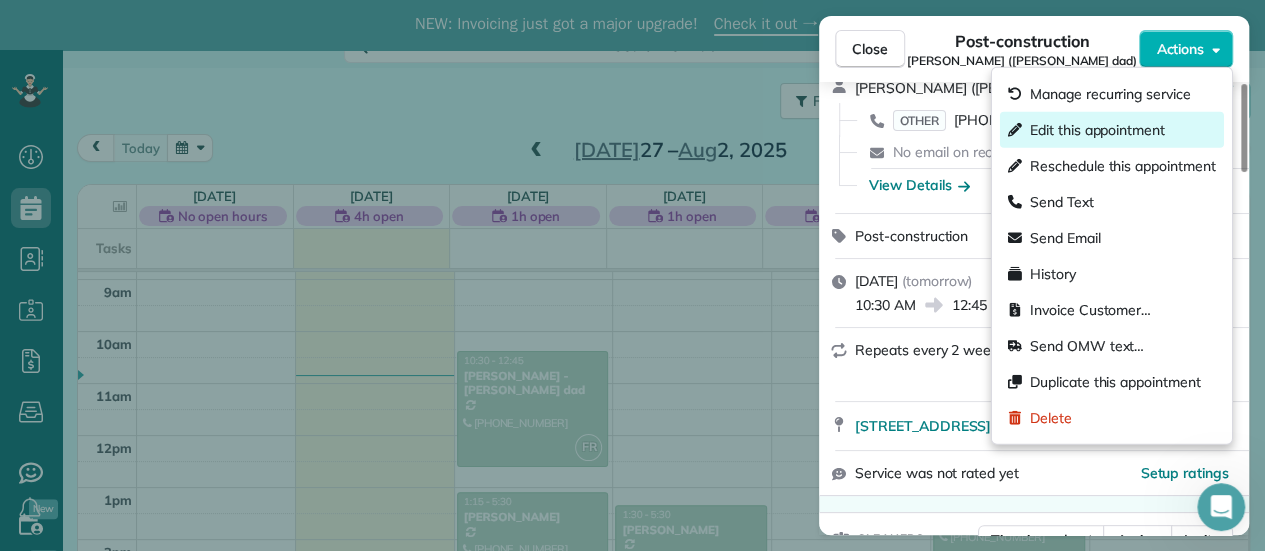 click on "Edit this appointment" at bounding box center (1097, 130) 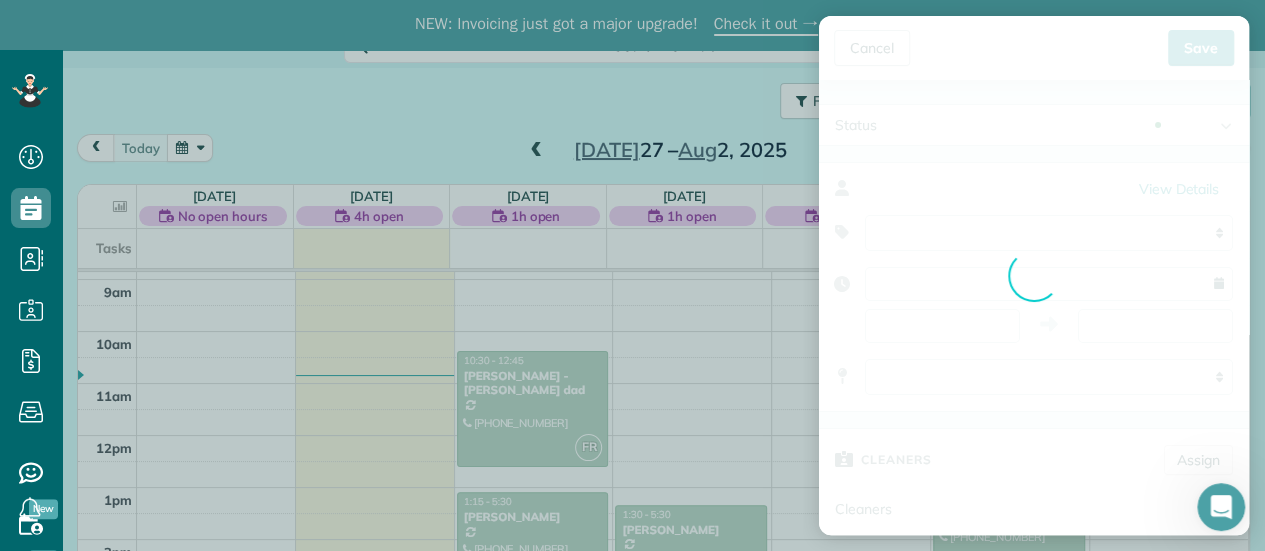 type on "**********" 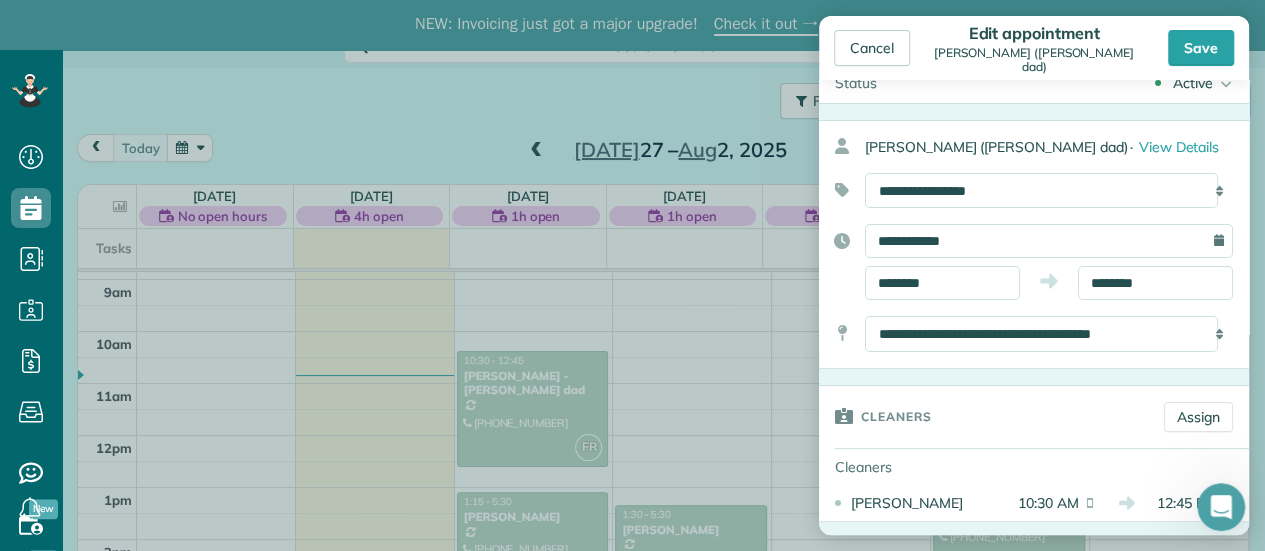 scroll, scrollTop: 0, scrollLeft: 0, axis: both 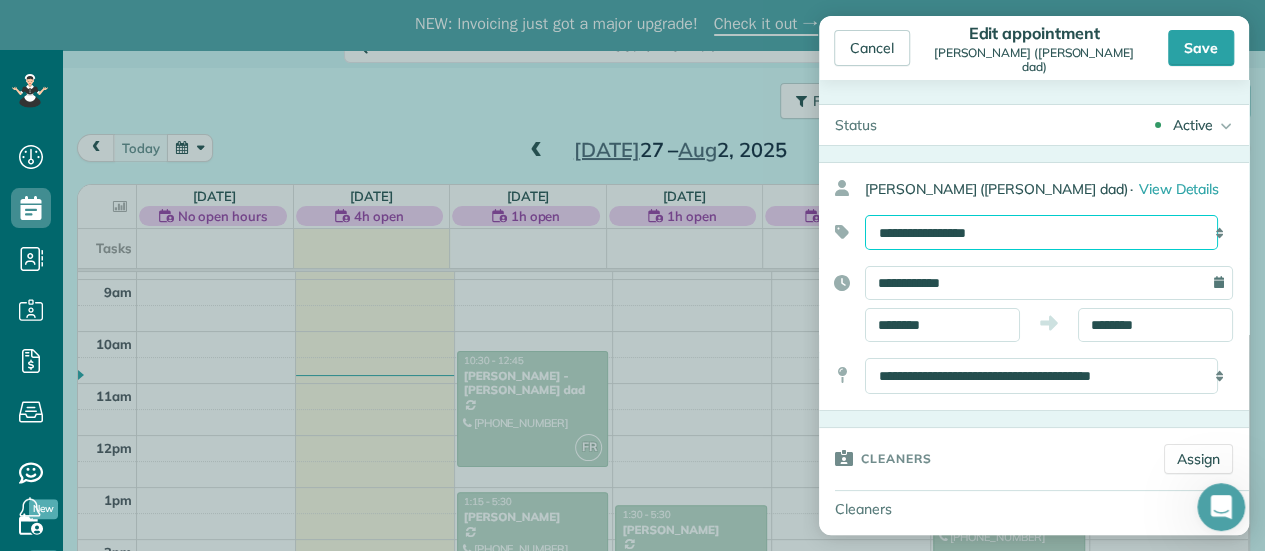 click on "**********" at bounding box center [1041, 232] 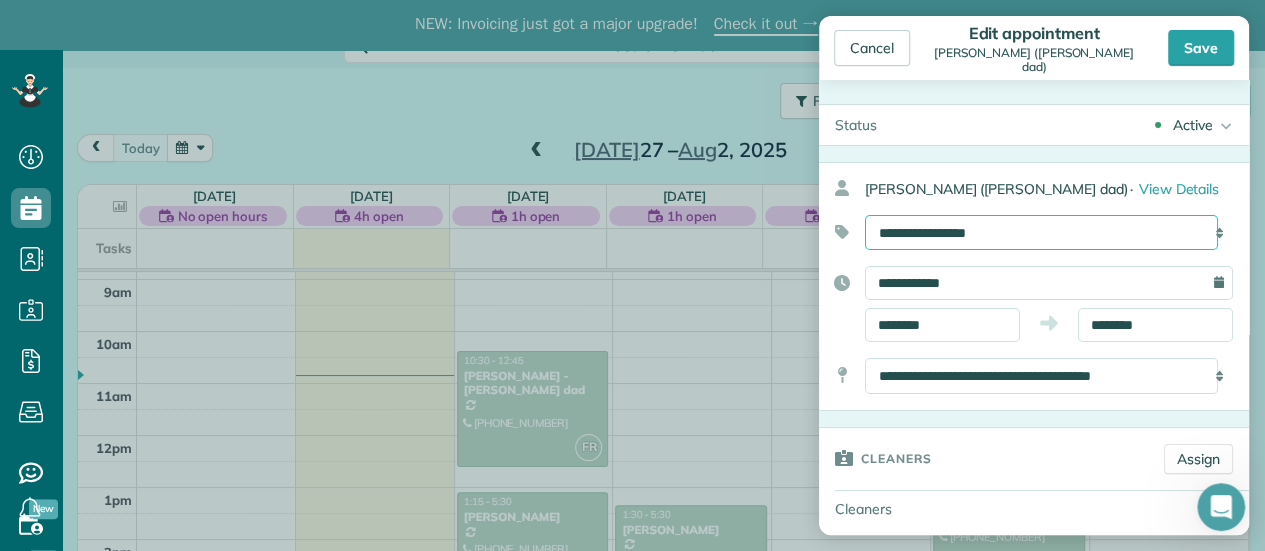 select on "******" 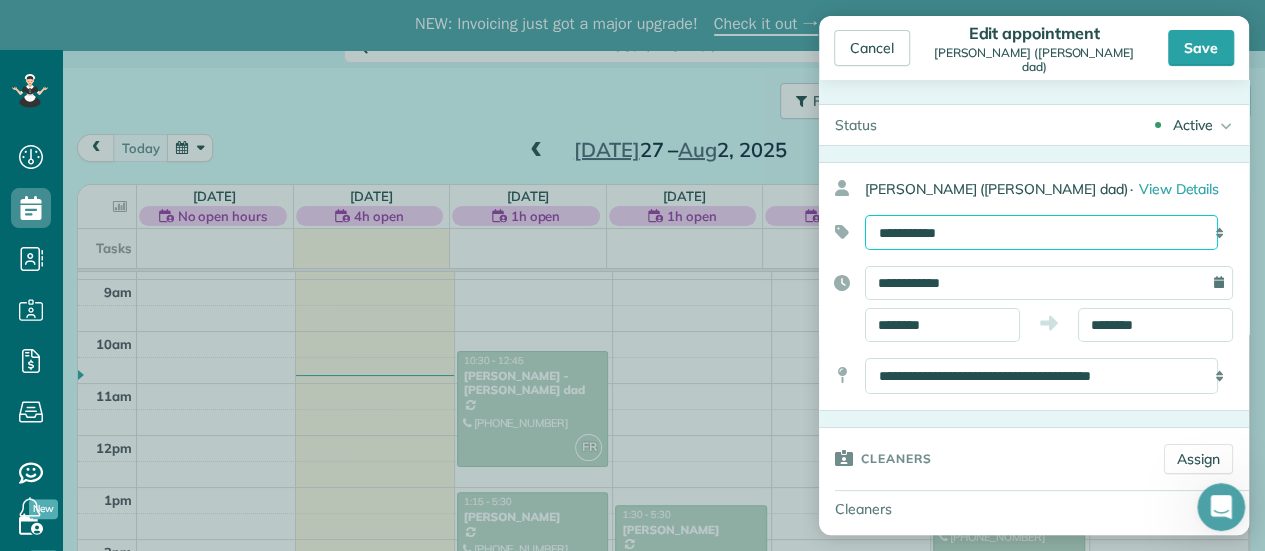 click on "**********" at bounding box center [1041, 232] 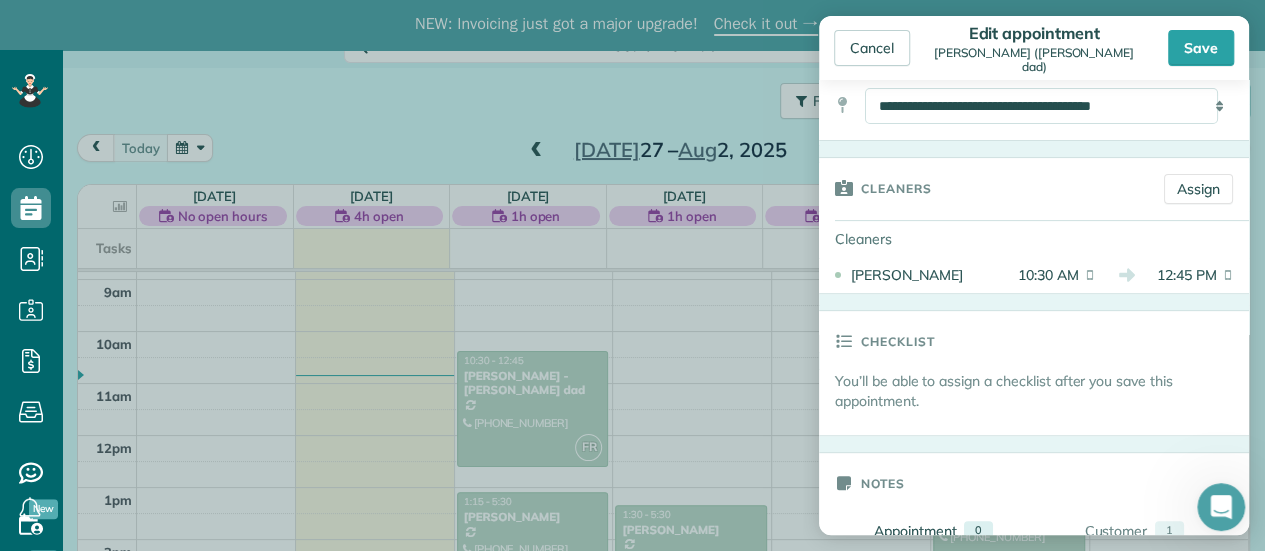 scroll, scrollTop: 400, scrollLeft: 0, axis: vertical 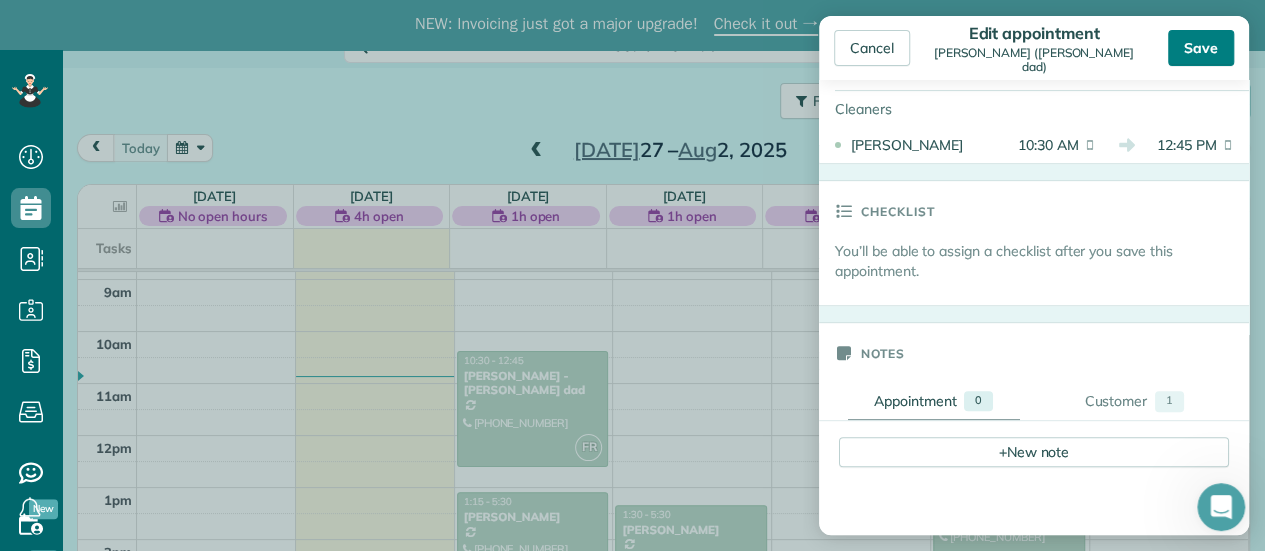 click on "Save" at bounding box center [1201, 48] 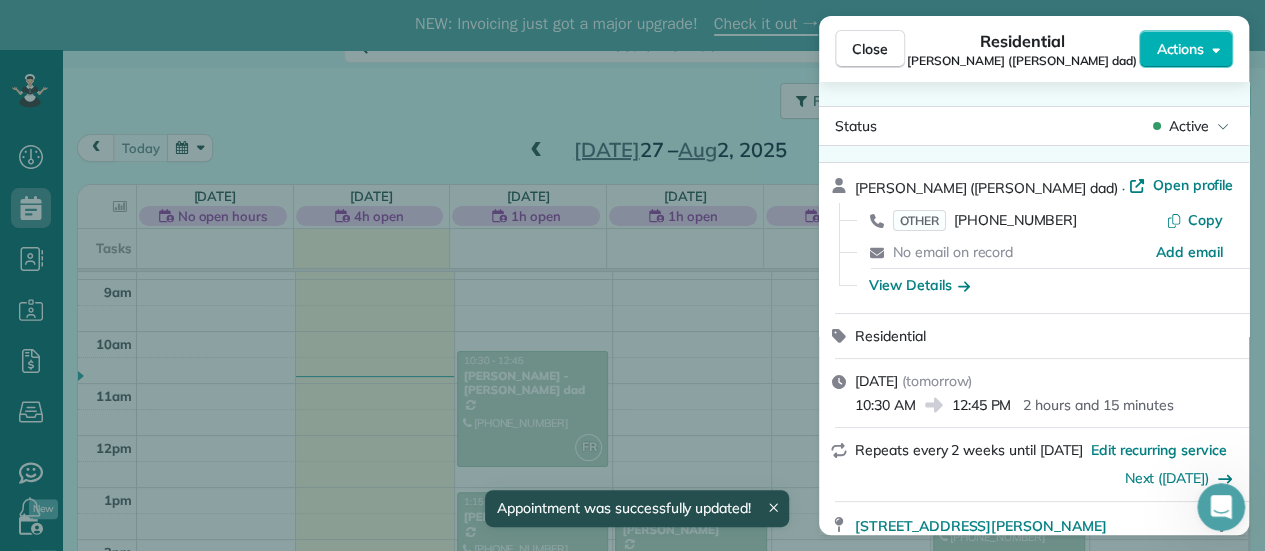 scroll, scrollTop: 156, scrollLeft: 0, axis: vertical 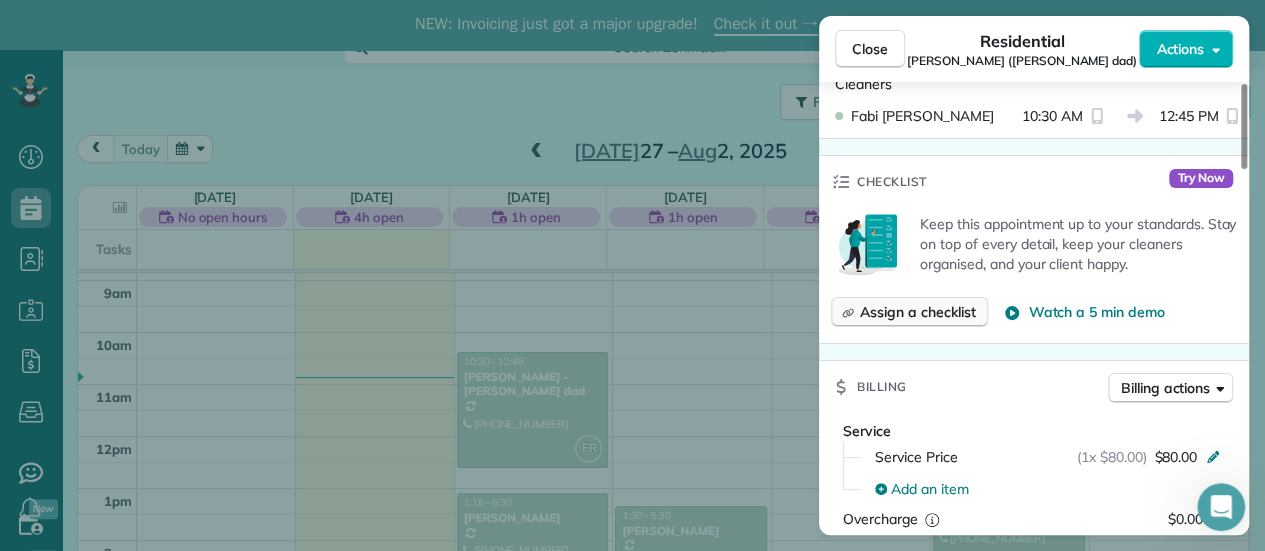 click on "Assign a checklist" at bounding box center (917, 312) 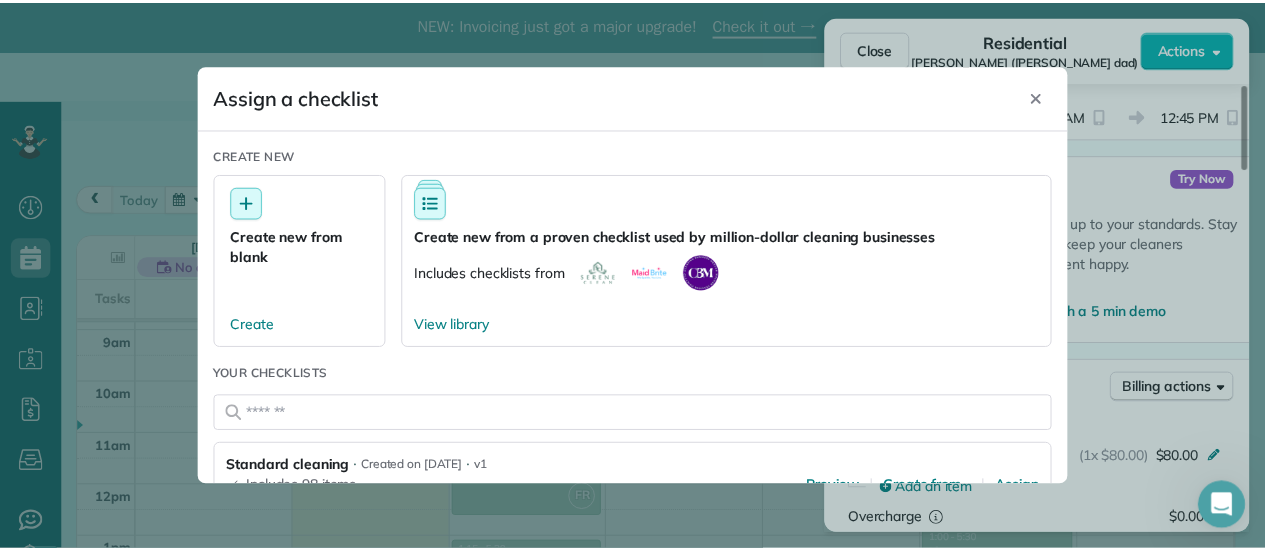 scroll, scrollTop: 196, scrollLeft: 0, axis: vertical 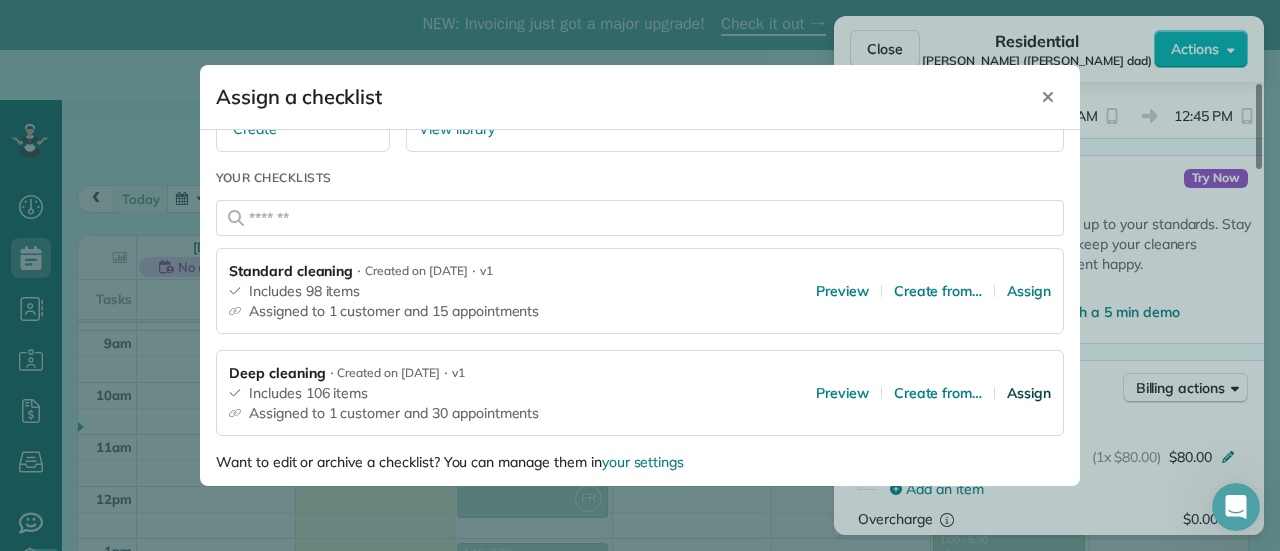 click on "Assign" at bounding box center [1029, 393] 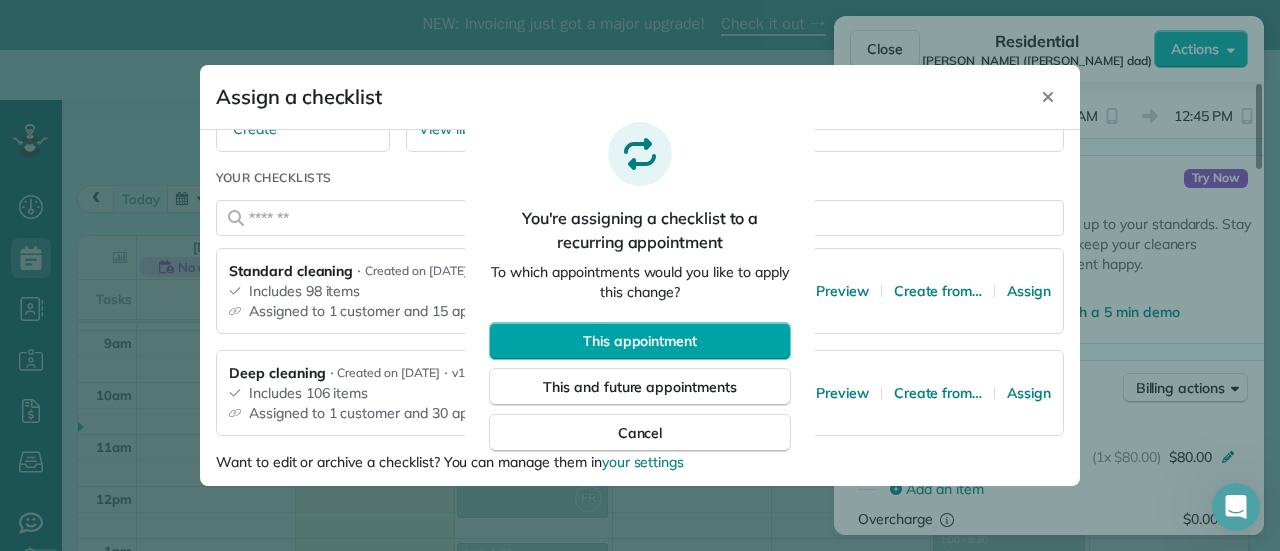 click on "This appointment" at bounding box center [640, 341] 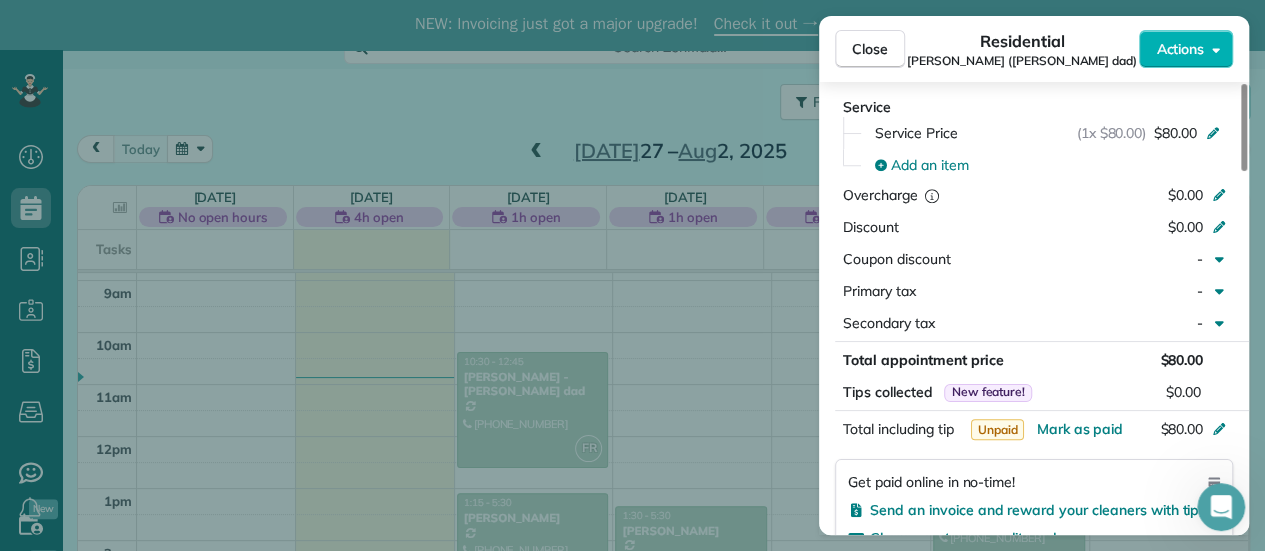 scroll, scrollTop: 900, scrollLeft: 0, axis: vertical 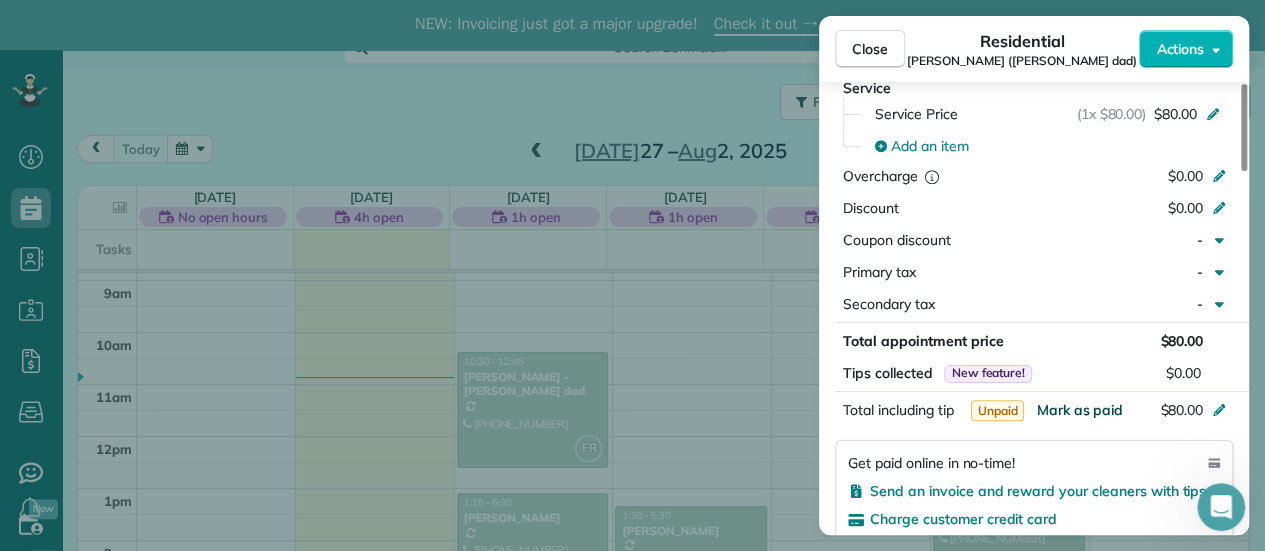 click on "Mark as paid" at bounding box center [1079, 410] 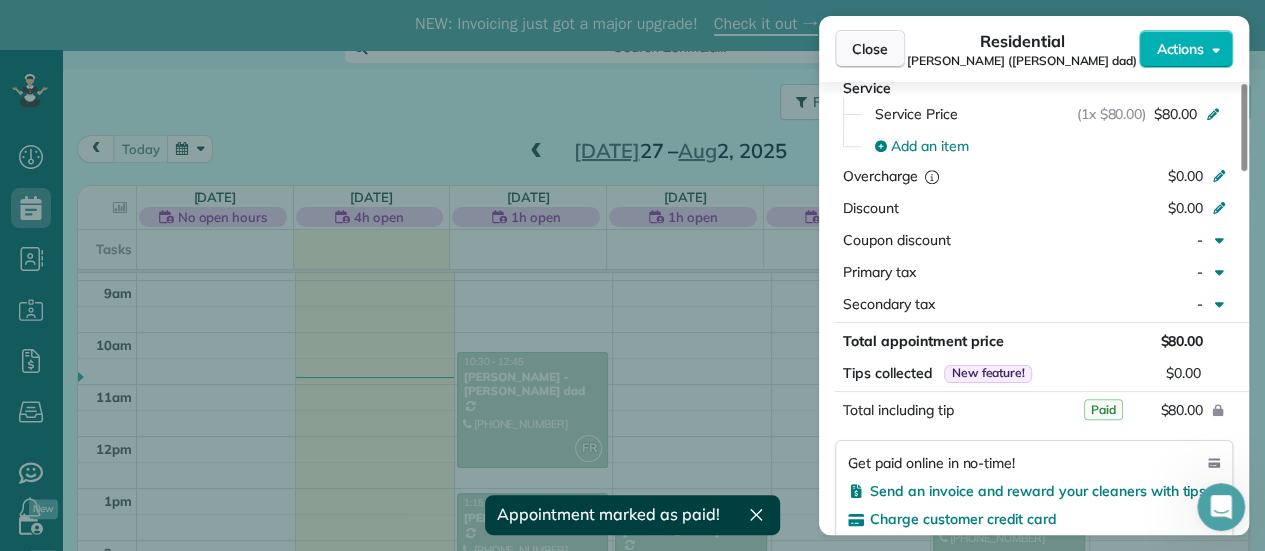 click on "Close" at bounding box center (870, 49) 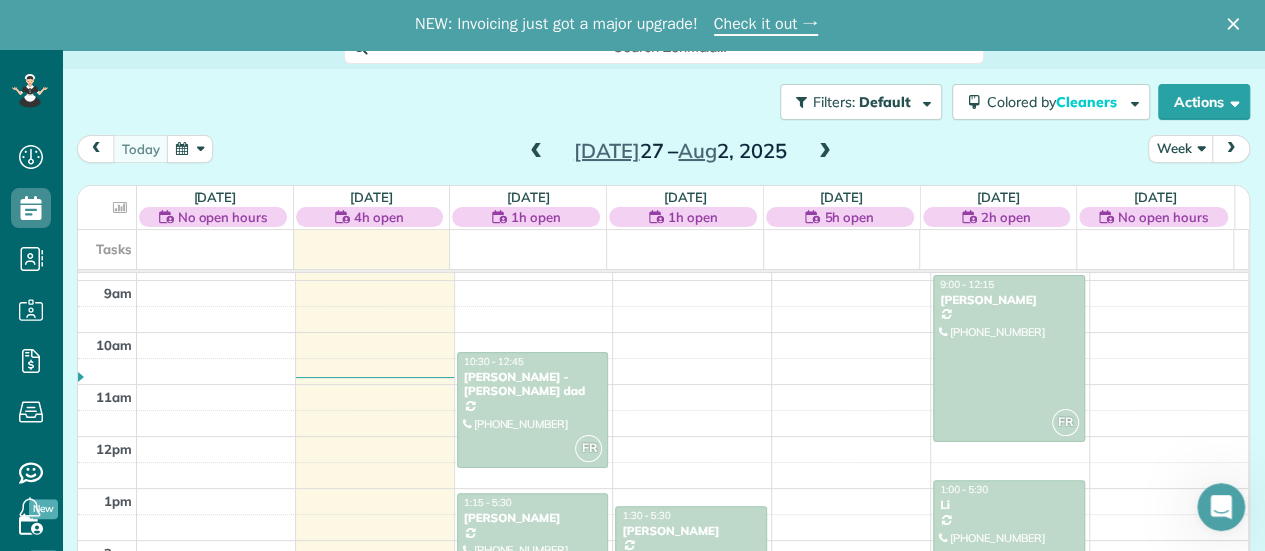 scroll, scrollTop: 660, scrollLeft: 0, axis: vertical 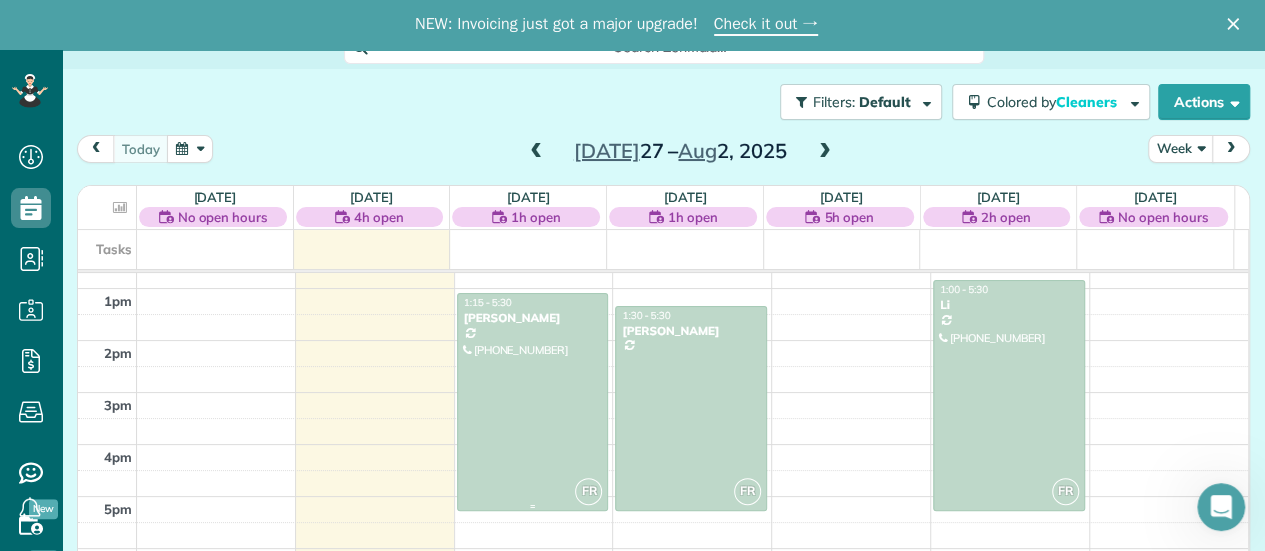 click at bounding box center (533, 402) 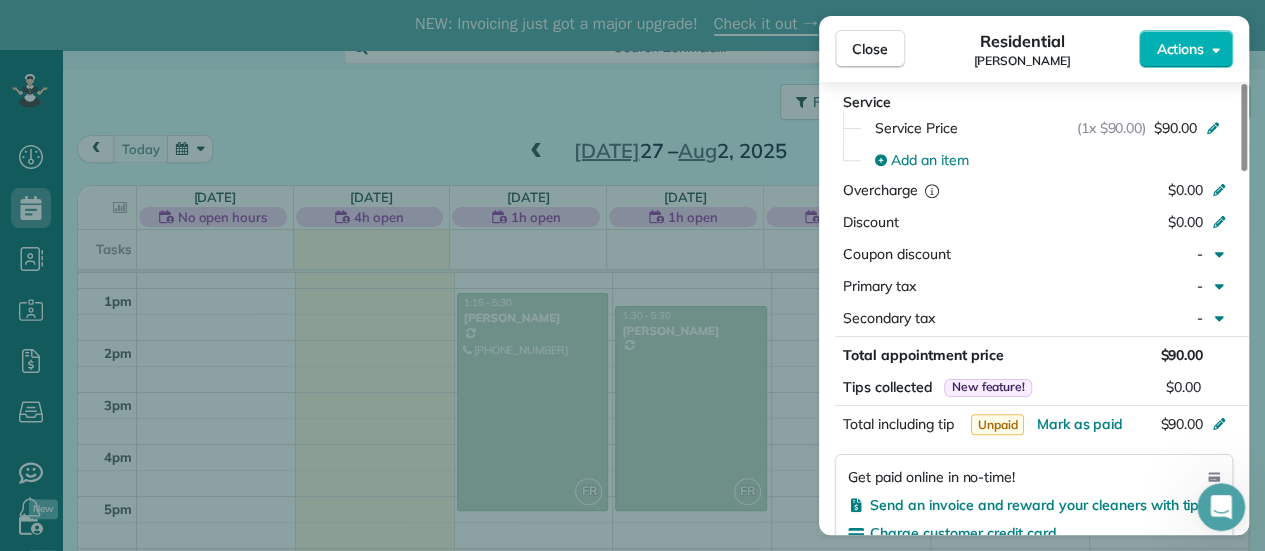 scroll, scrollTop: 900, scrollLeft: 0, axis: vertical 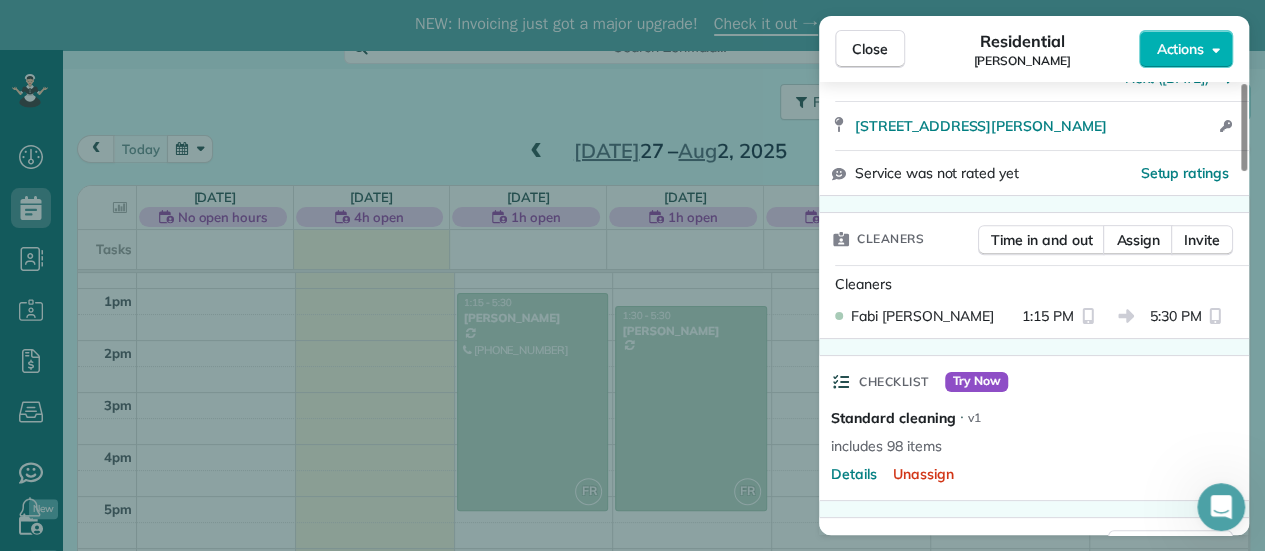 drag, startPoint x: 861, startPoint y: 55, endPoint x: 819, endPoint y: 181, distance: 132.81566 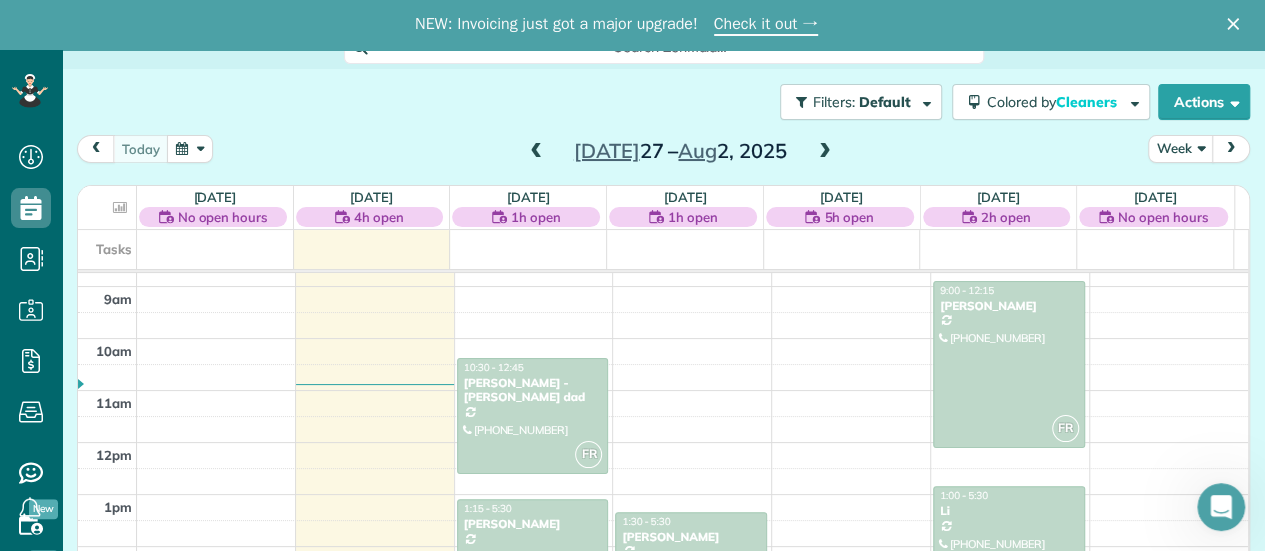 scroll, scrollTop: 360, scrollLeft: 0, axis: vertical 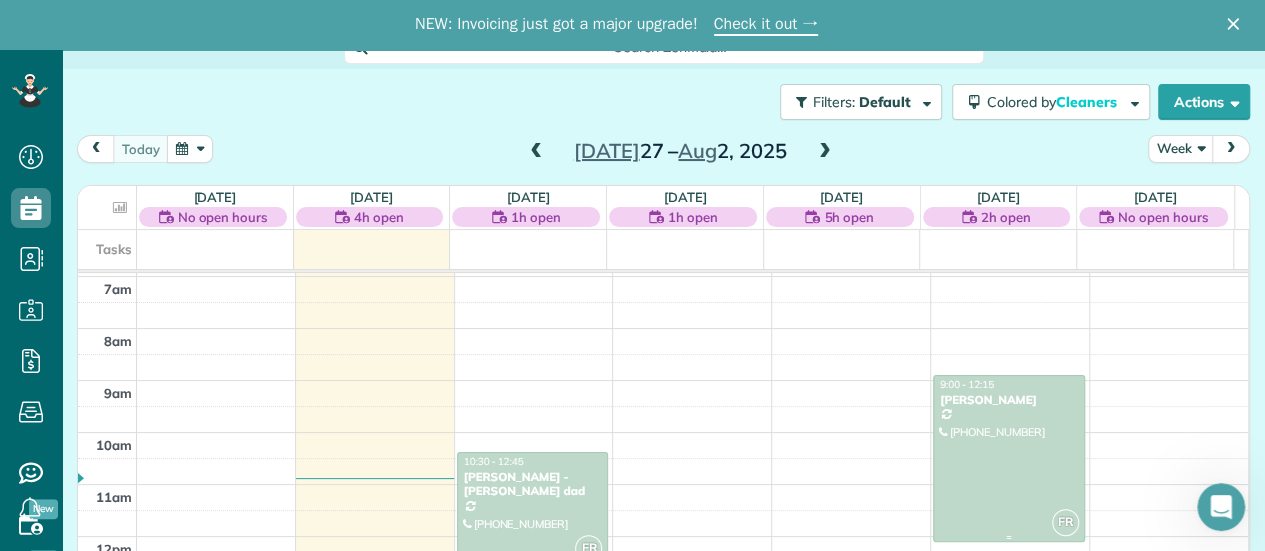 click at bounding box center (1009, 458) 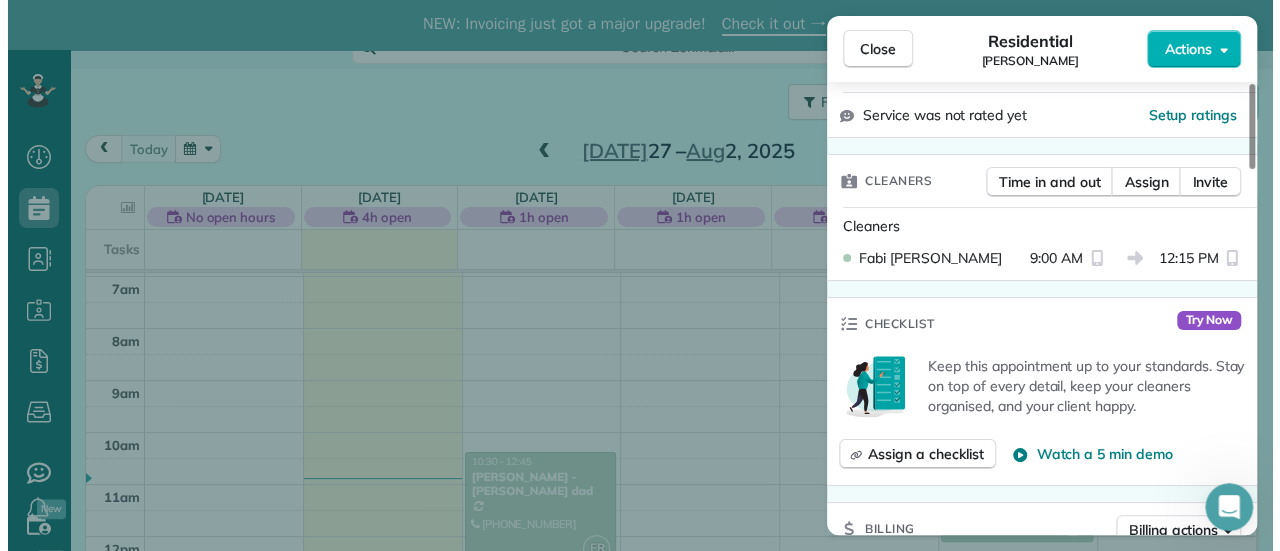 scroll, scrollTop: 500, scrollLeft: 0, axis: vertical 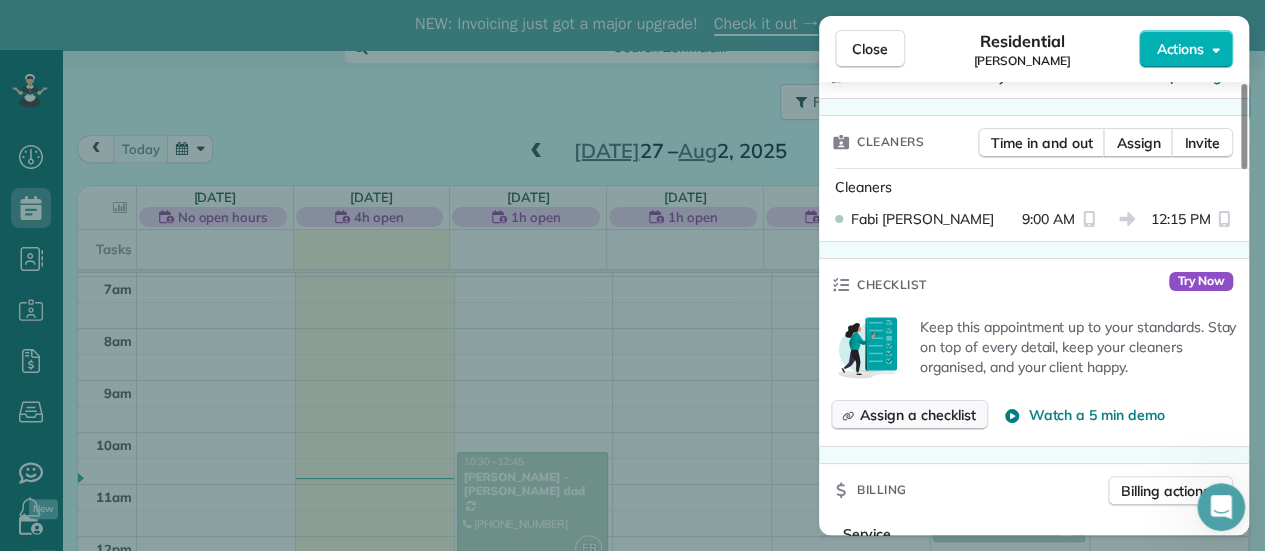 click on "Assign a checklist" at bounding box center [917, 415] 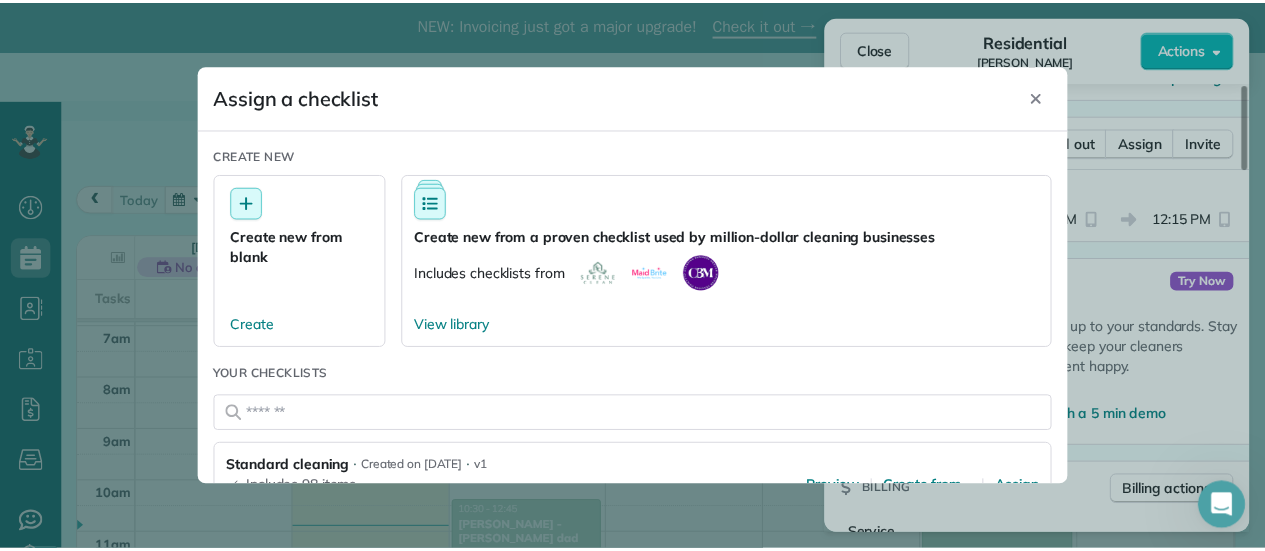 scroll, scrollTop: 100, scrollLeft: 0, axis: vertical 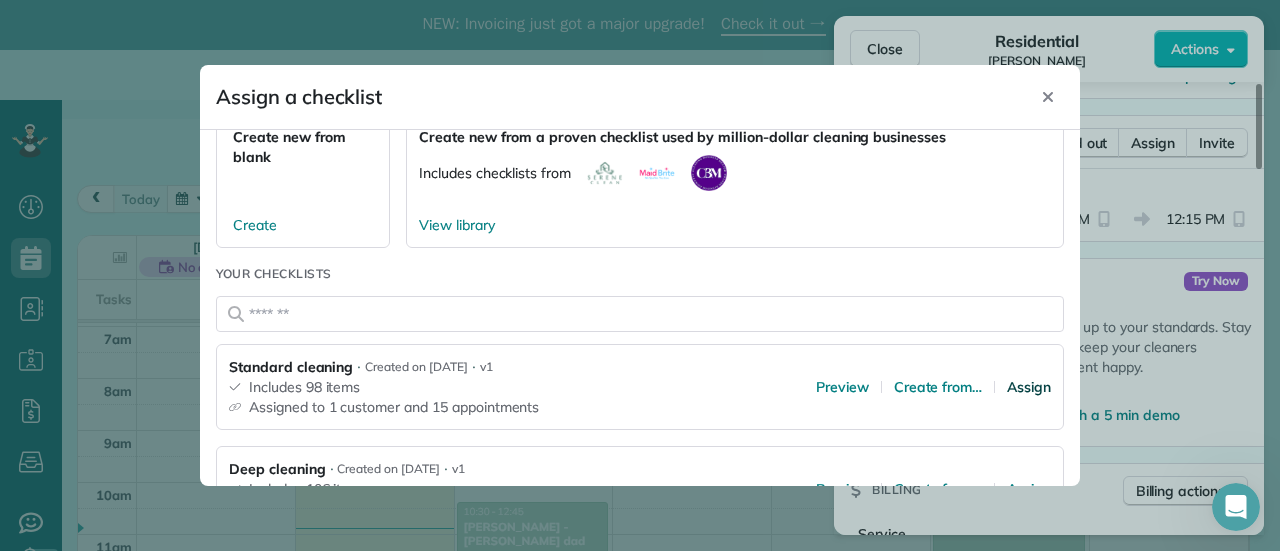 click on "Assign" at bounding box center [1029, 387] 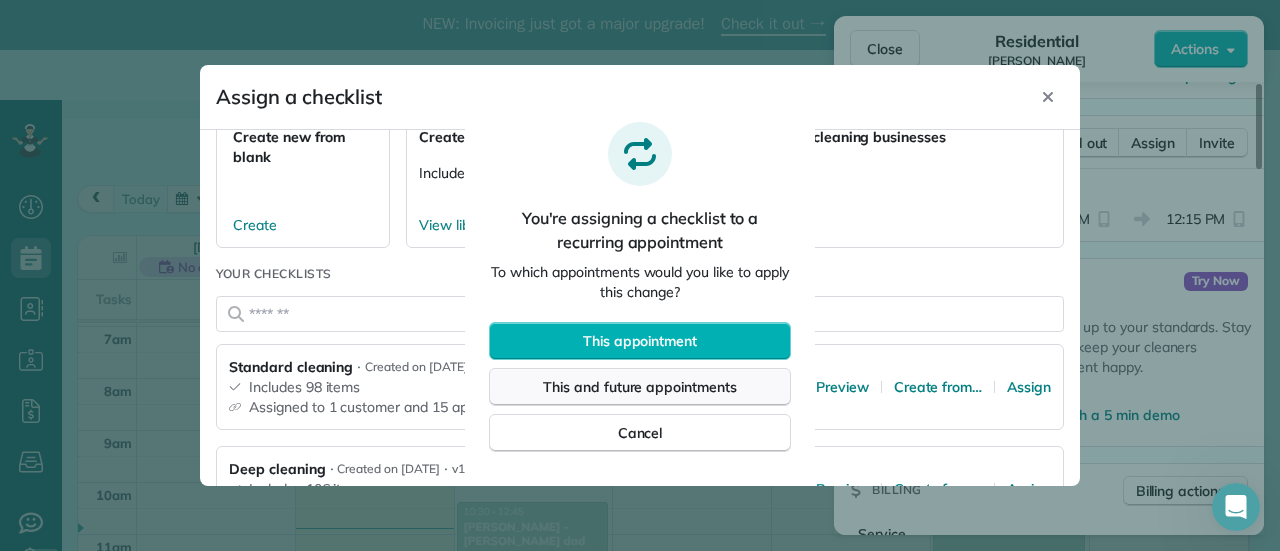 click on "This and future appointments" at bounding box center [640, 387] 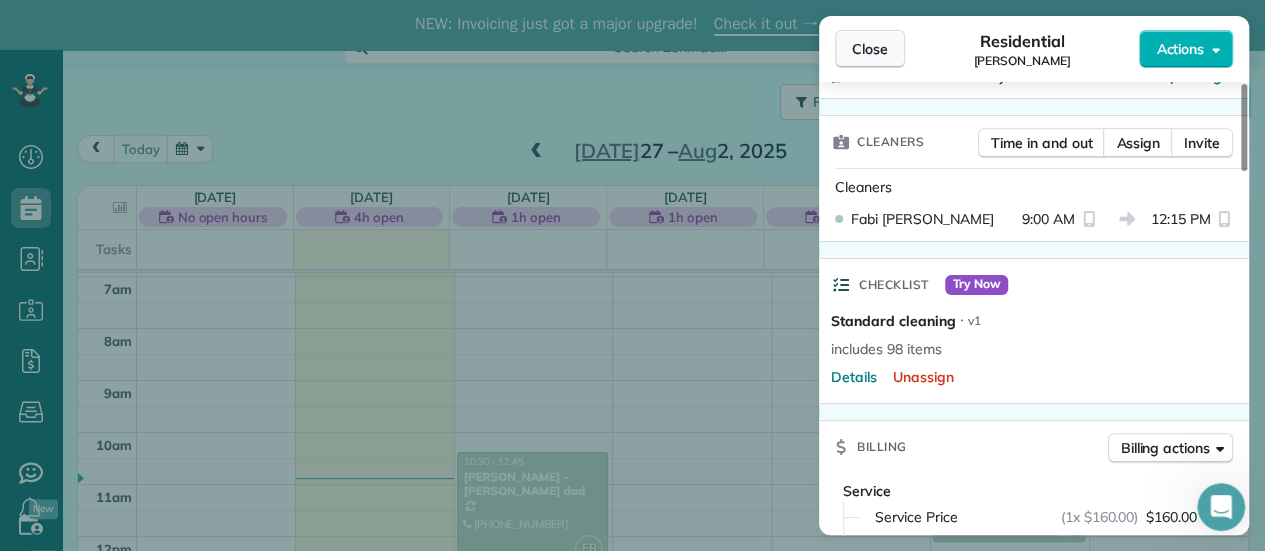 click on "Close" at bounding box center (870, 49) 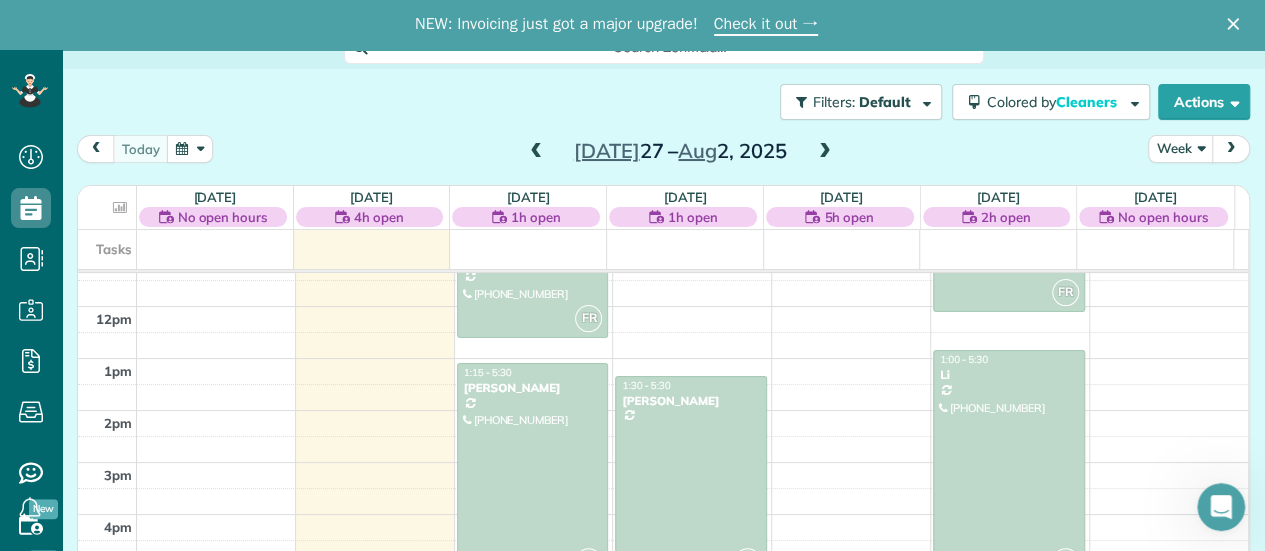 scroll, scrollTop: 560, scrollLeft: 0, axis: vertical 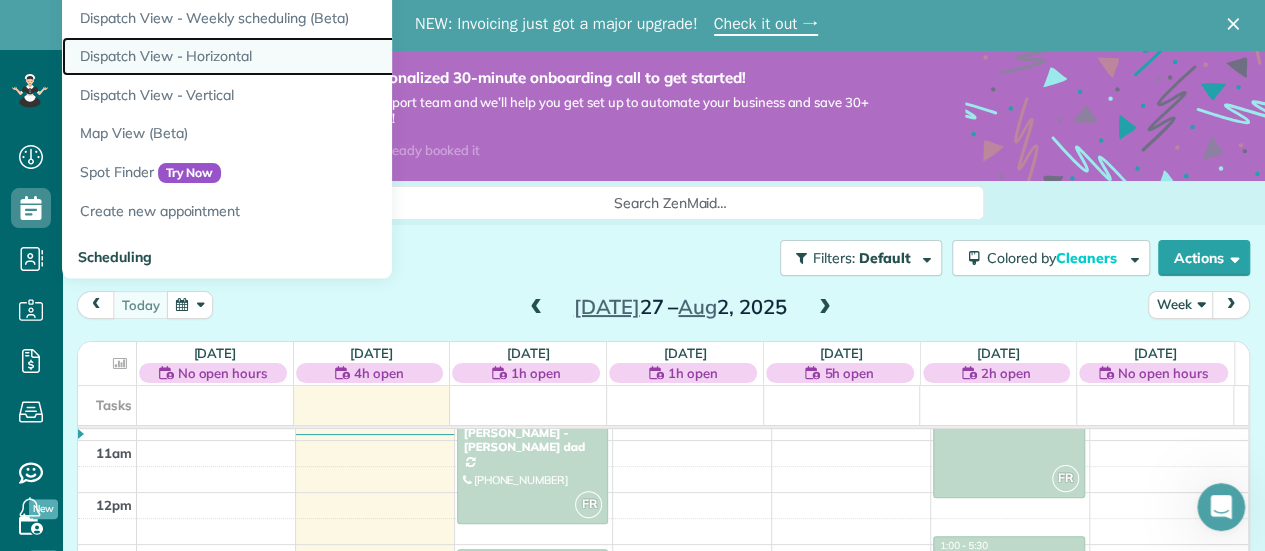 click on "Dispatch View - Horizontal" at bounding box center [312, 56] 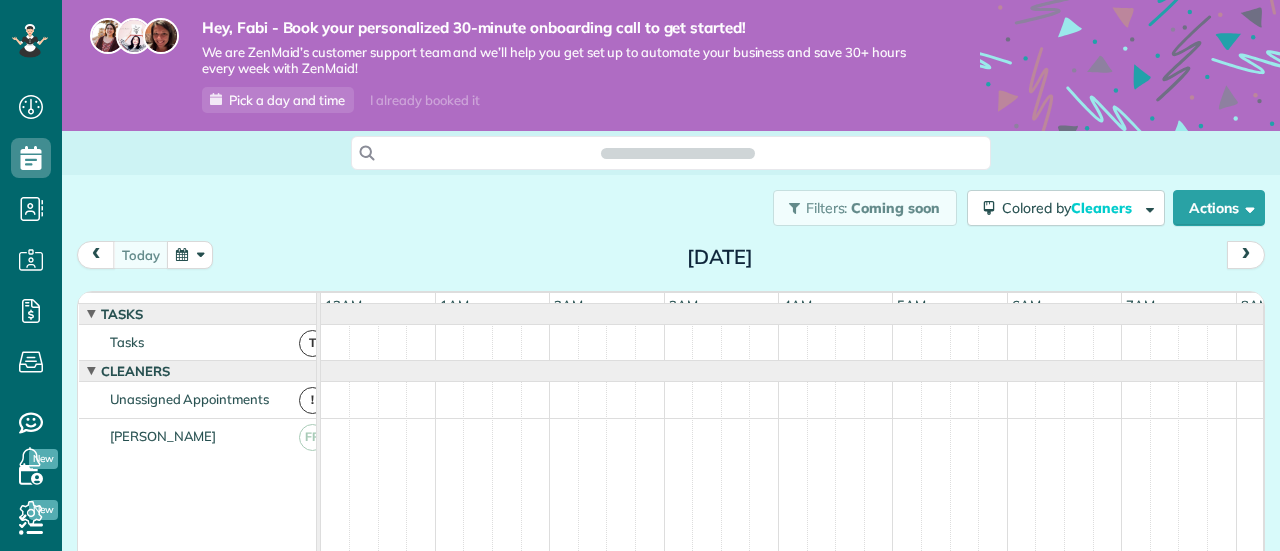 scroll, scrollTop: 0, scrollLeft: 0, axis: both 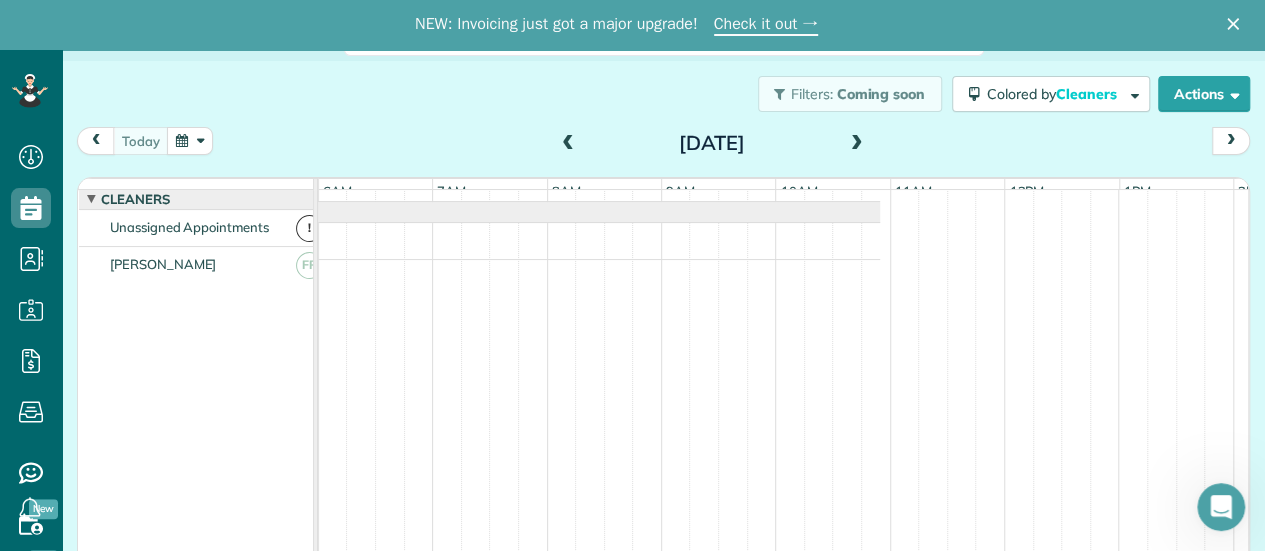 click at bounding box center [857, 144] 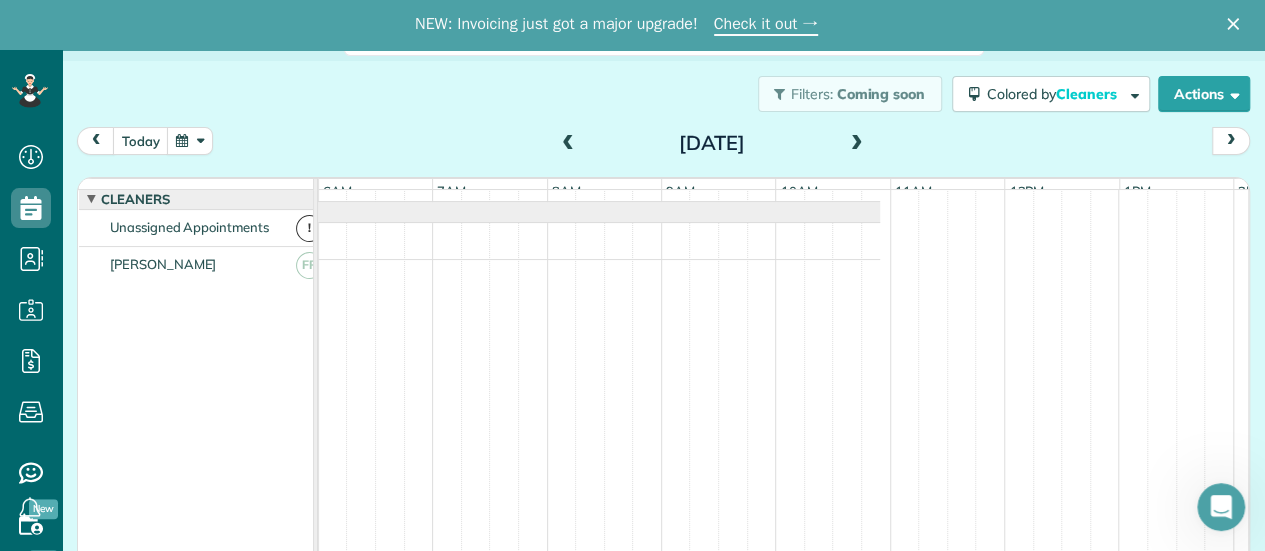 scroll, scrollTop: 162, scrollLeft: 0, axis: vertical 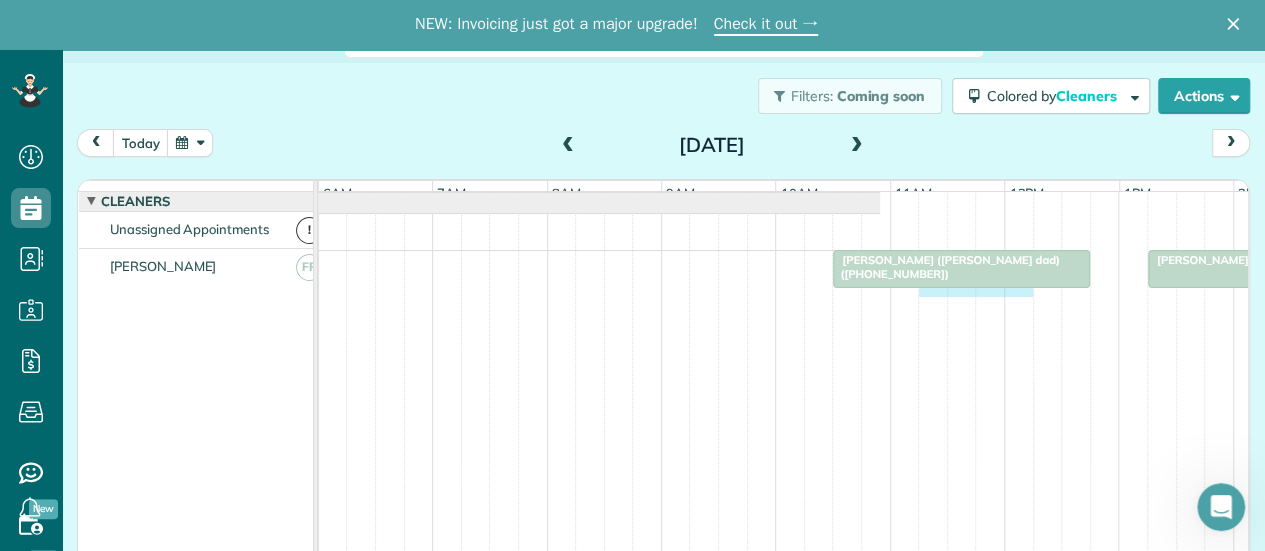 drag, startPoint x: 950, startPoint y: 359, endPoint x: 1106, endPoint y: 226, distance: 205 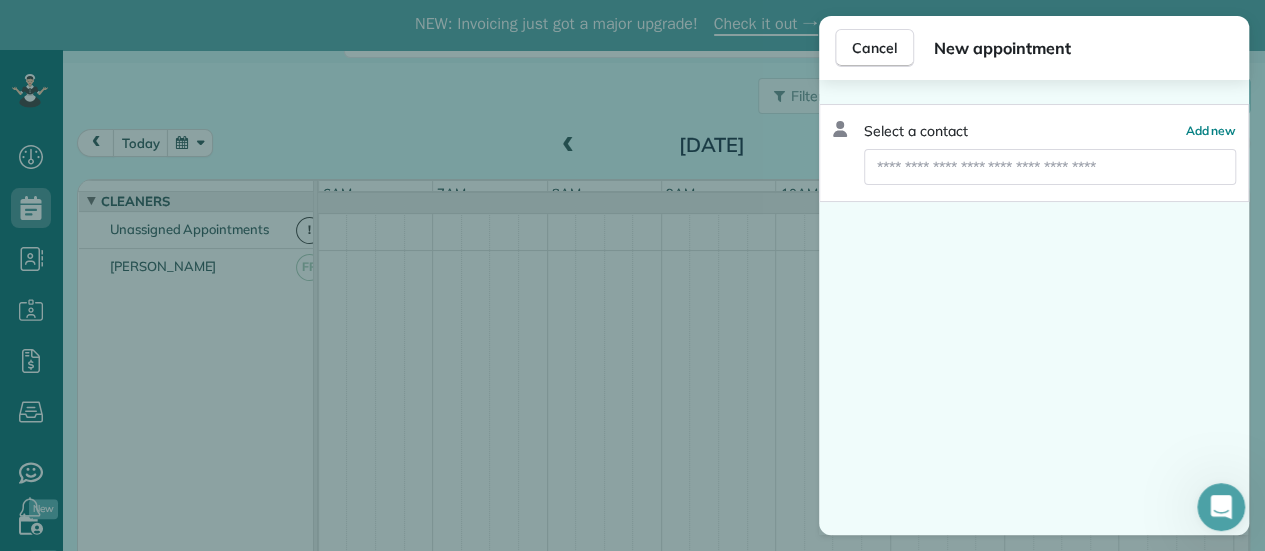 drag, startPoint x: 885, startPoint y: 45, endPoint x: 932, endPoint y: 97, distance: 70.0928 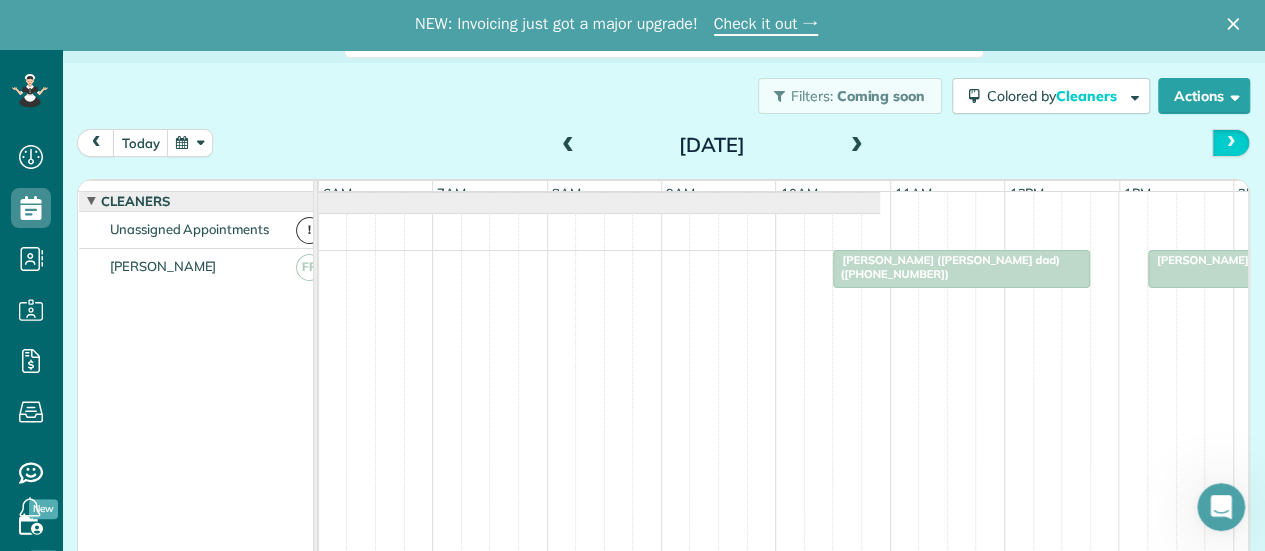 click at bounding box center (1231, 142) 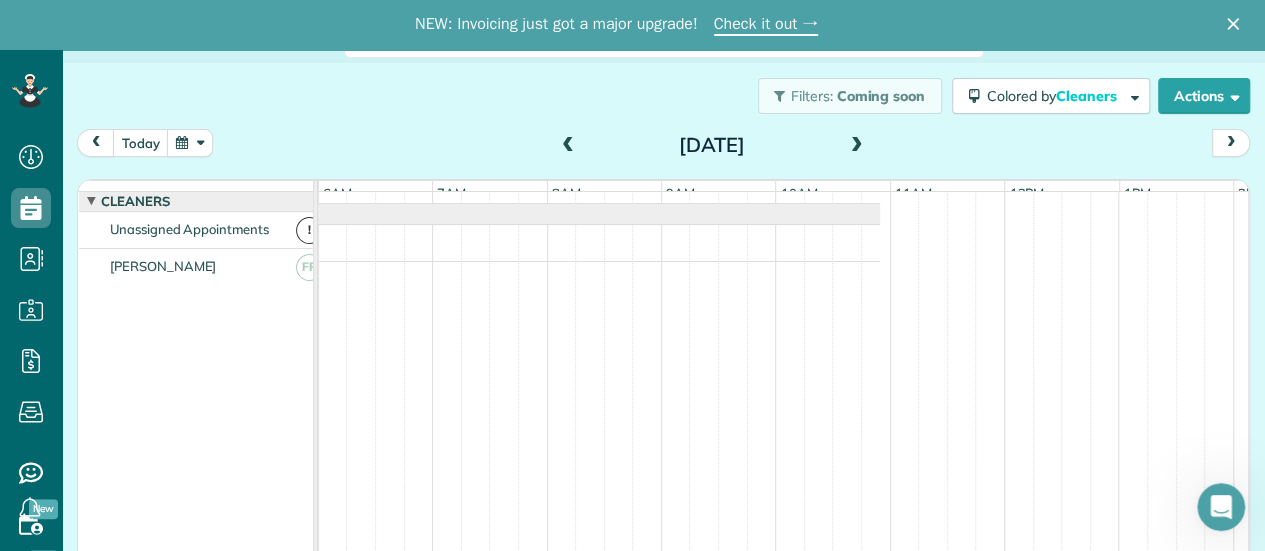 scroll, scrollTop: 58, scrollLeft: 0, axis: vertical 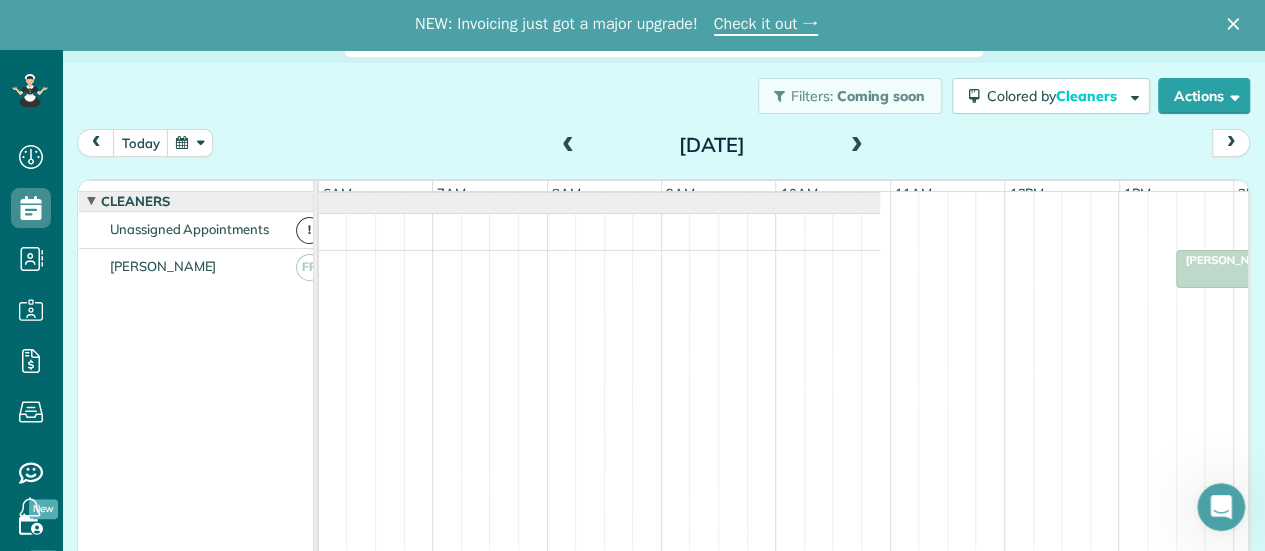 click at bounding box center [568, 146] 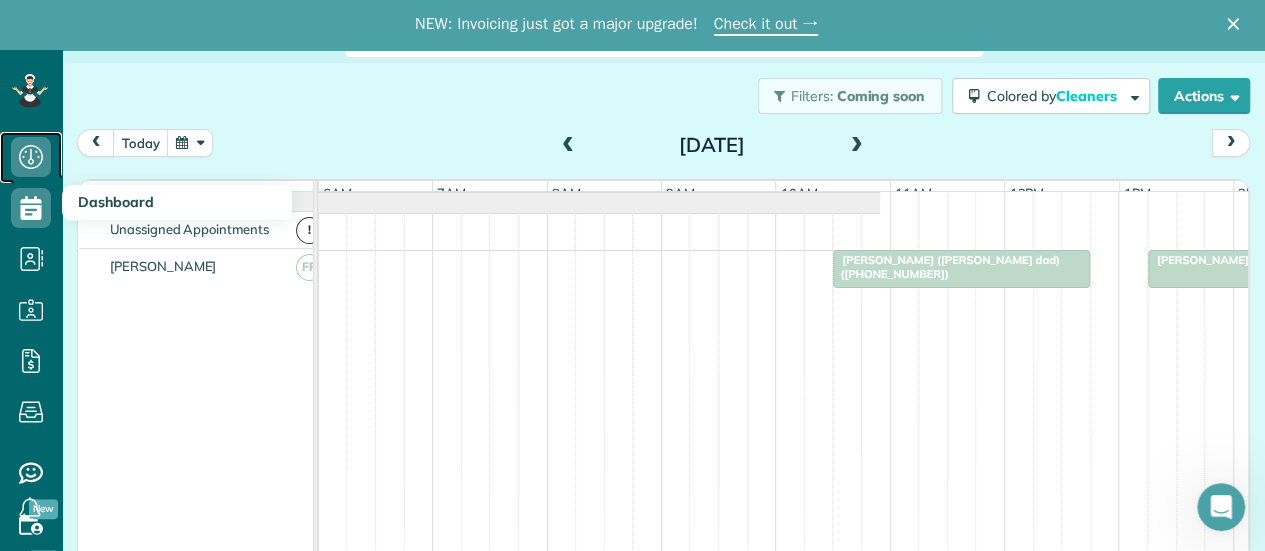 click 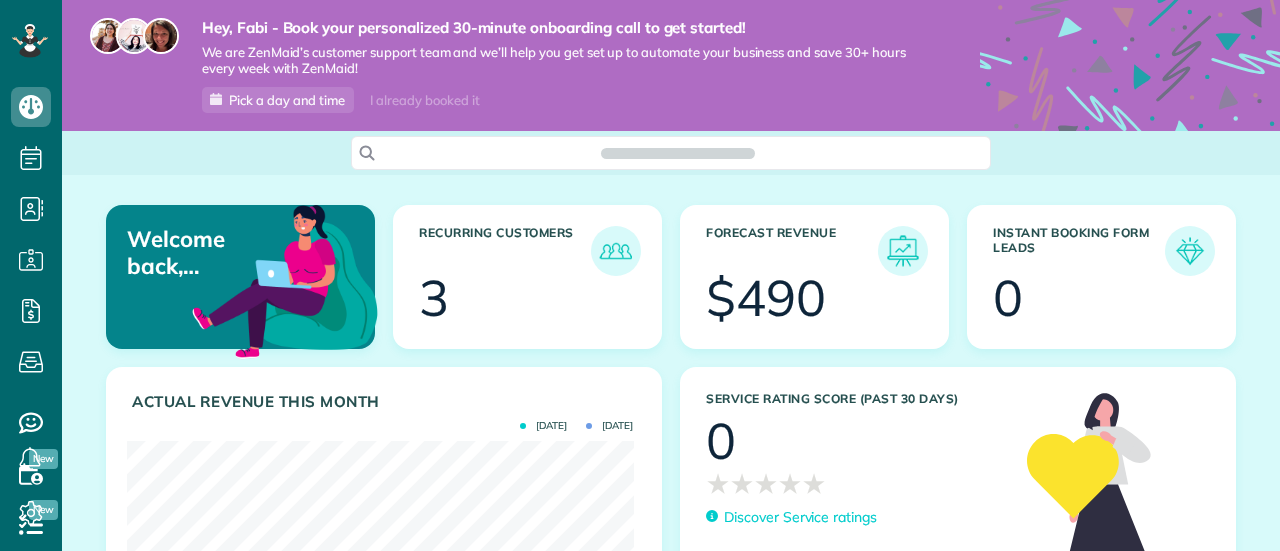 scroll, scrollTop: 0, scrollLeft: 0, axis: both 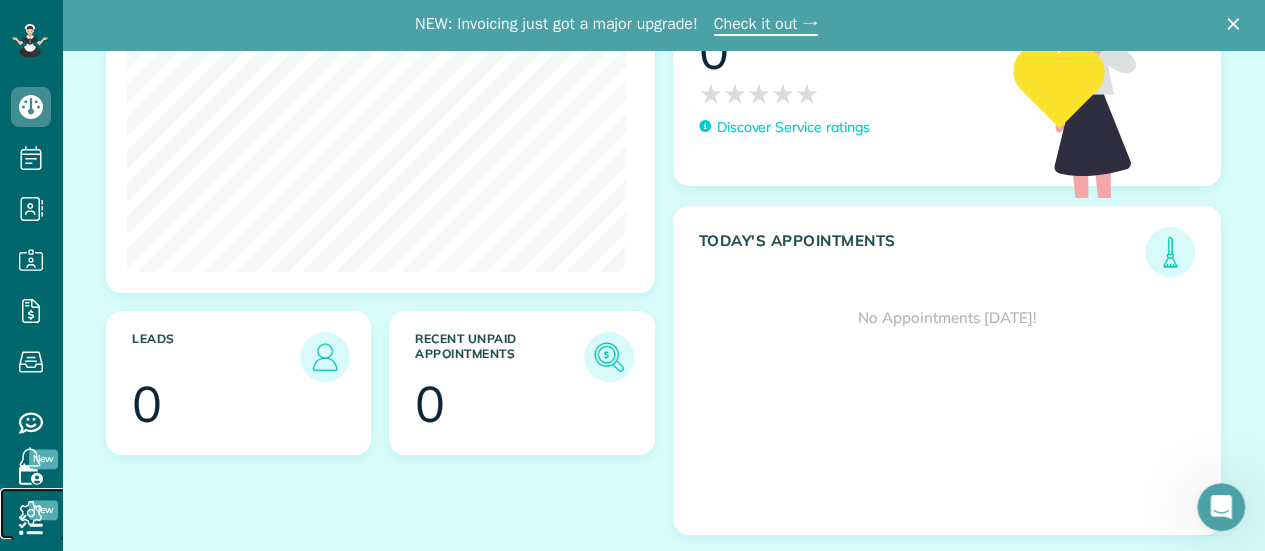 click 